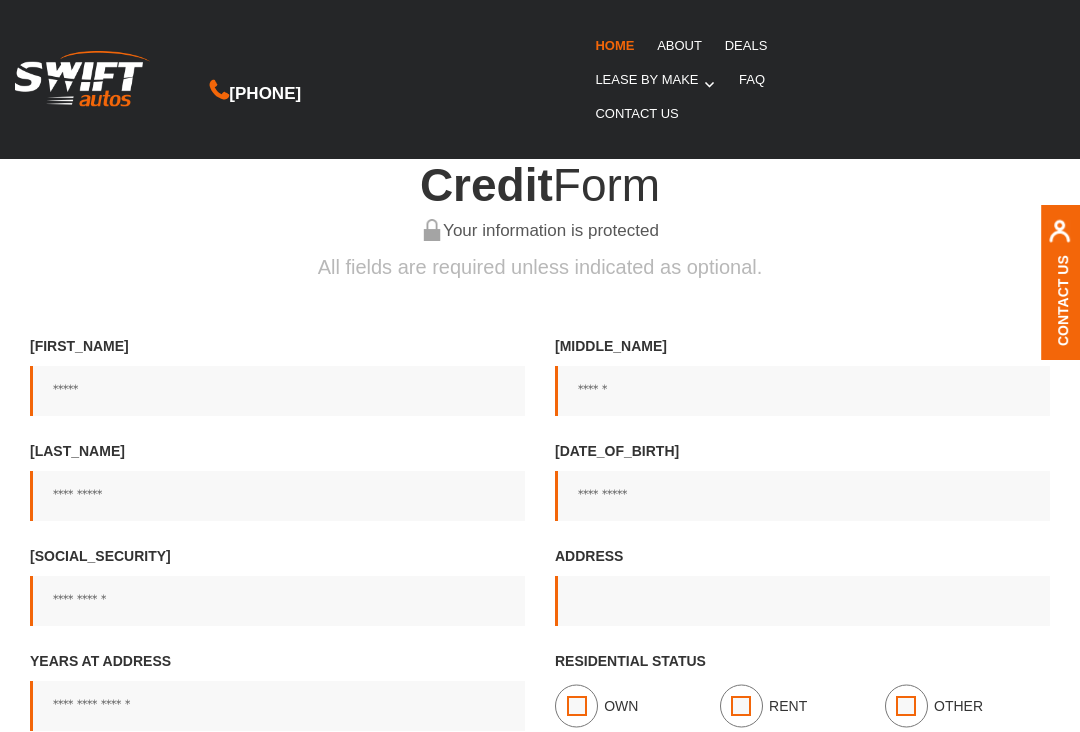 scroll, scrollTop: 0, scrollLeft: 0, axis: both 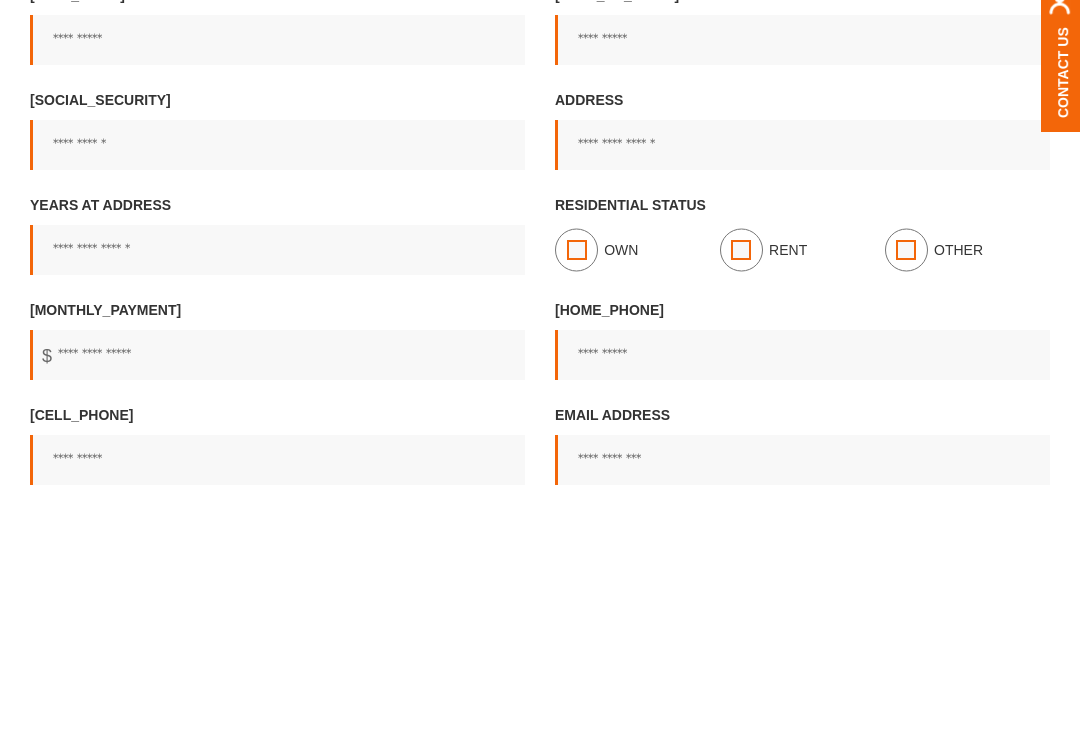 type on "*****" 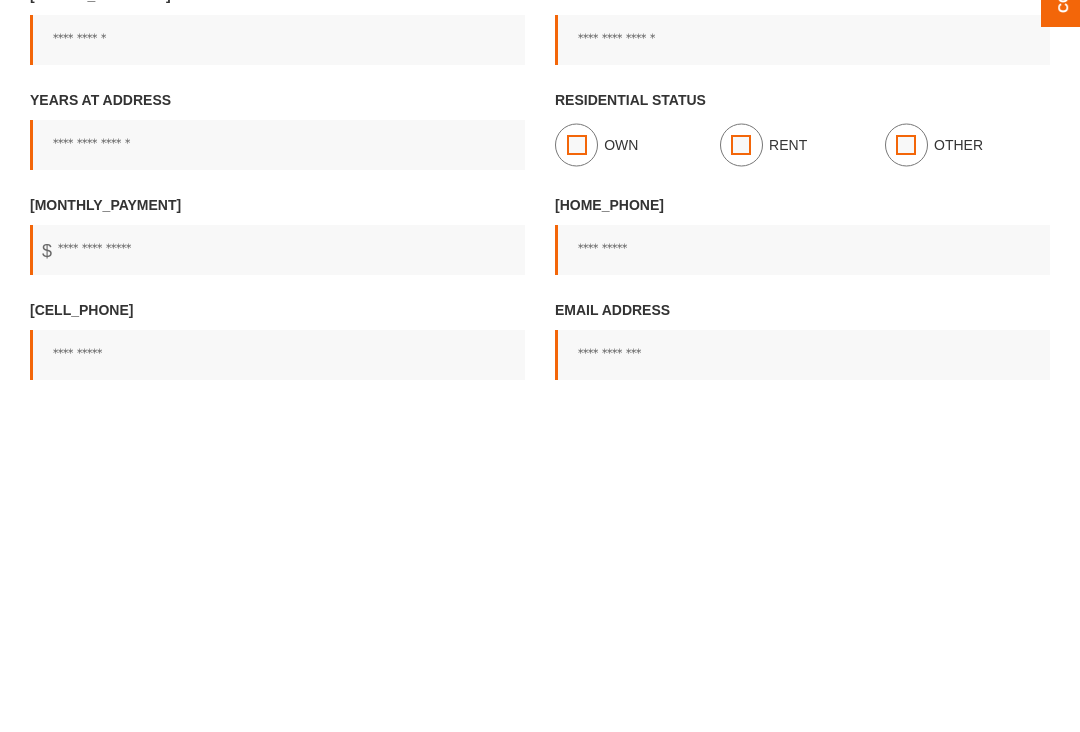 type on "********" 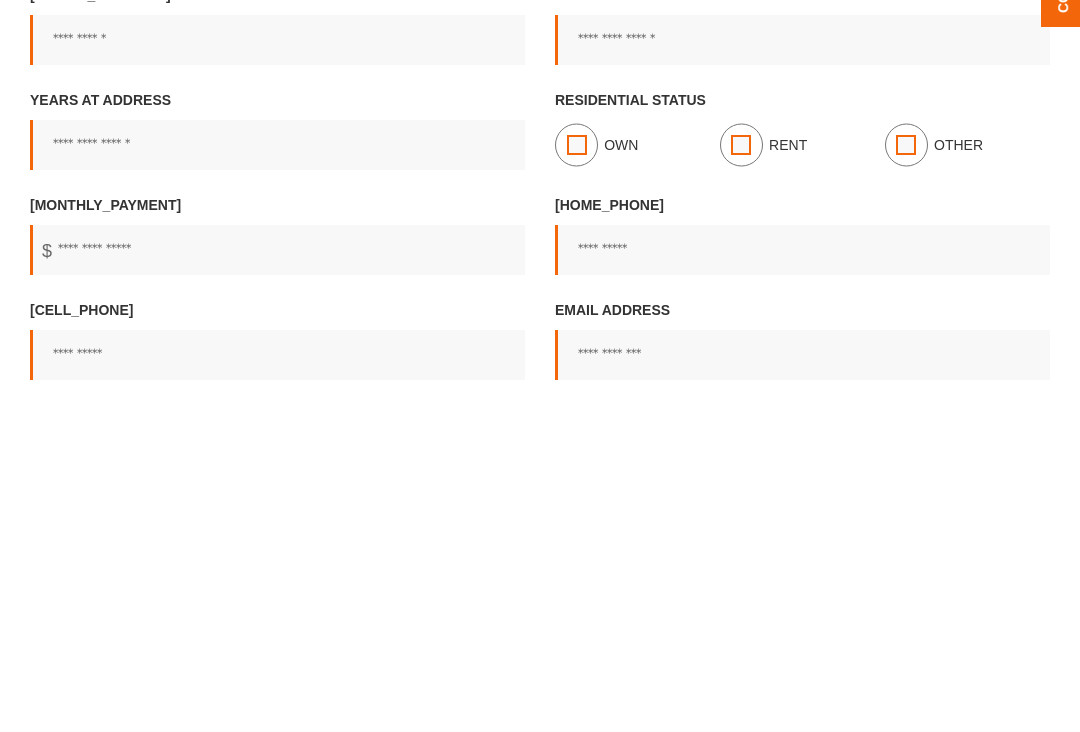 type on "**********" 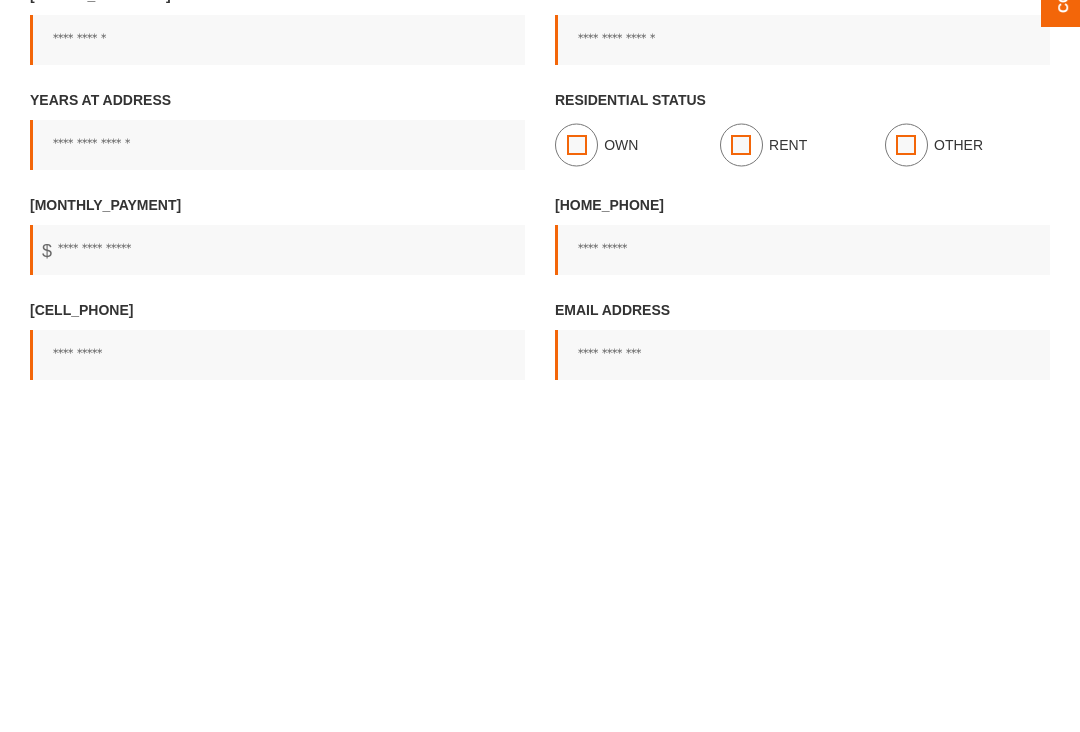 click on "Social Security" at bounding box center (277, 373) 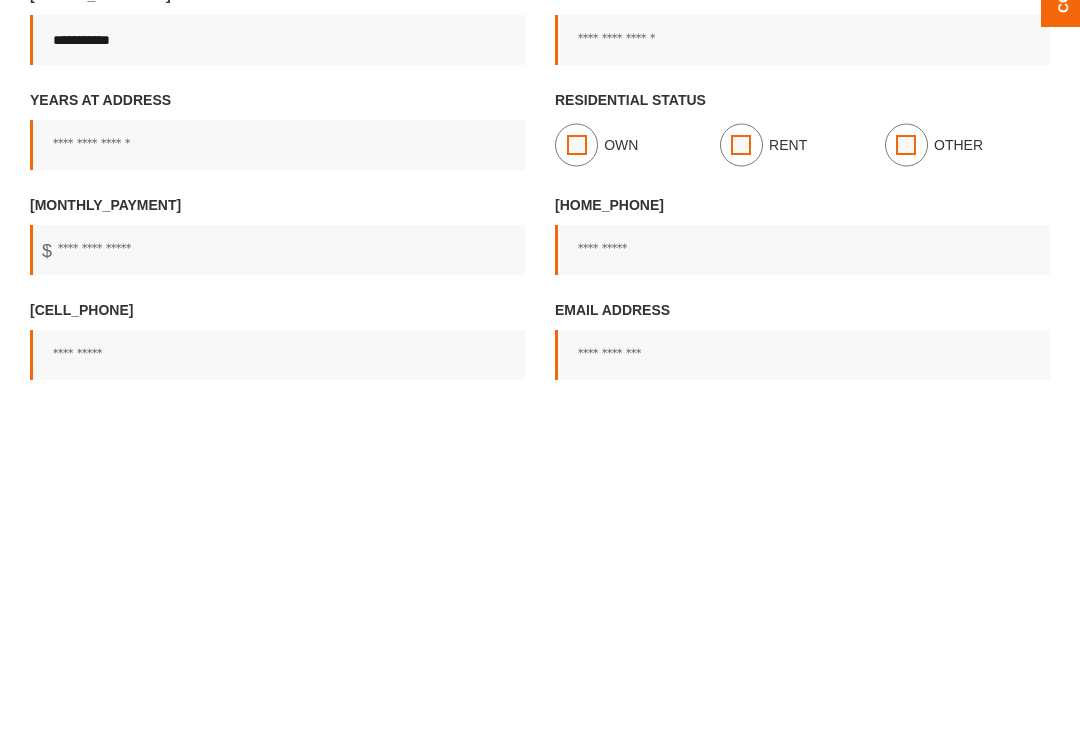 scroll, scrollTop: 30, scrollLeft: 0, axis: vertical 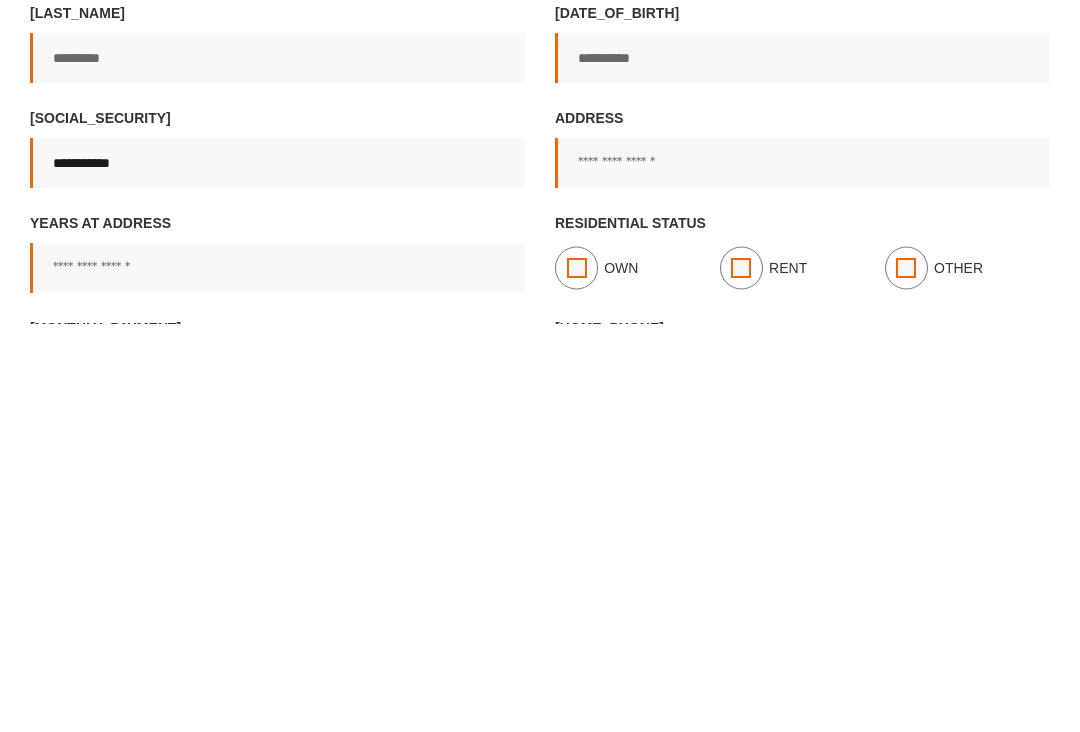 type on "**********" 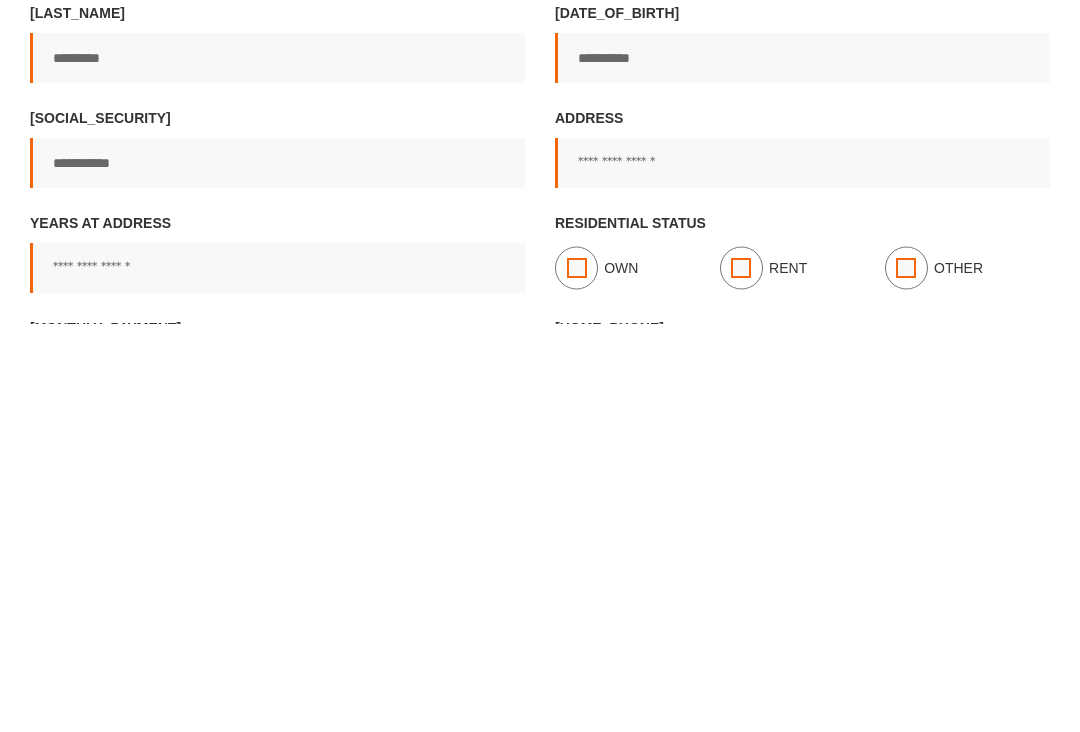 click on "Address" at bounding box center (802, 571) 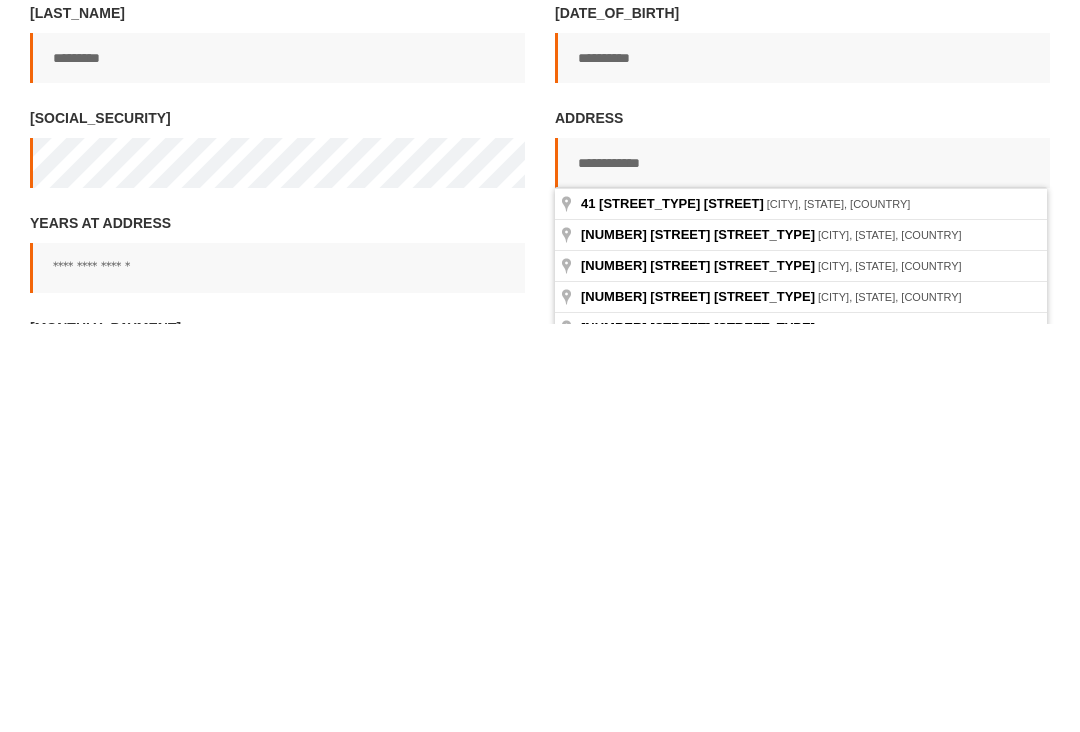 type on "**********" 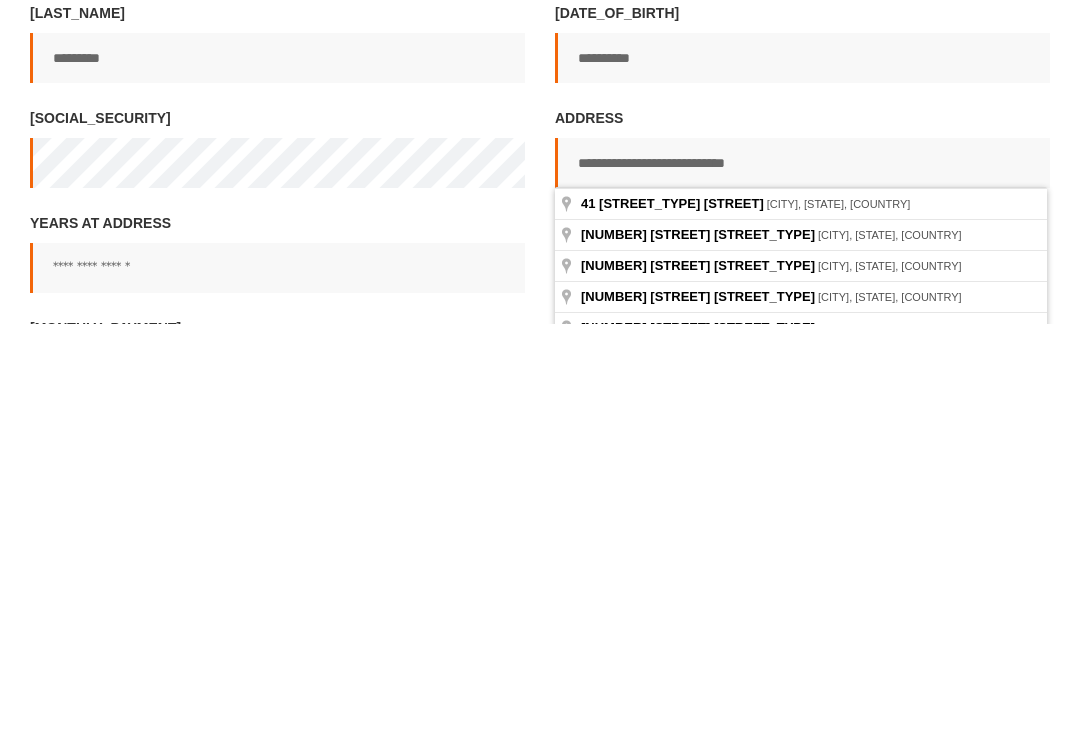 scroll, scrollTop: 438, scrollLeft: 0, axis: vertical 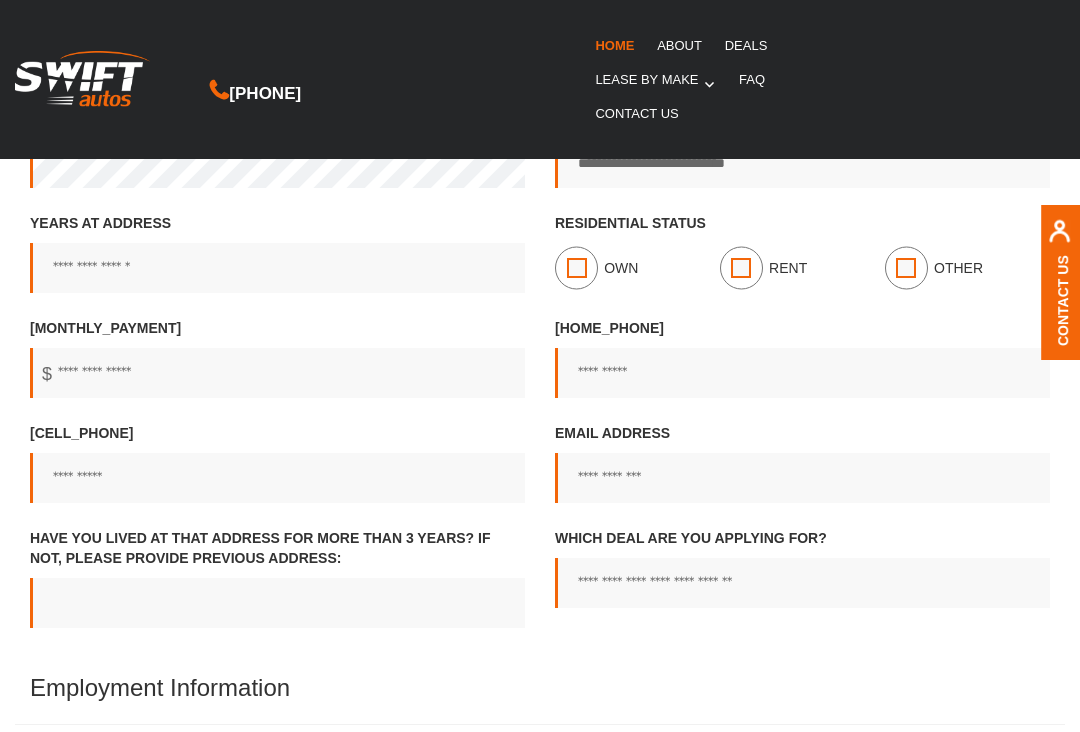 click on "Own" at bounding box center [621, 268] 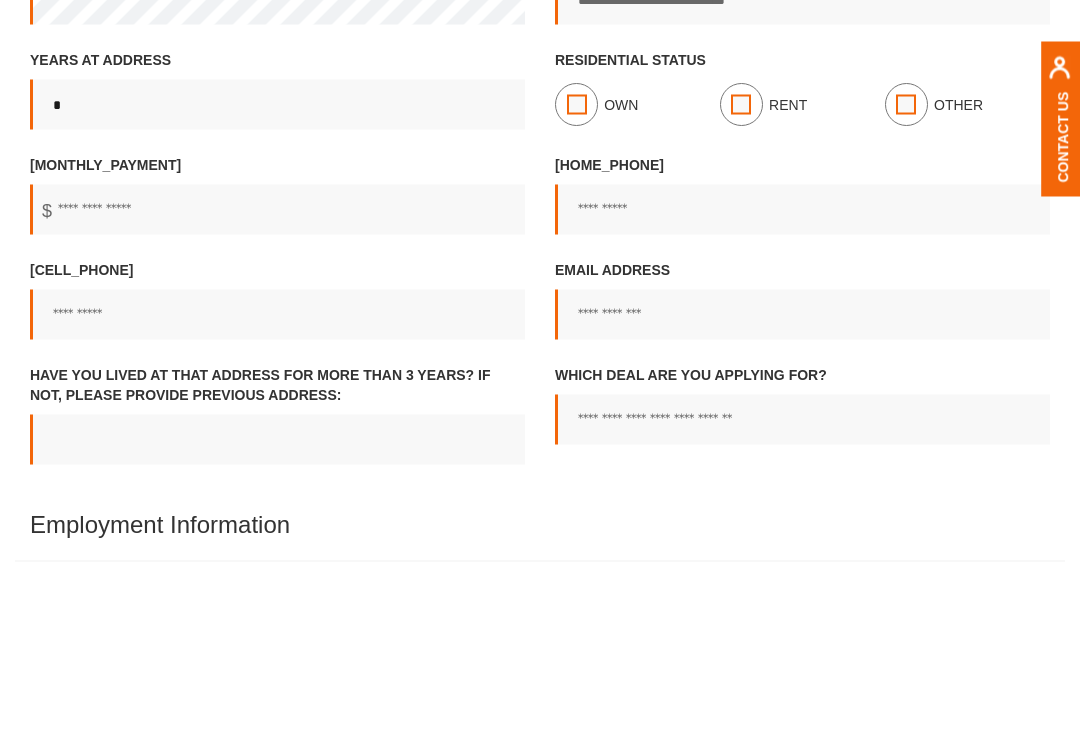 type on "*" 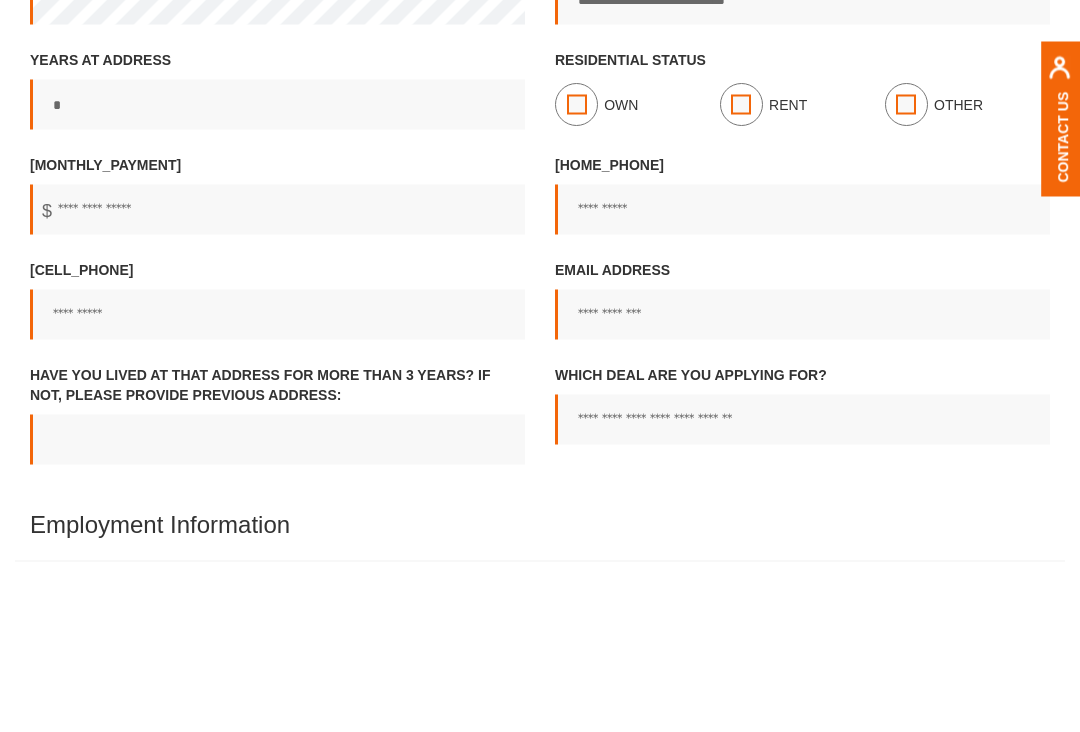 click on "Monthly Payment" at bounding box center [277, 373] 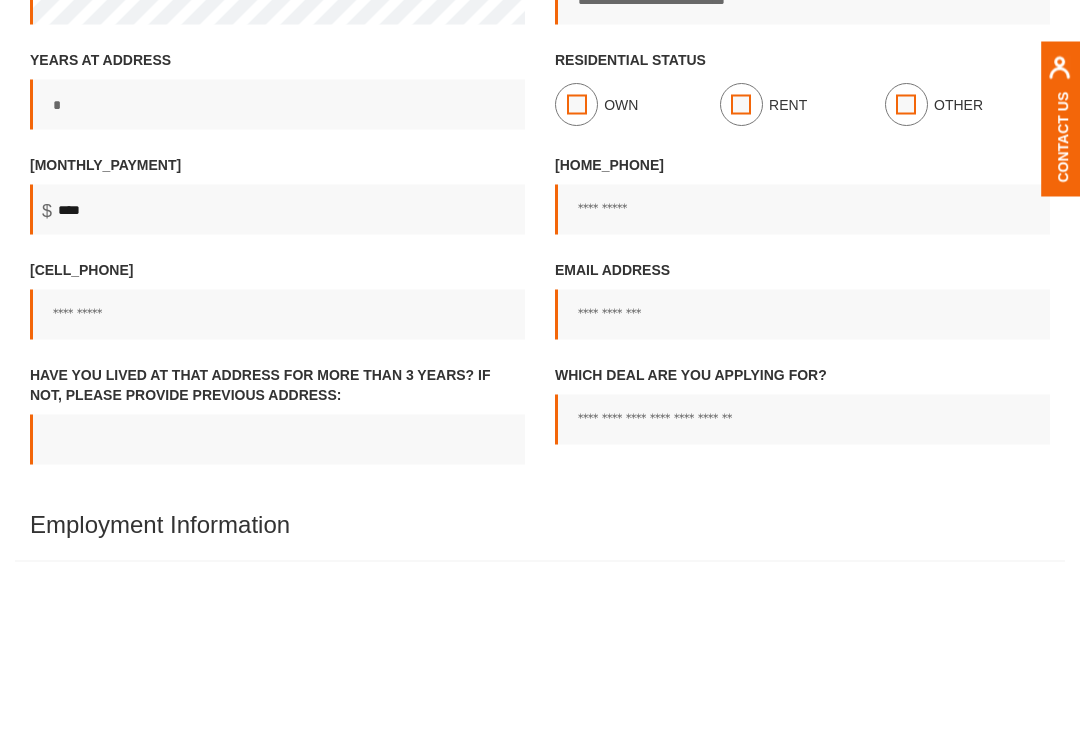 type on "*****" 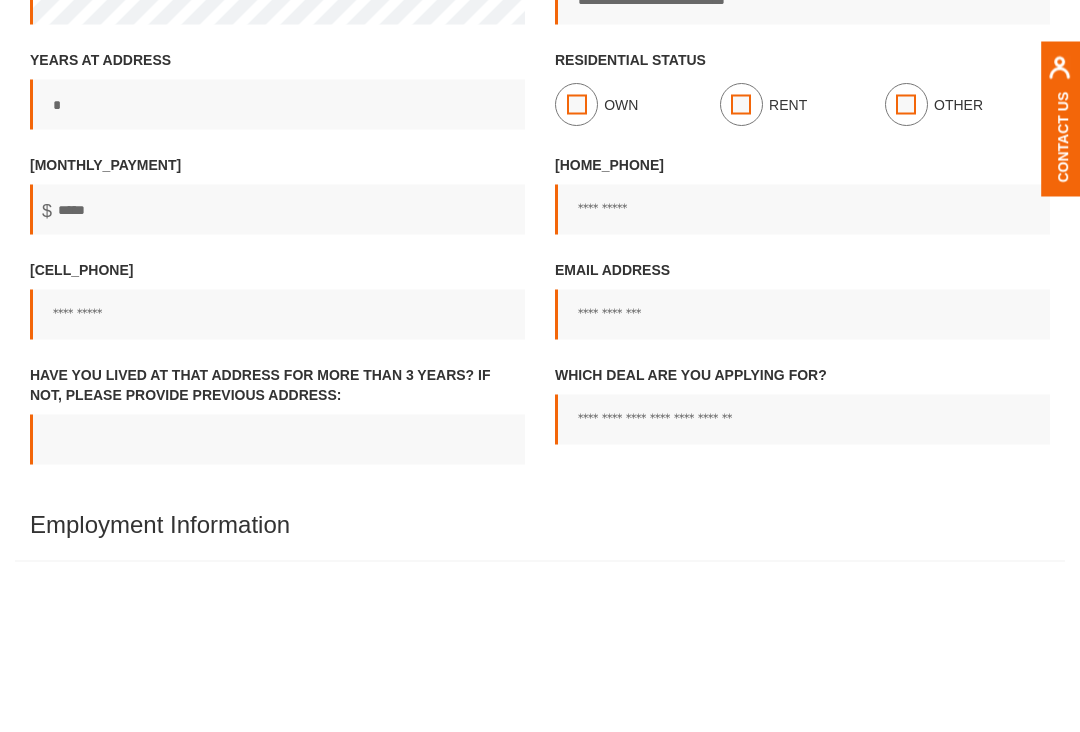 click on "Home Phone" at bounding box center [802, 373] 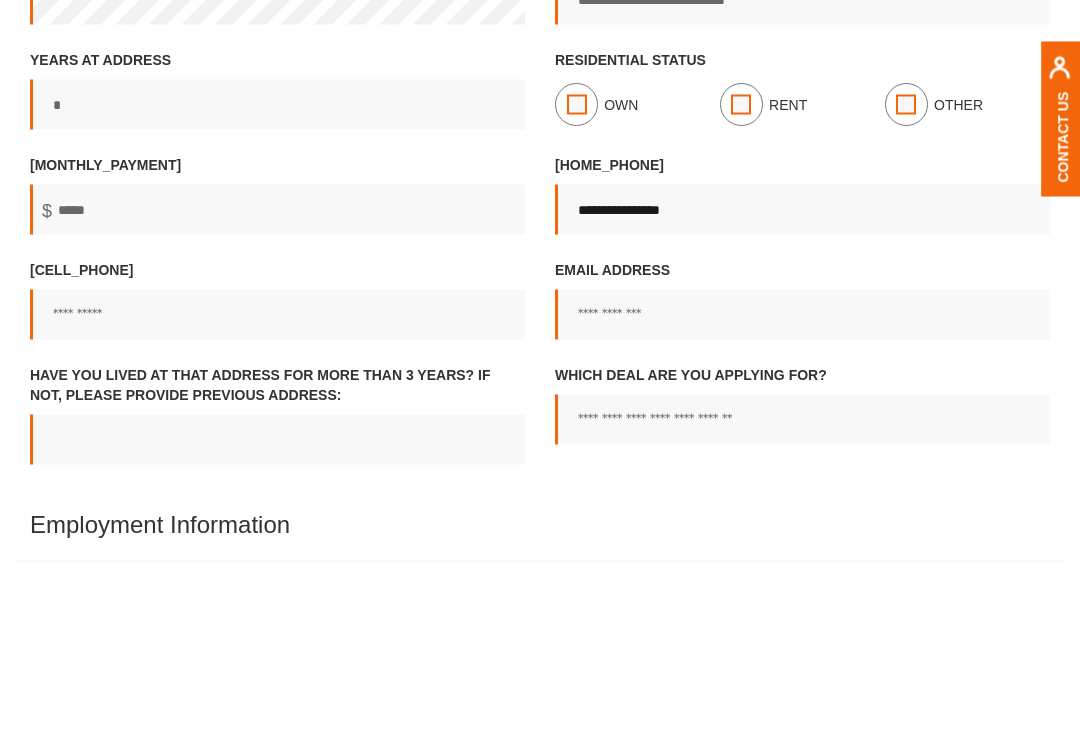 type on "**********" 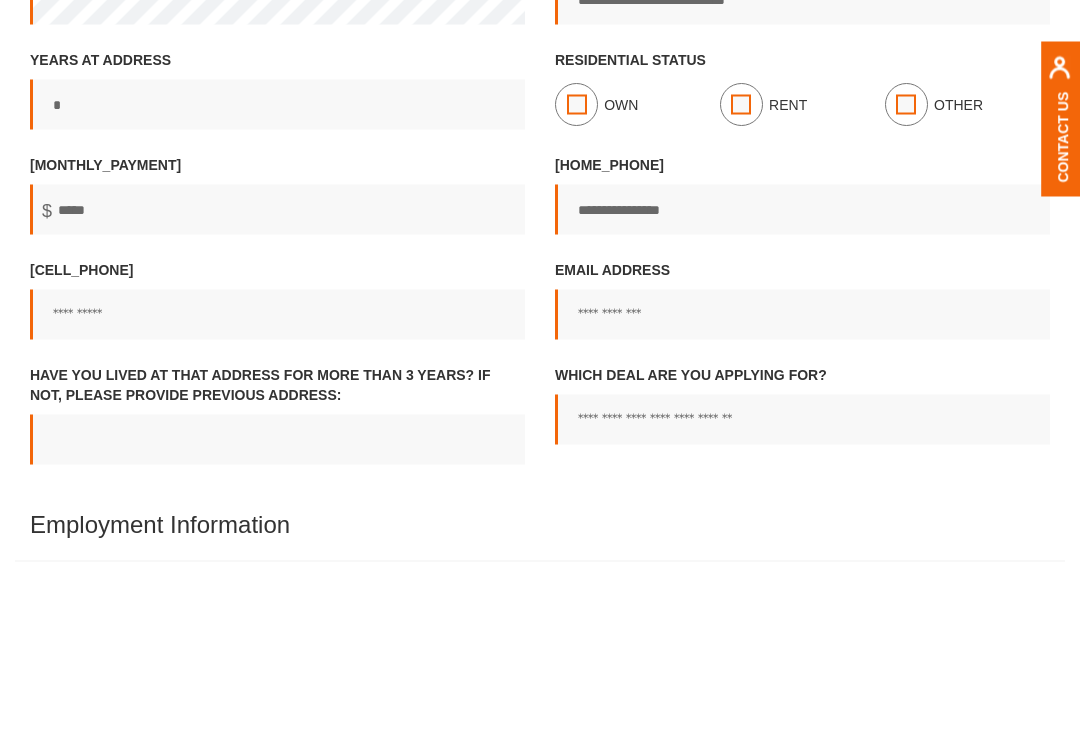 click on "Cell Phone" at bounding box center (277, 478) 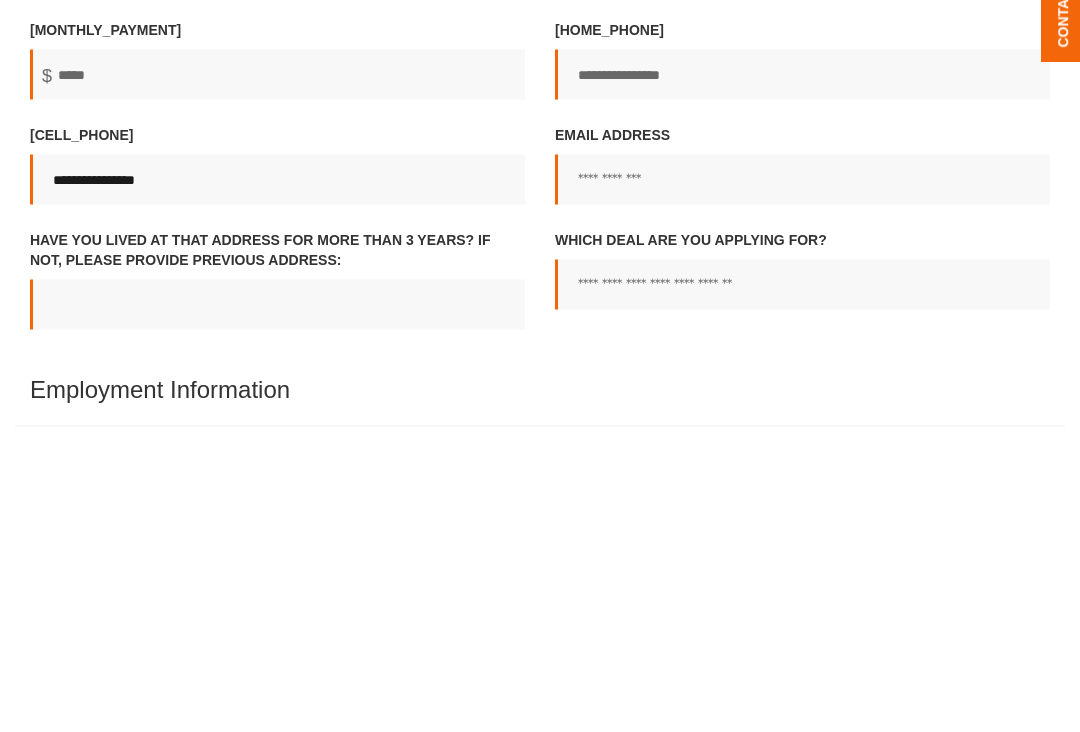 type on "**********" 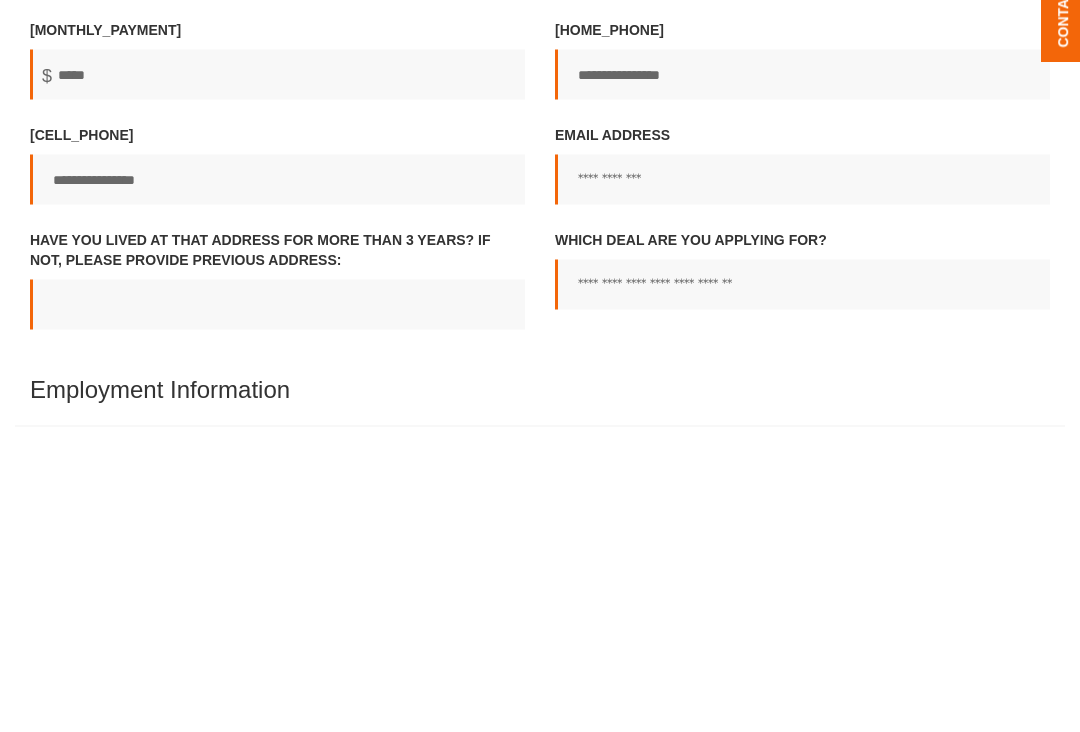 click on "Email address" at bounding box center (802, 478) 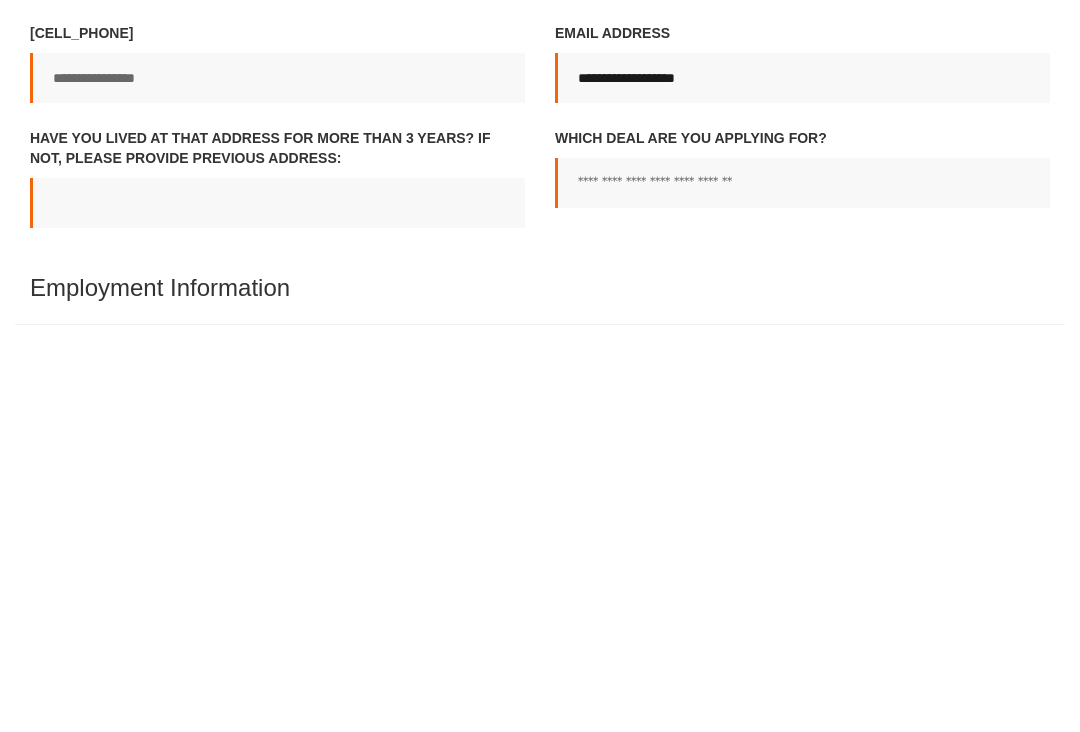 type on "**********" 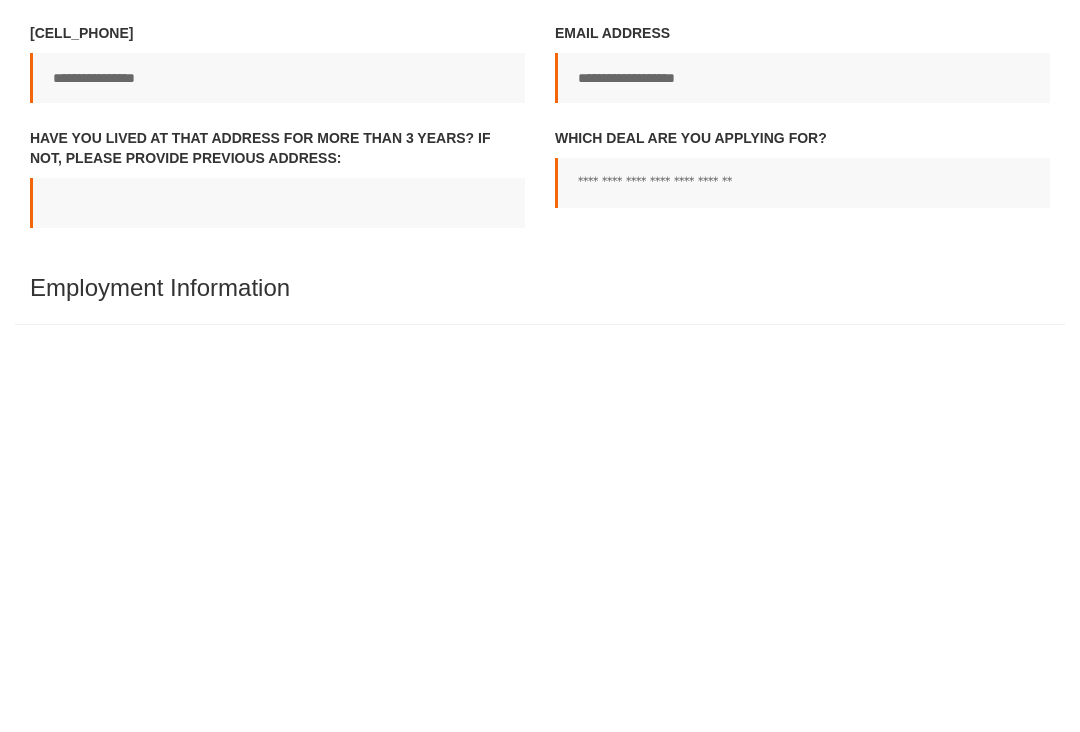 click on "Have you lived at that address for more than 3 years? If not, Please provide previous address:" at bounding box center [277, 603] 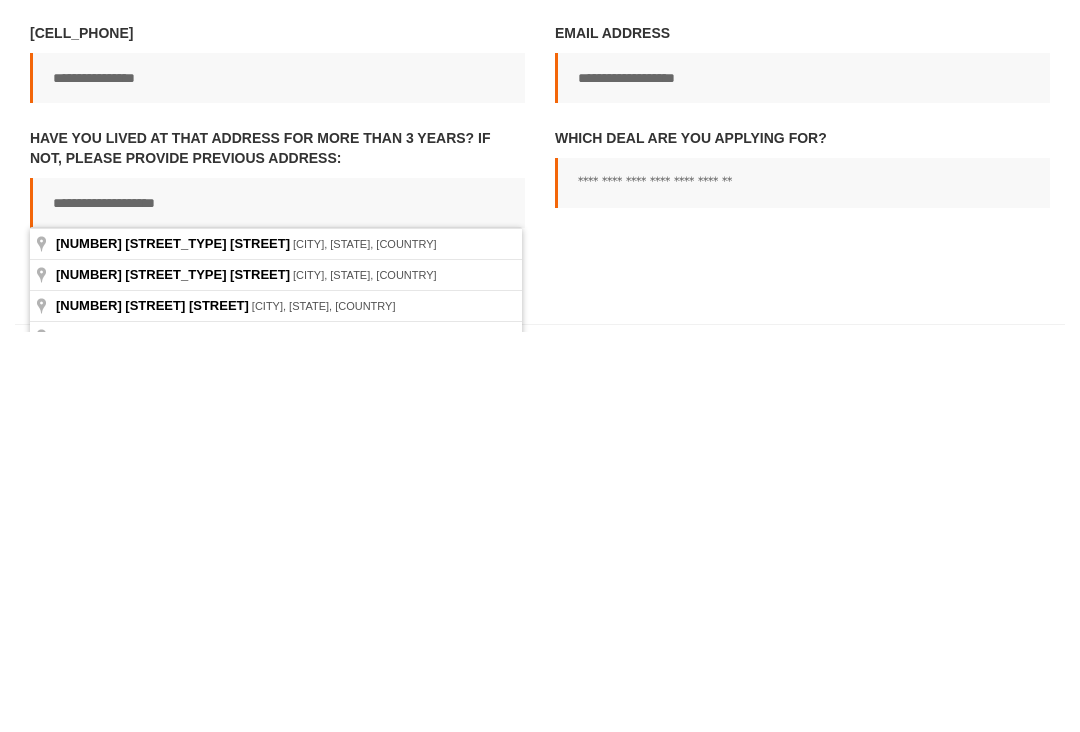 type on "**********" 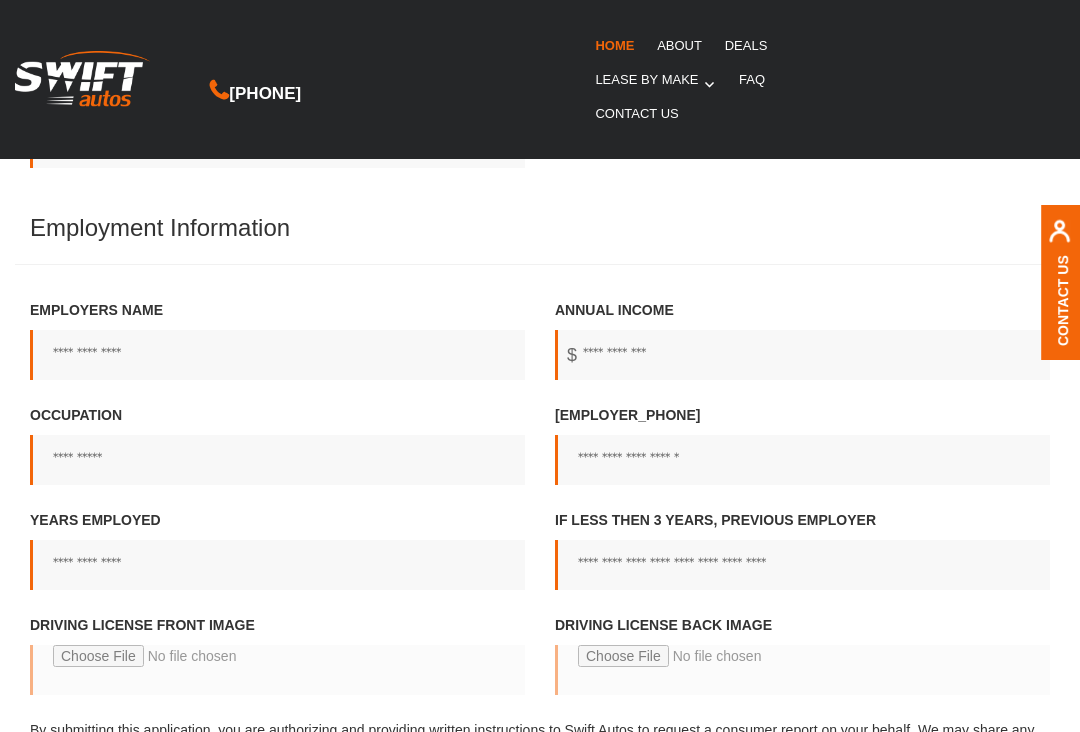 scroll, scrollTop: 898, scrollLeft: 0, axis: vertical 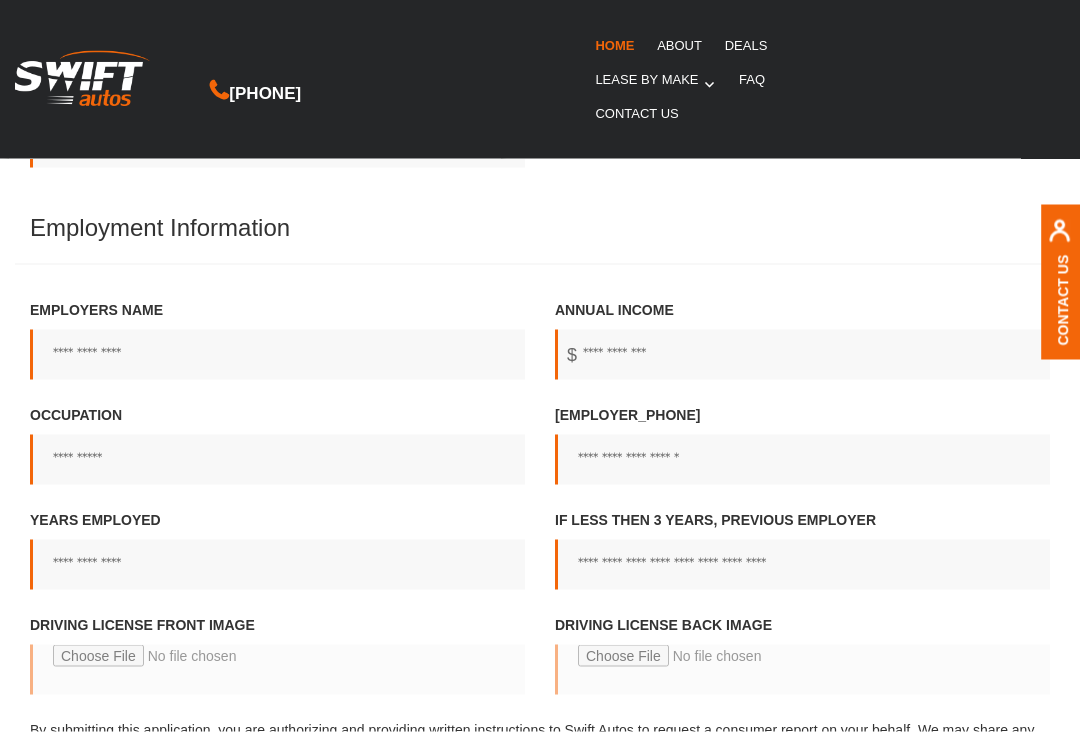 click on "Employers name" at bounding box center [277, 355] 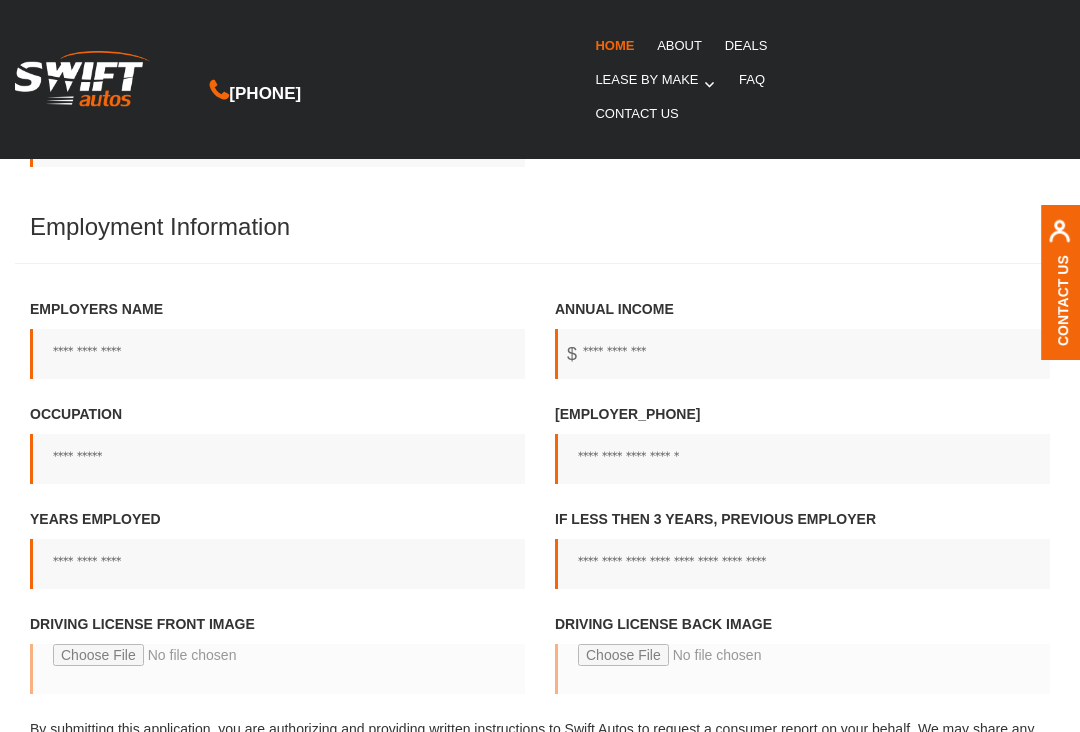 scroll, scrollTop: 898, scrollLeft: 0, axis: vertical 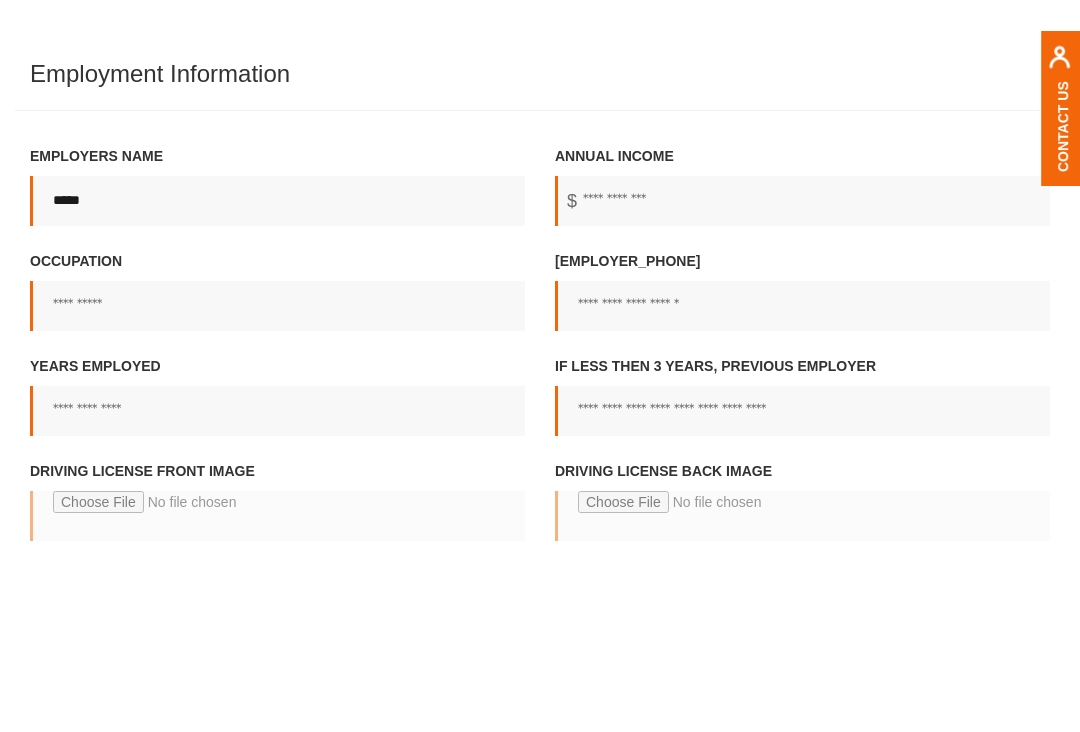 click on "*****" at bounding box center (277, 375) 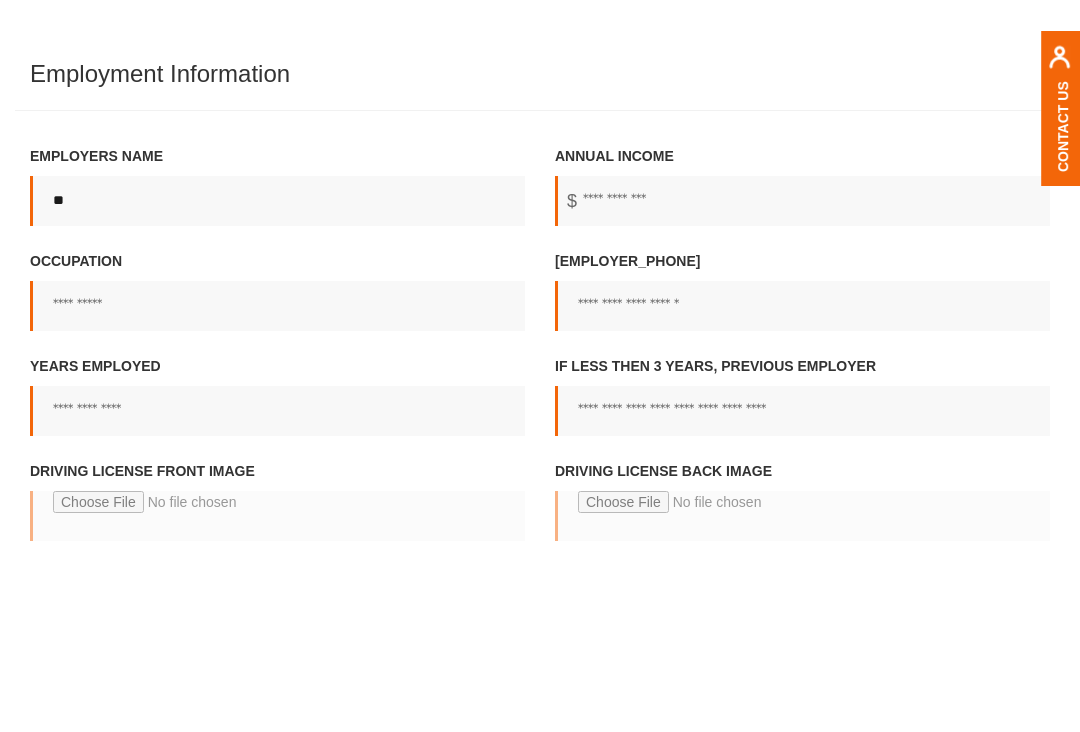 type on "*" 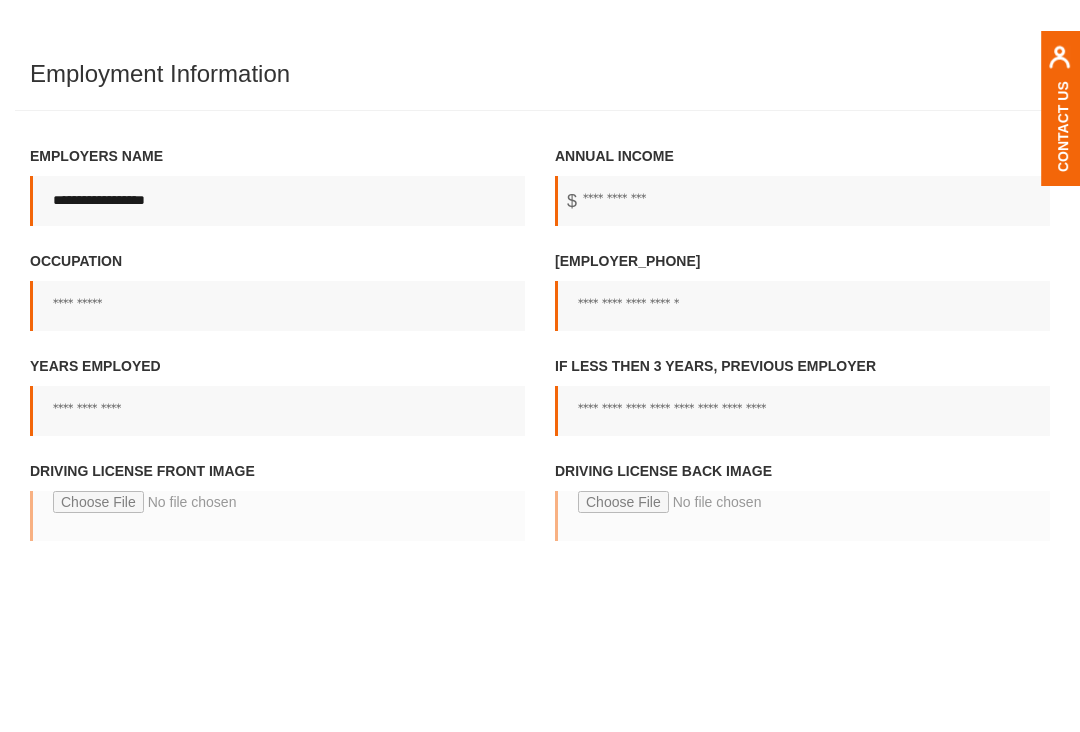 type on "**********" 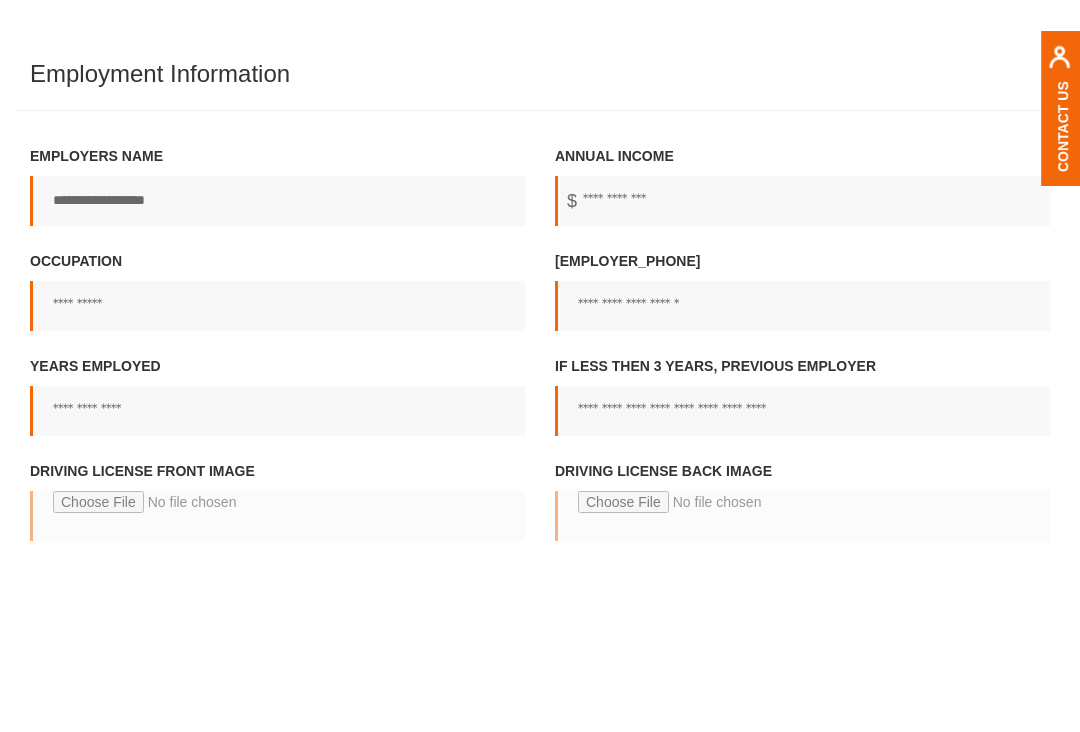 click on "Annual income" at bounding box center (802, 375) 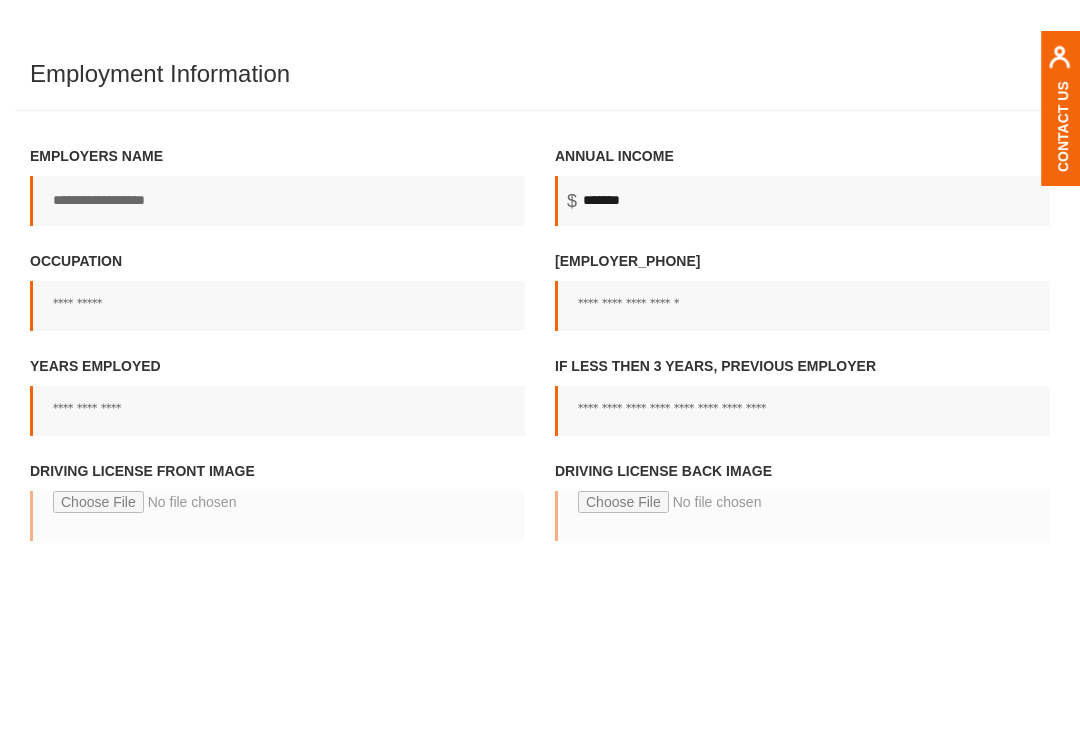 type on "*******" 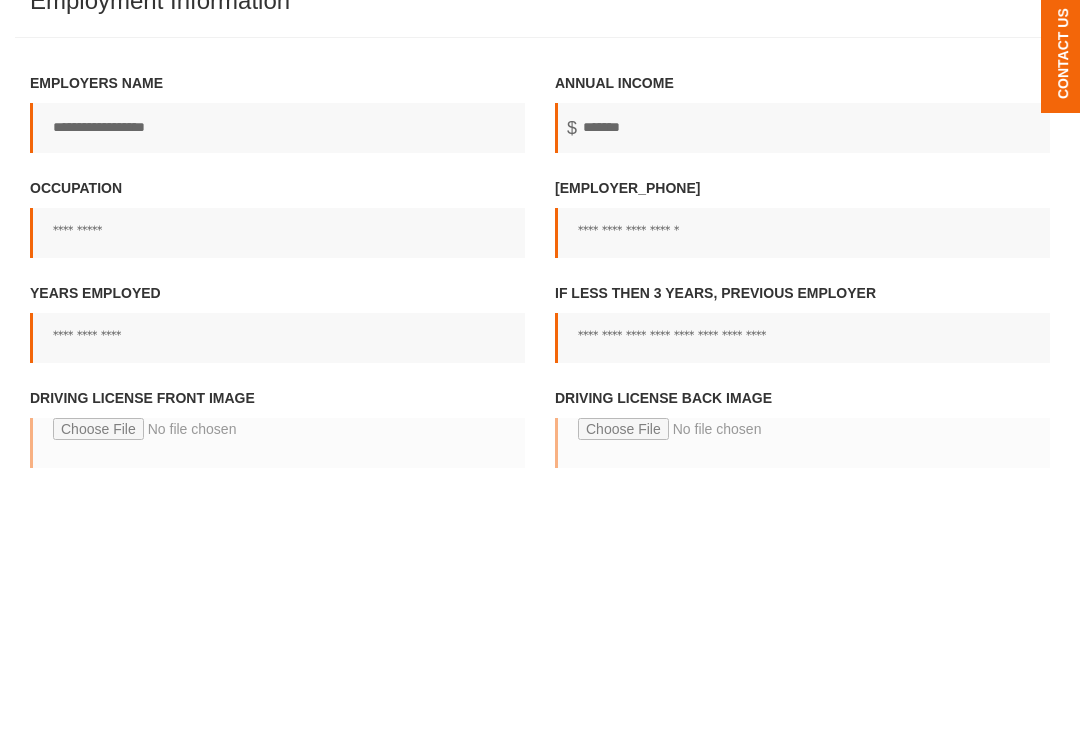 click on "Occupation" at bounding box center [277, 480] 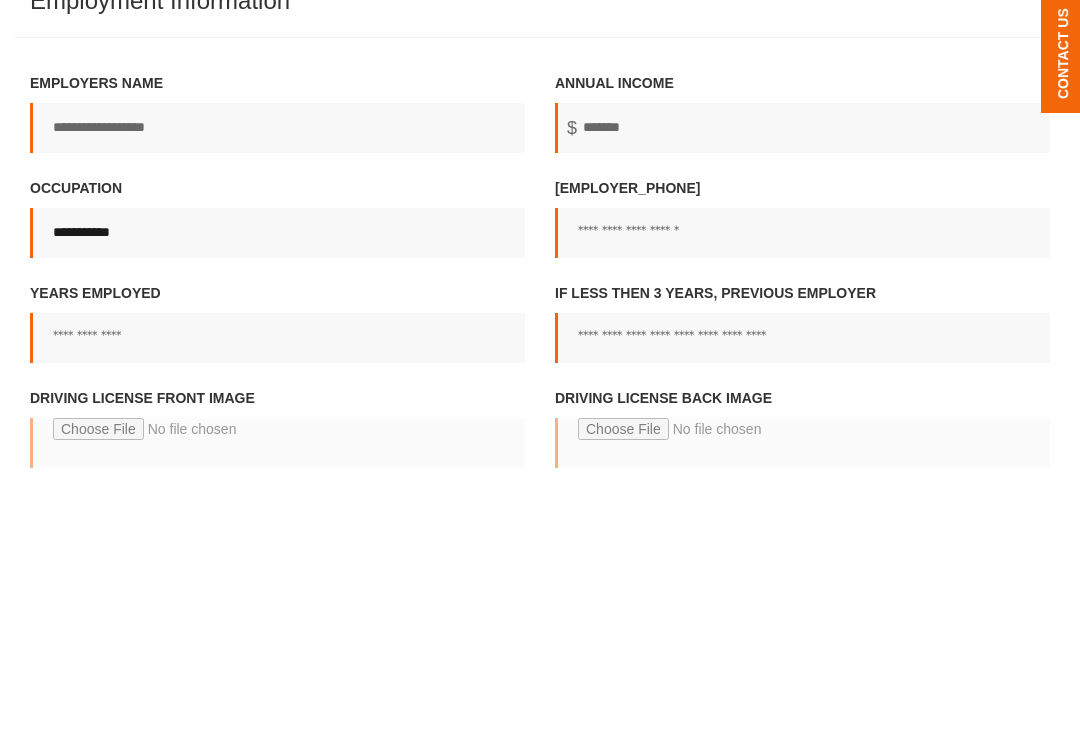 type on "**********" 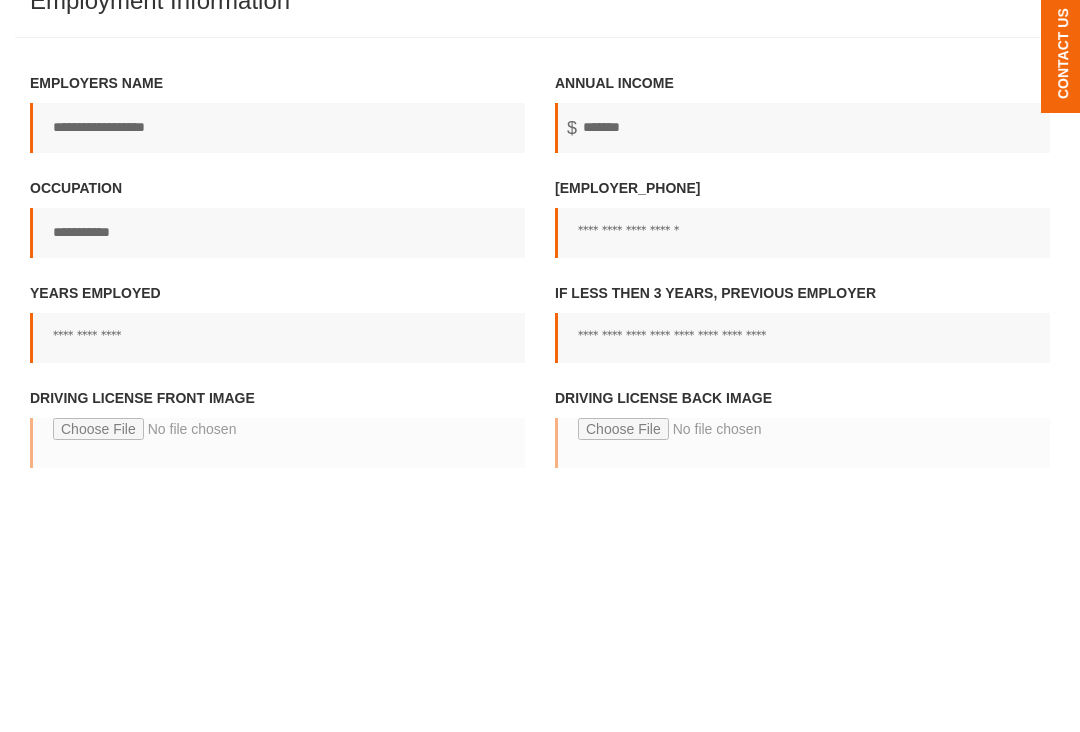 click on "Employer phone number" at bounding box center (802, 480) 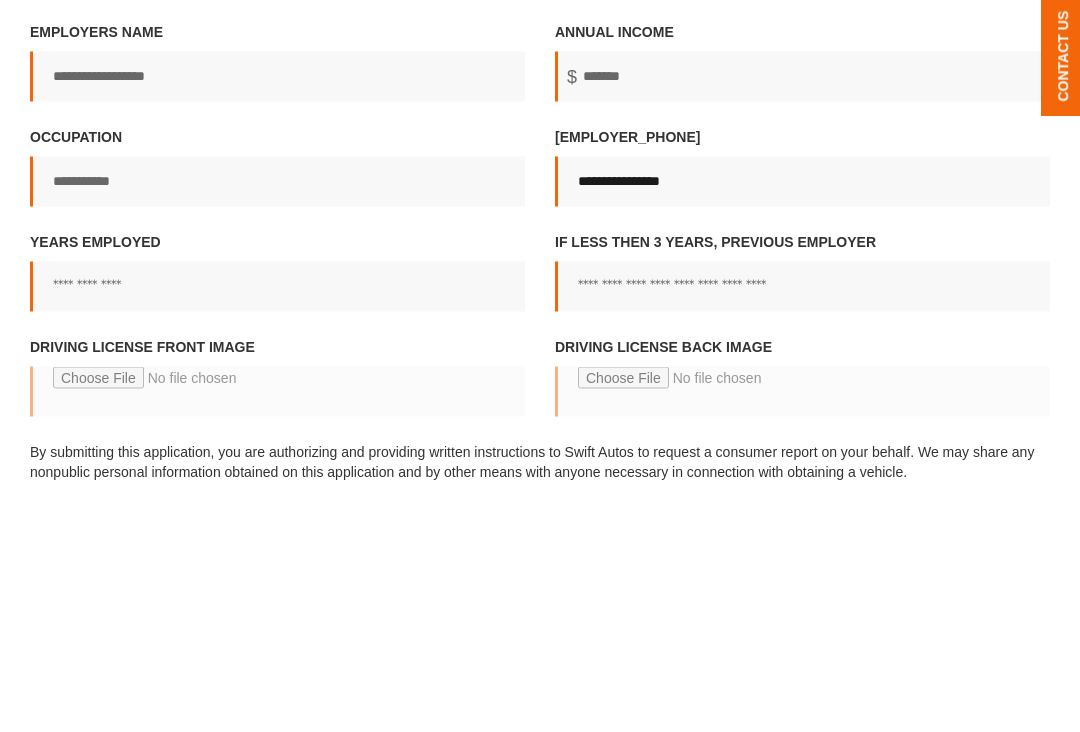 scroll, scrollTop: 954, scrollLeft: 0, axis: vertical 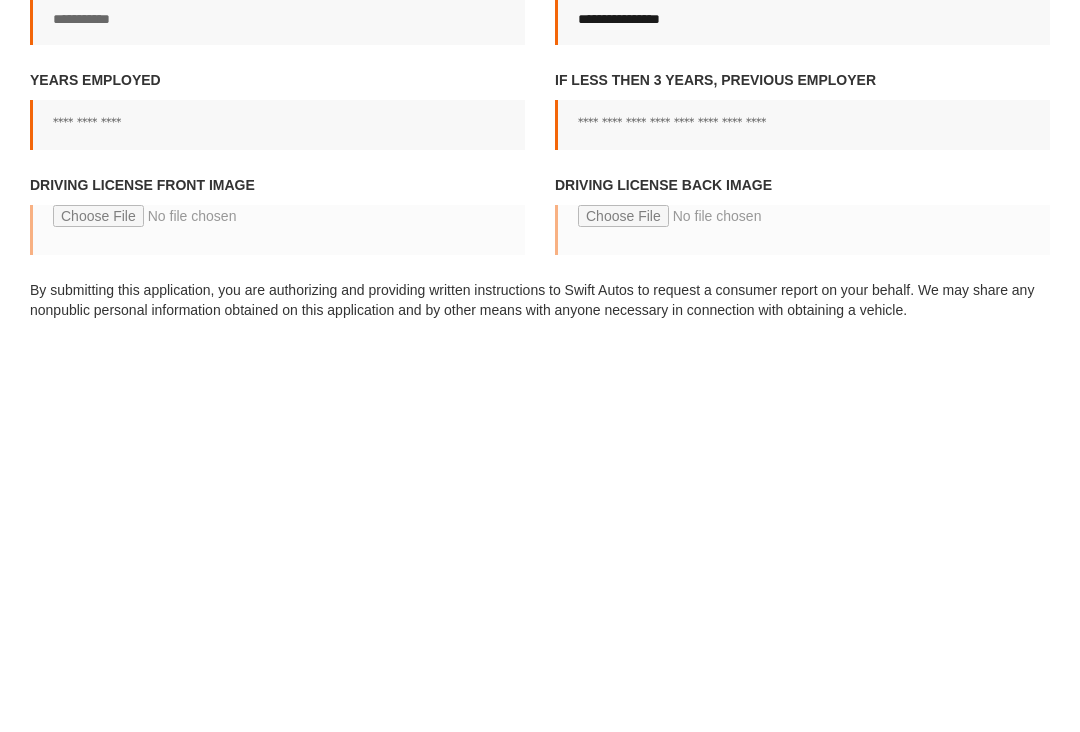 type on "**********" 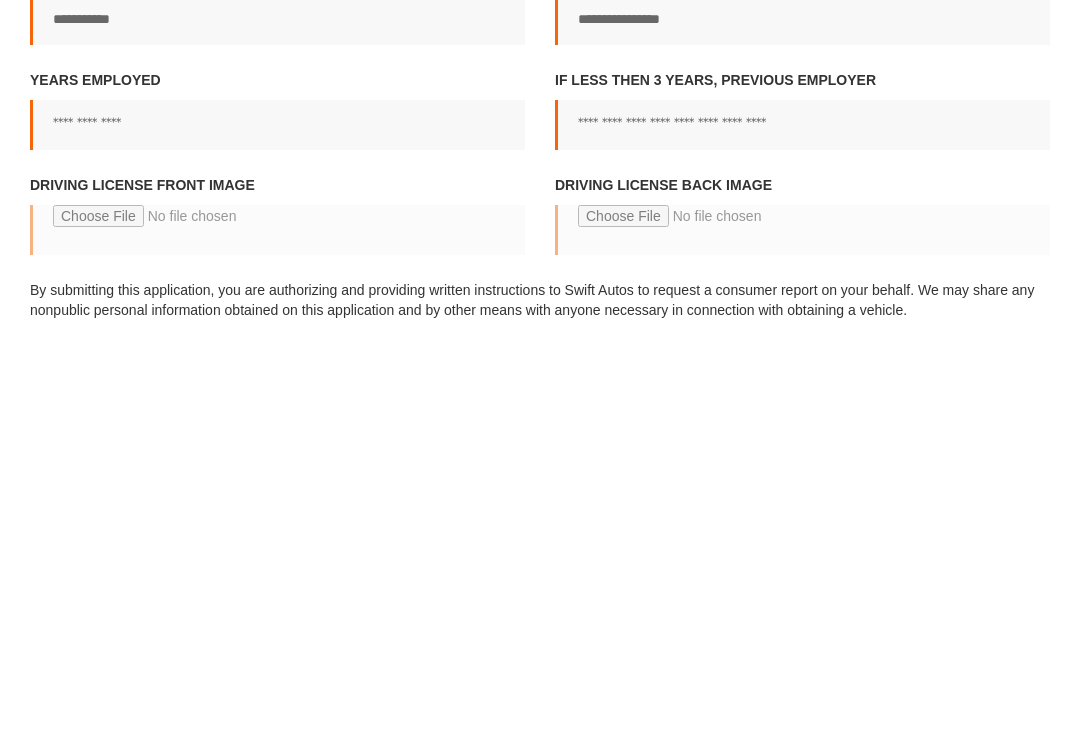 click on "Years employed" at bounding box center (277, 529) 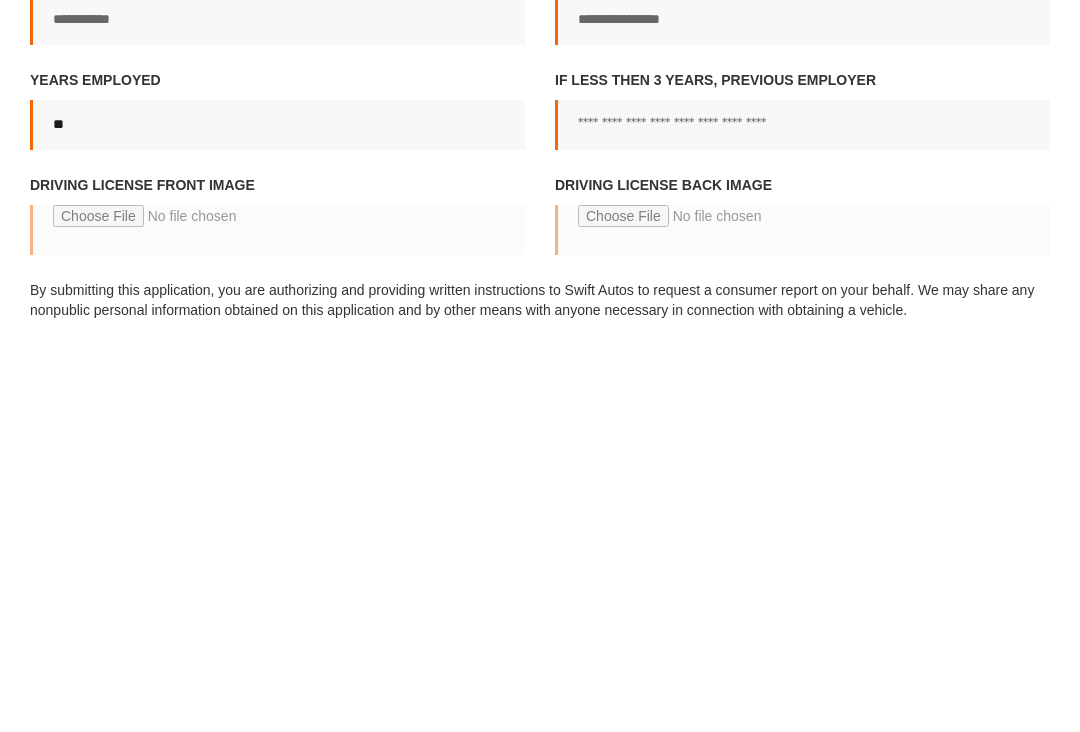 type on "**" 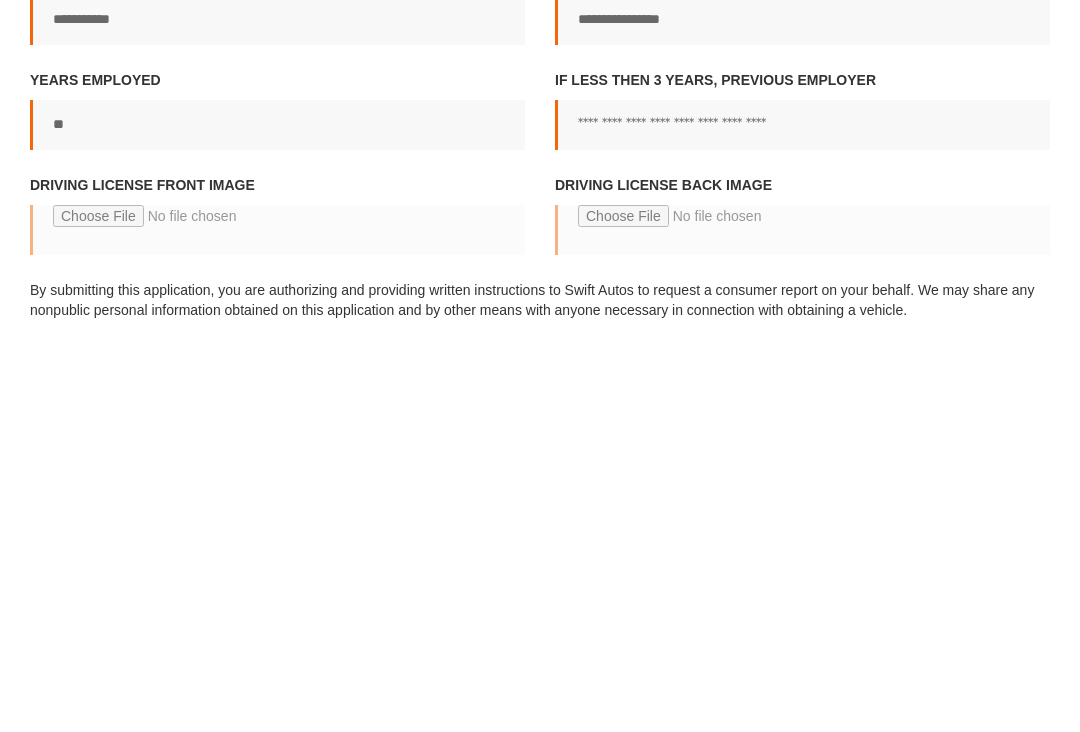 click on "Driving License front image" at bounding box center [277, 634] 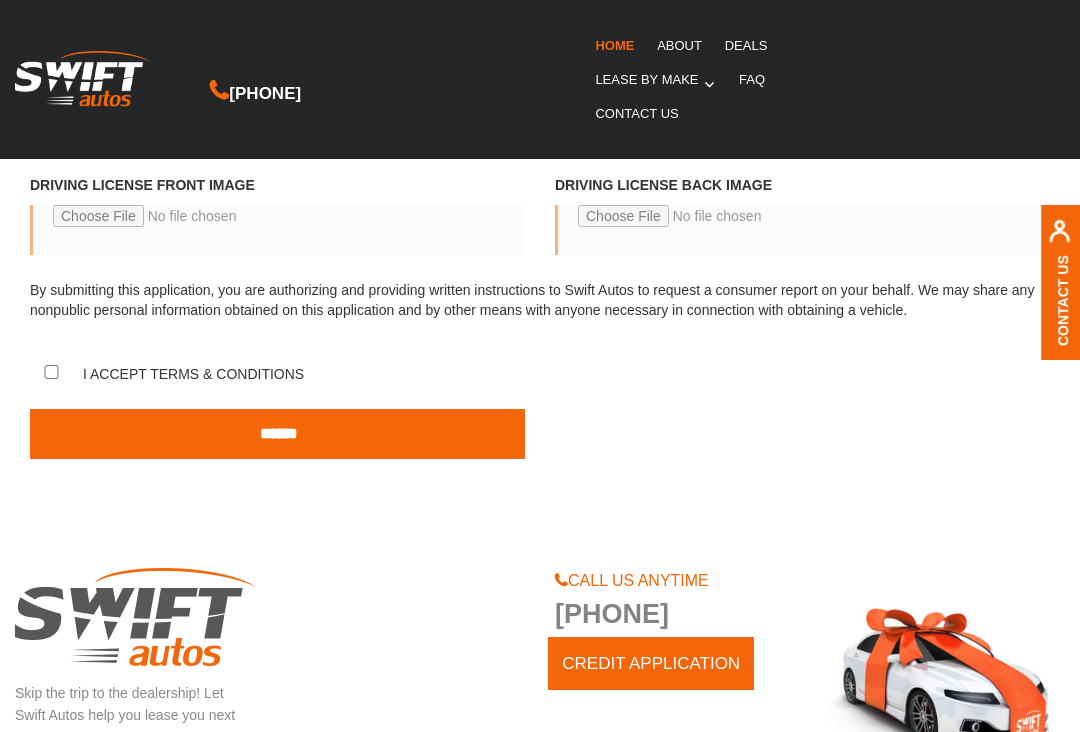 type on "**********" 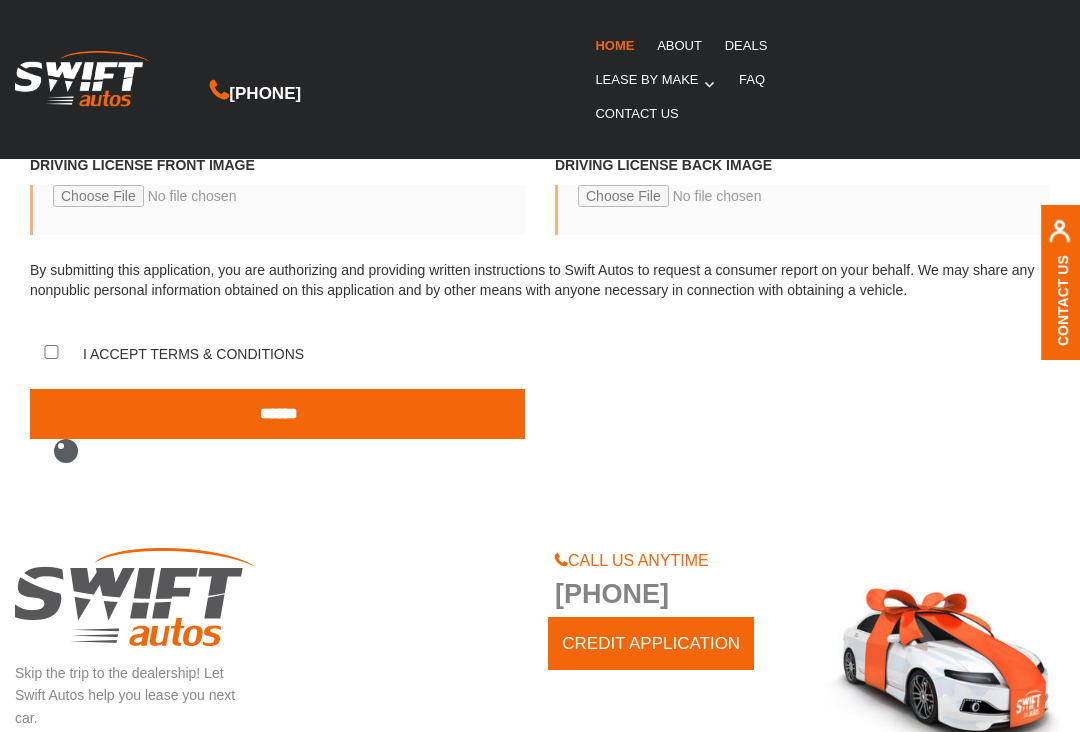 click on "******" at bounding box center (277, 414) 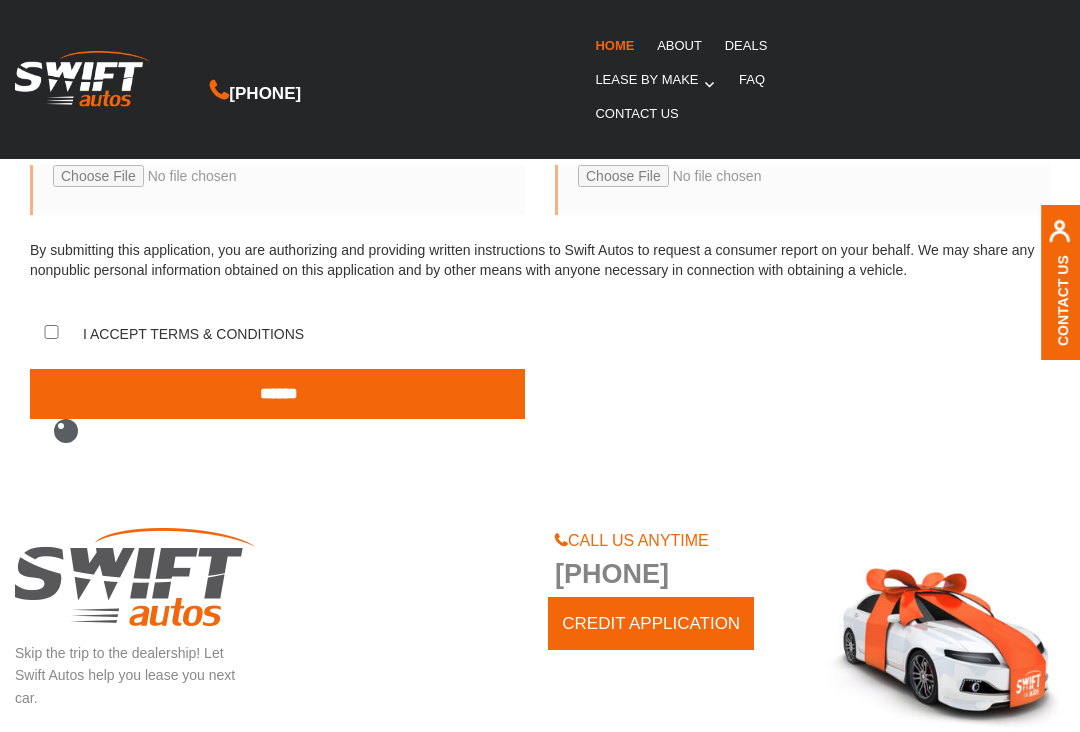 scroll, scrollTop: 1373, scrollLeft: 0, axis: vertical 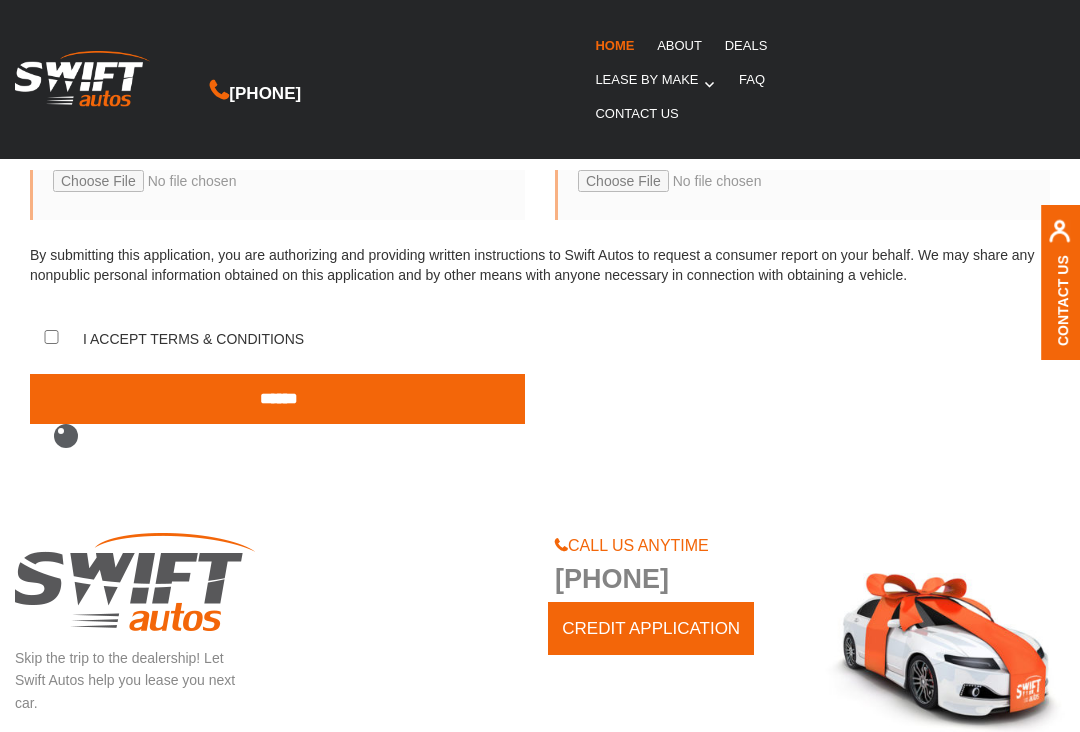 click on "******" at bounding box center (277, 399) 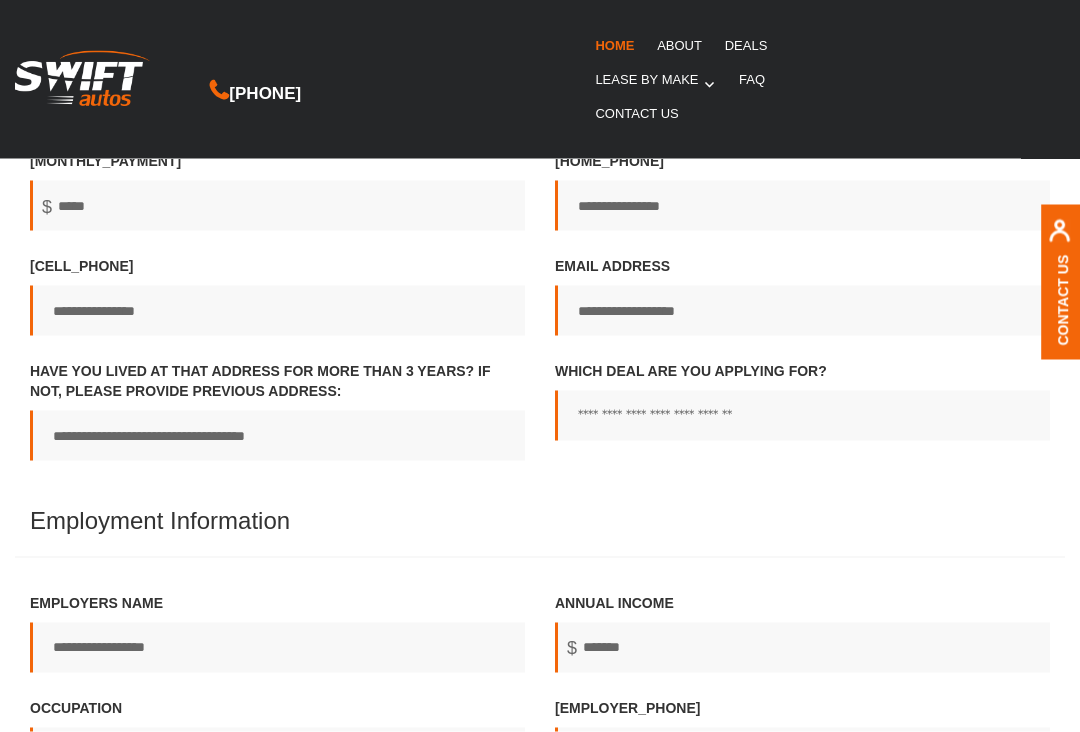 scroll, scrollTop: 612, scrollLeft: 0, axis: vertical 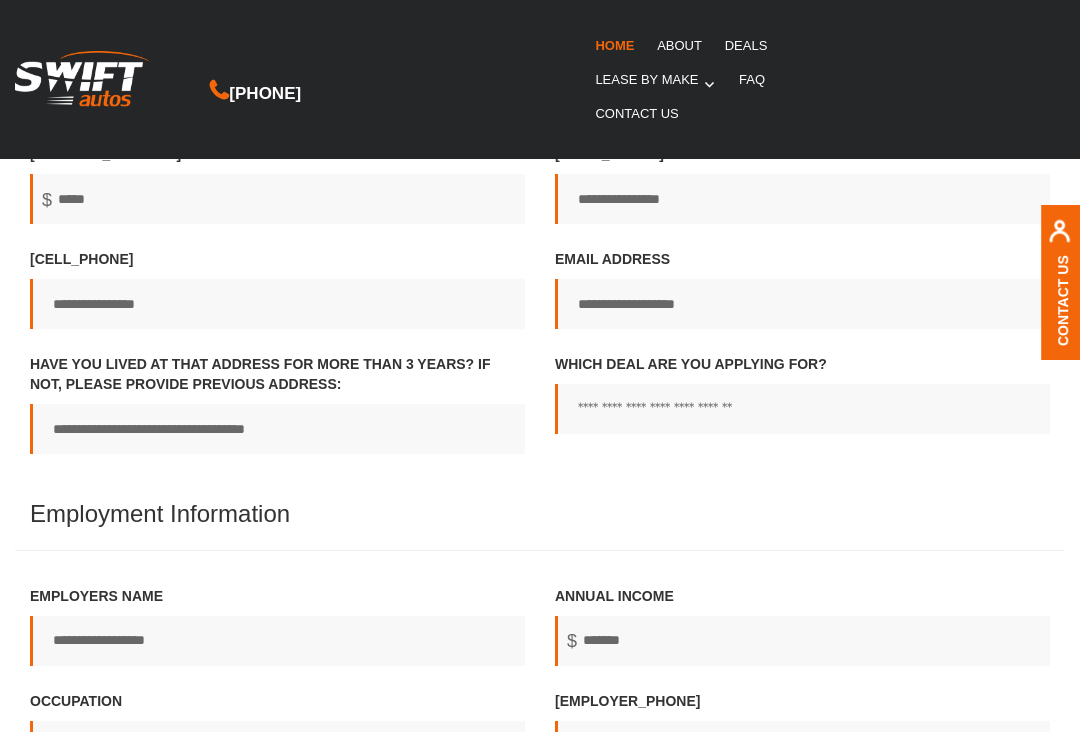 click on "Which Deal Are You Applying For?" at bounding box center (802, 409) 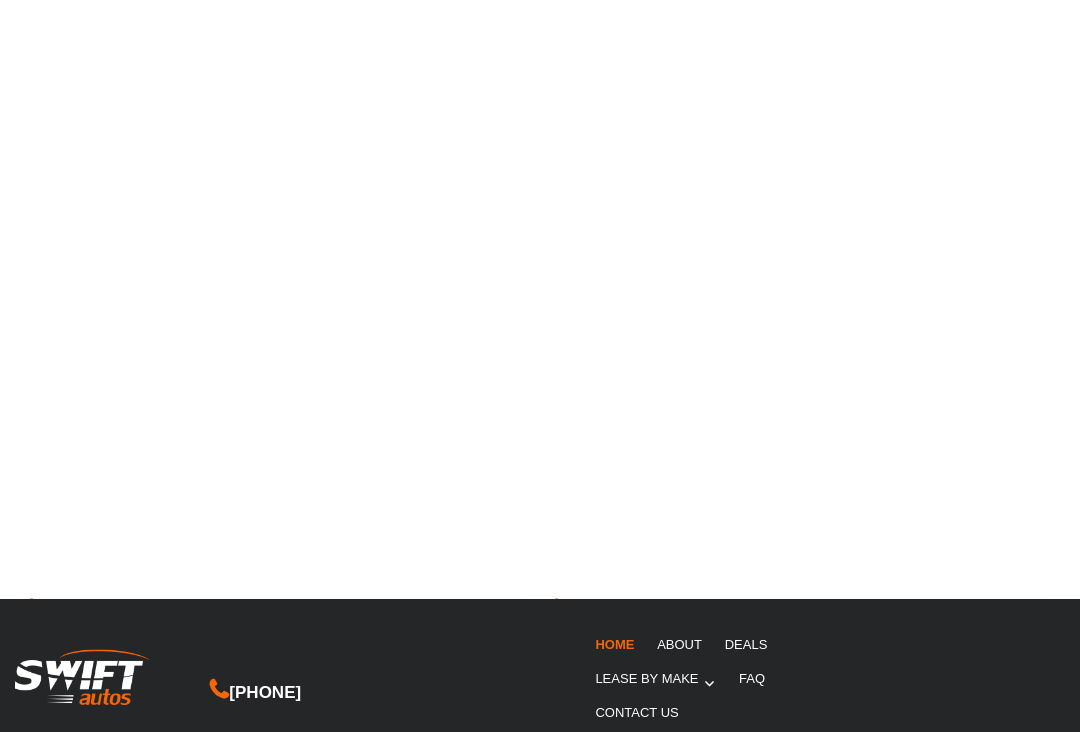scroll, scrollTop: 1469, scrollLeft: 0, axis: vertical 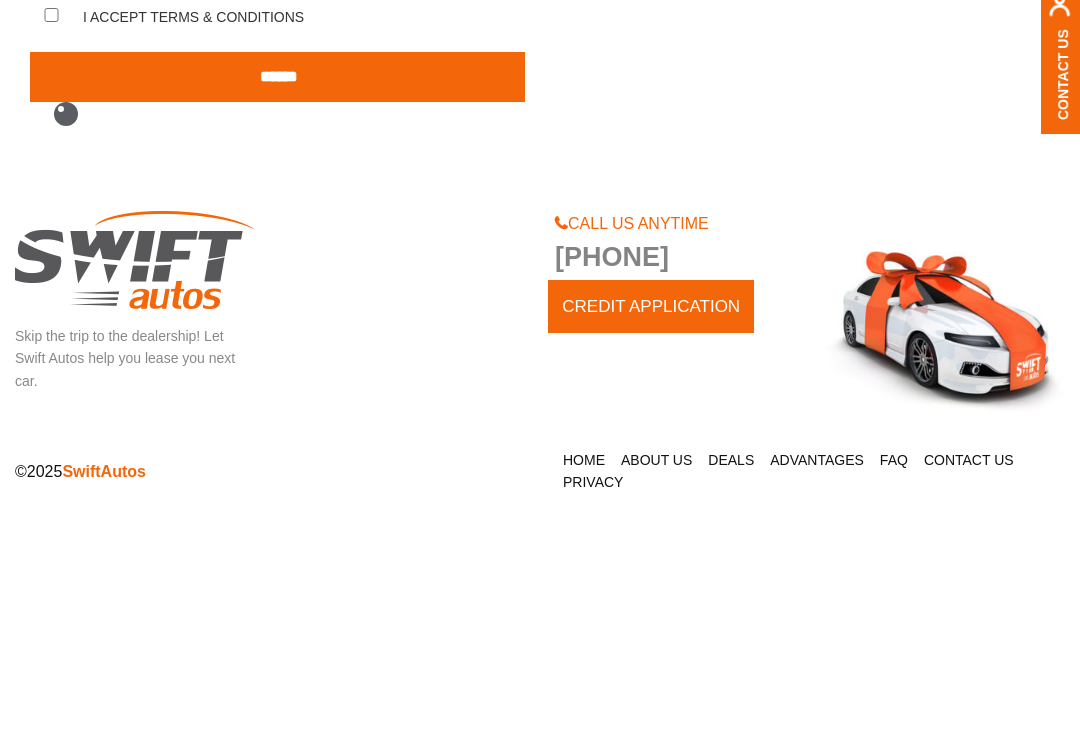 click on "Skip the trip to the dealership!
Let Swift Autos help you lease you next car." at bounding box center (135, 539) 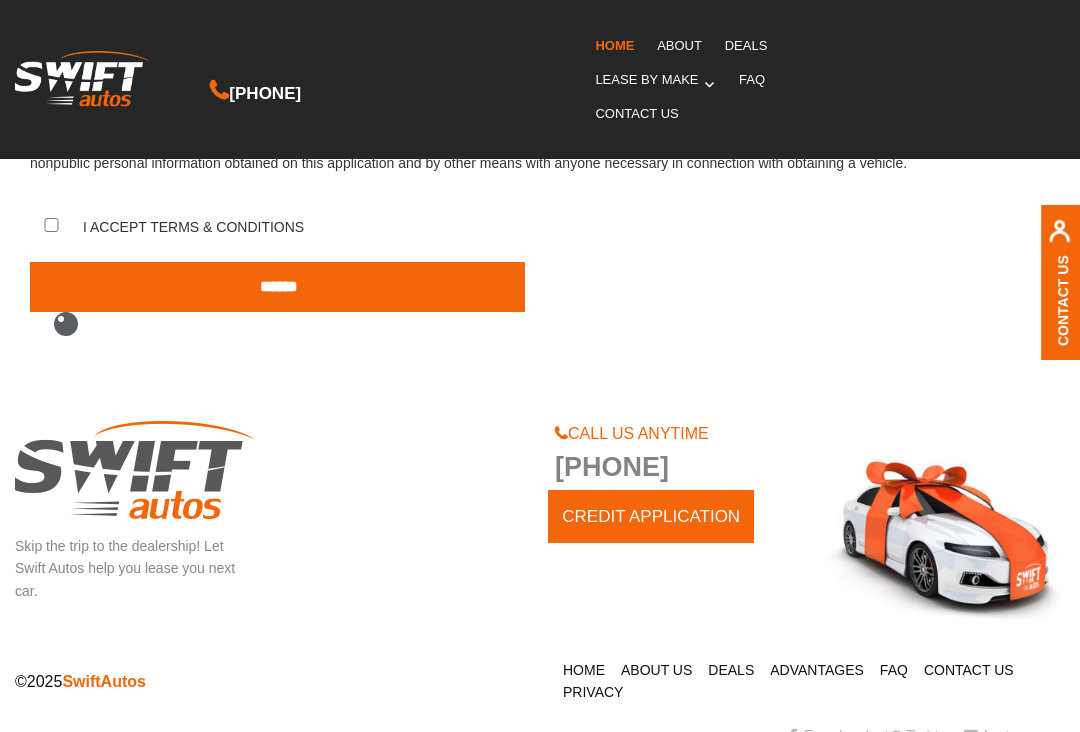 click on "******" at bounding box center (277, 287) 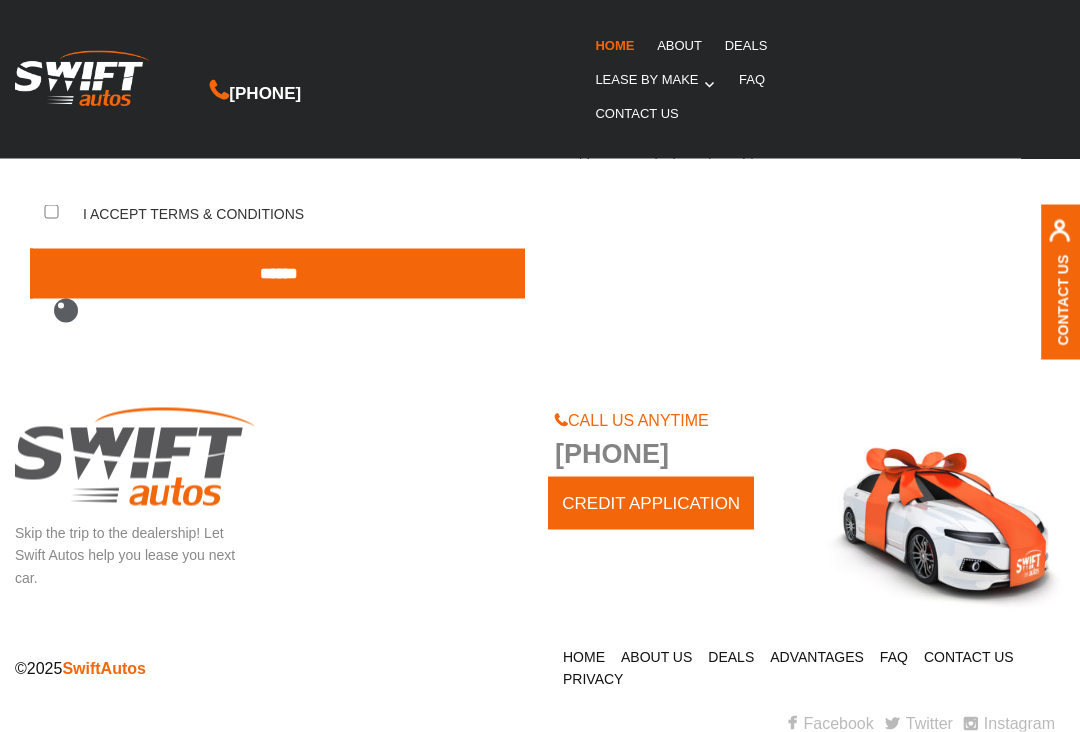 scroll, scrollTop: 1495, scrollLeft: 0, axis: vertical 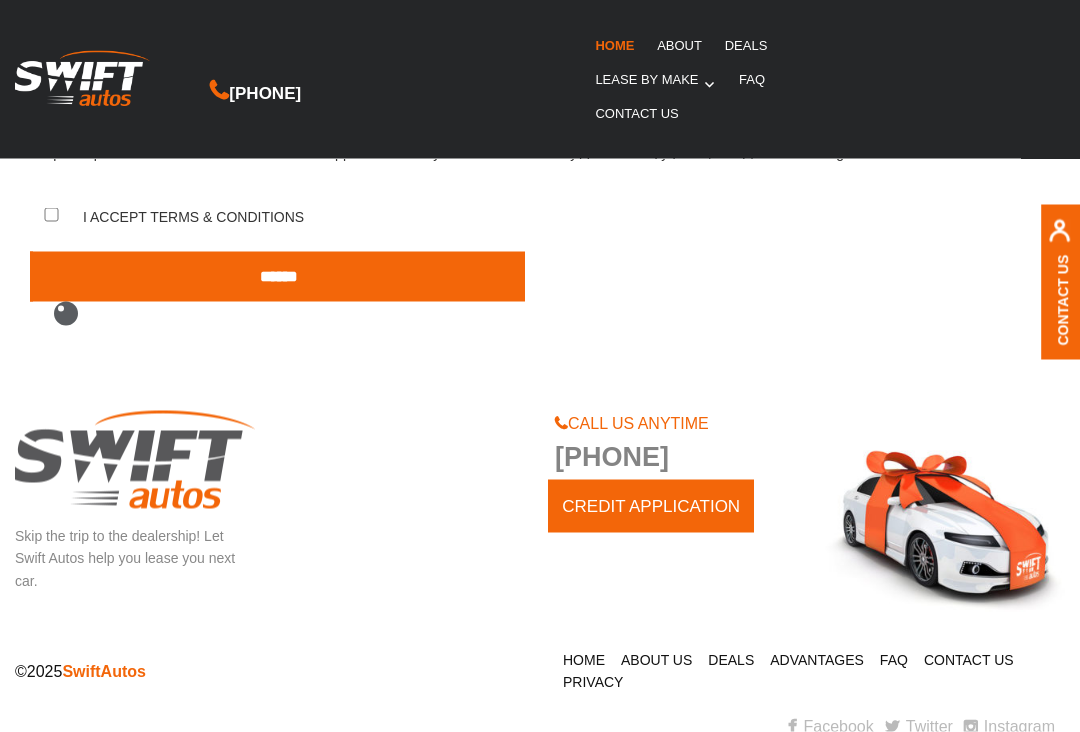 click on "******" at bounding box center [277, 277] 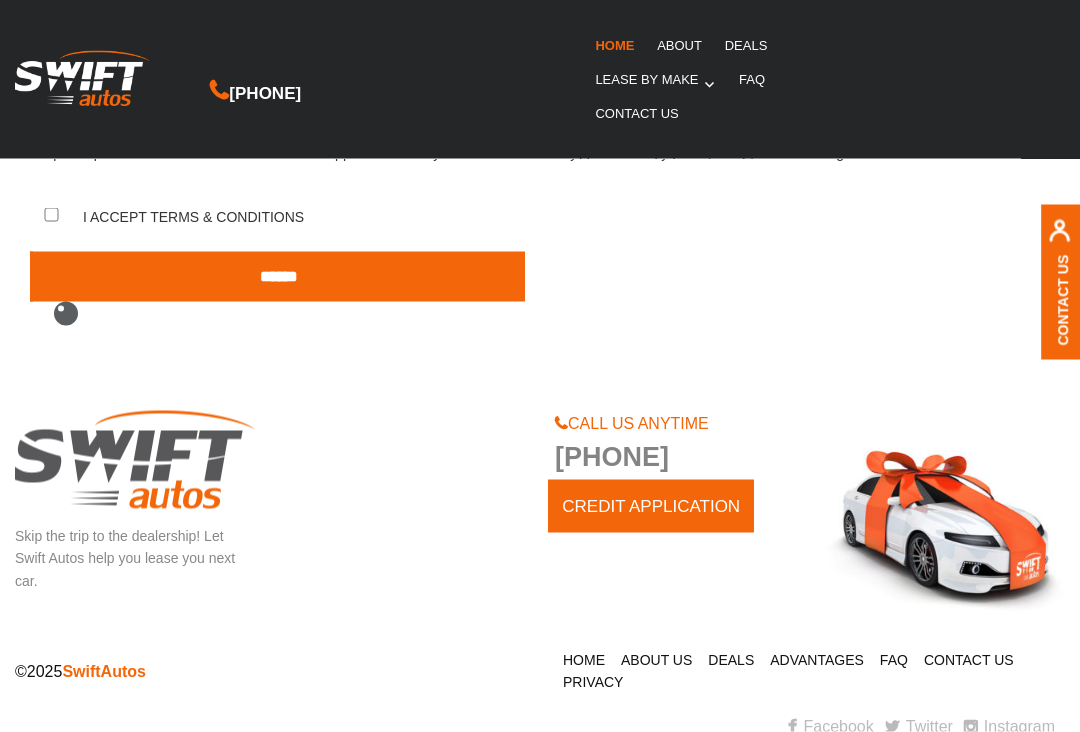 click on "******" at bounding box center [277, 277] 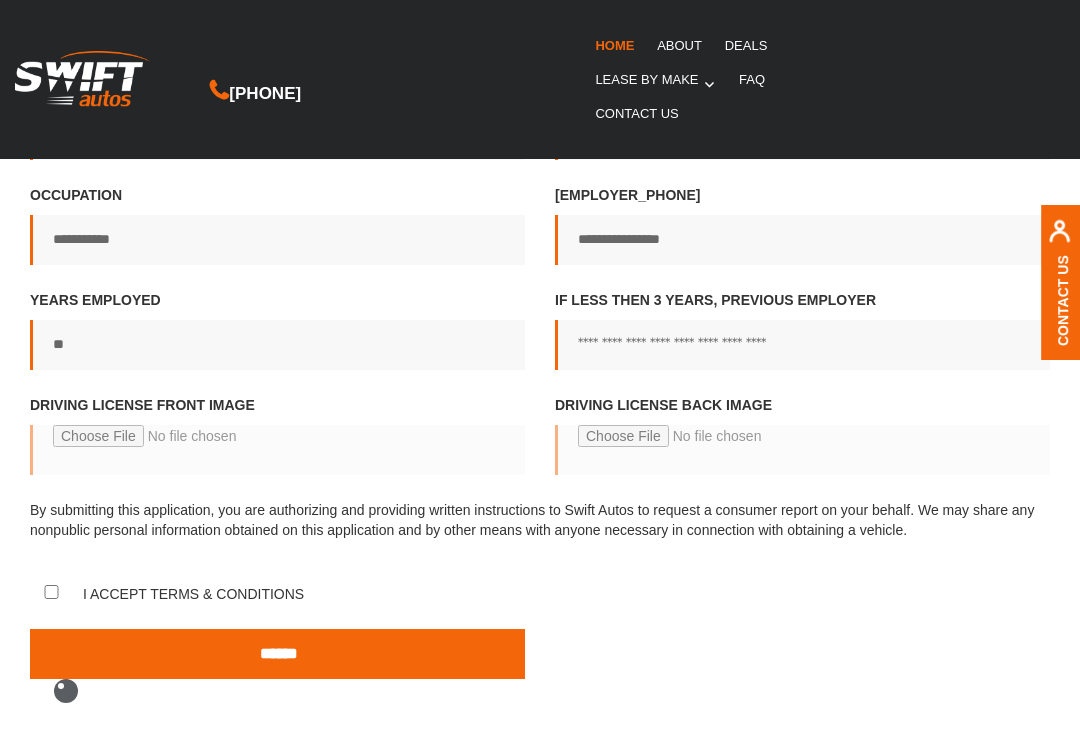 scroll, scrollTop: 1127, scrollLeft: 0, axis: vertical 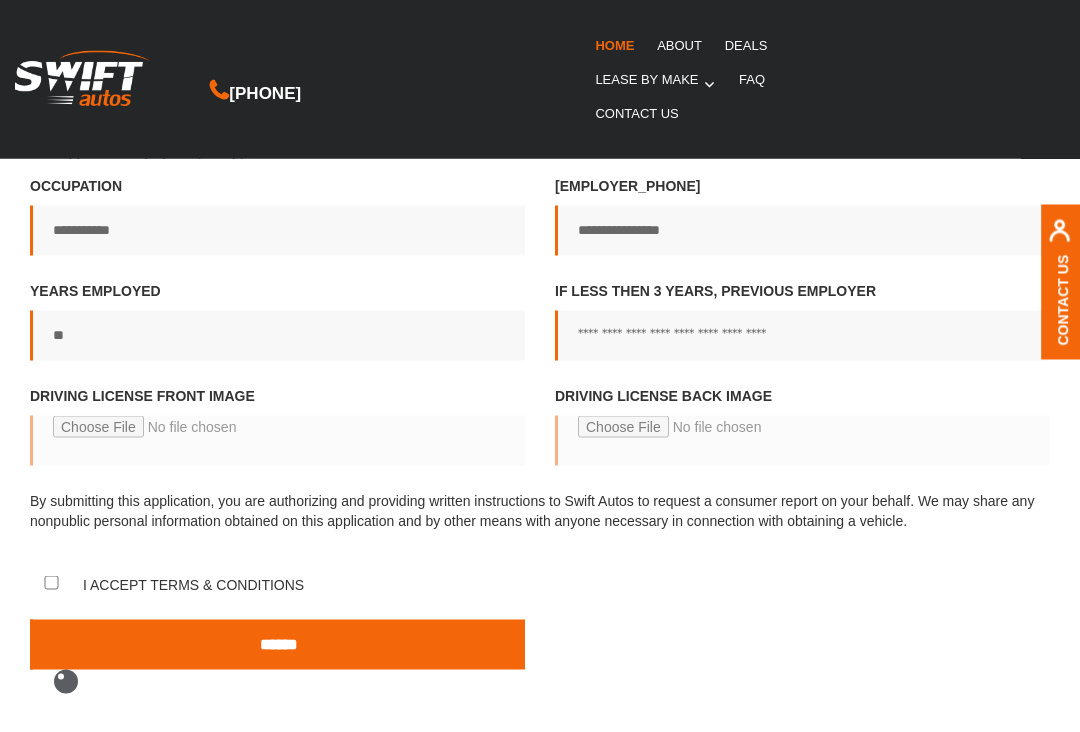 click on "******" at bounding box center (277, 645) 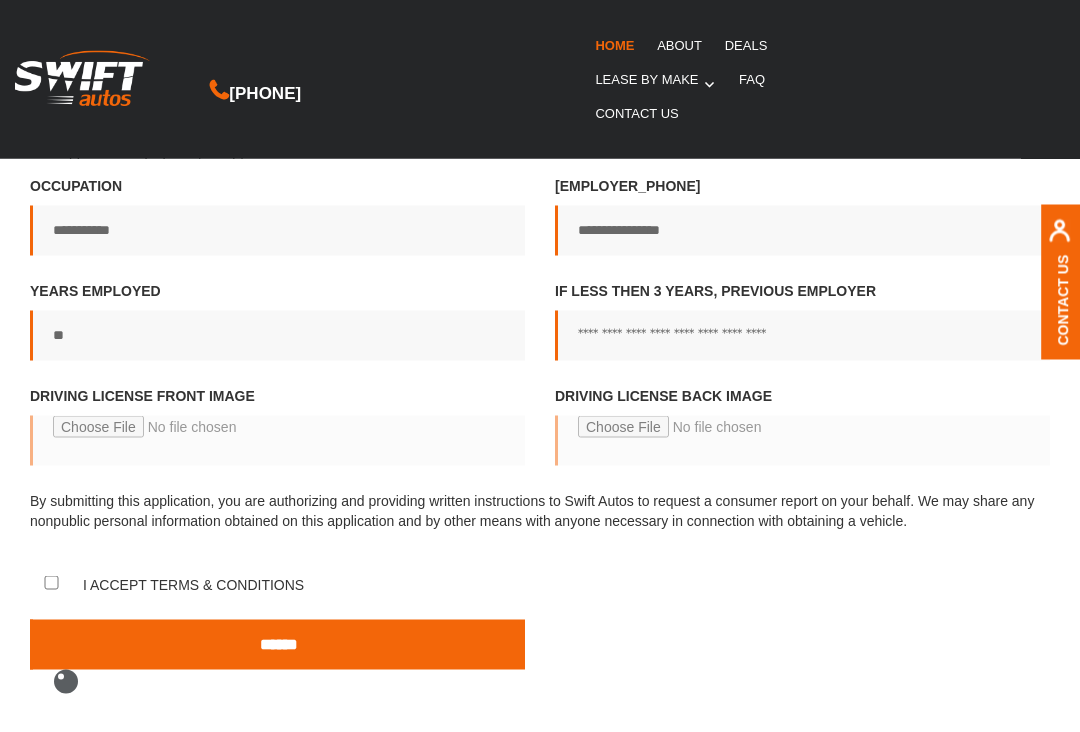 scroll, scrollTop: 1128, scrollLeft: 0, axis: vertical 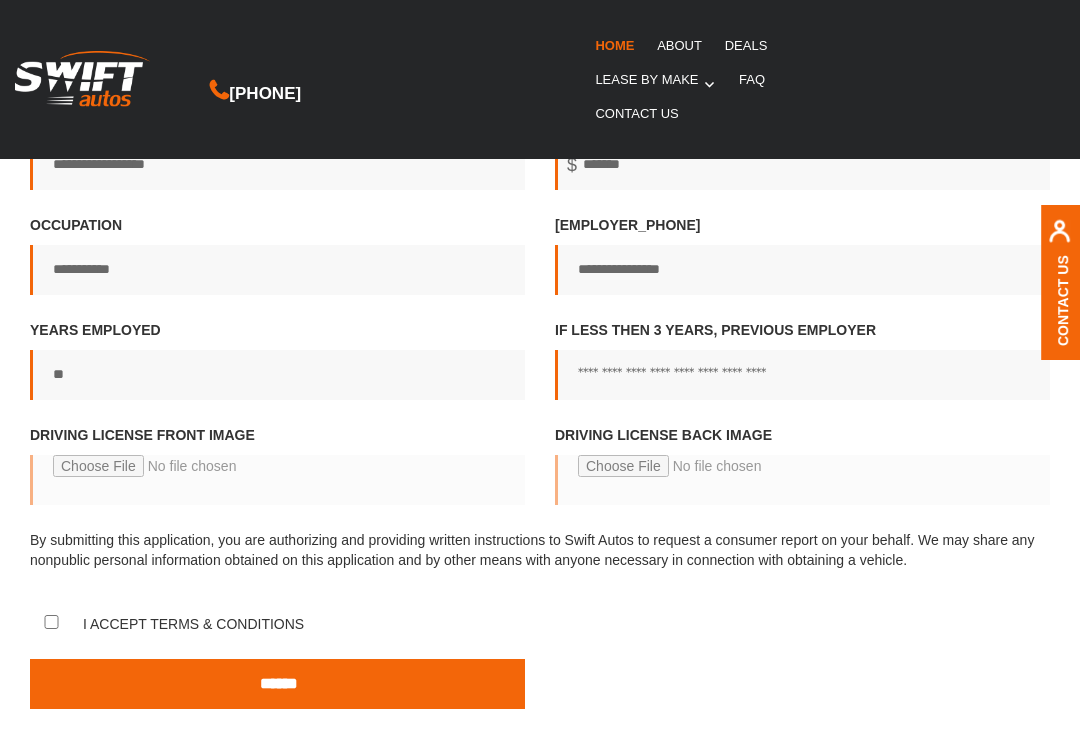 click on "******" at bounding box center [277, 688] 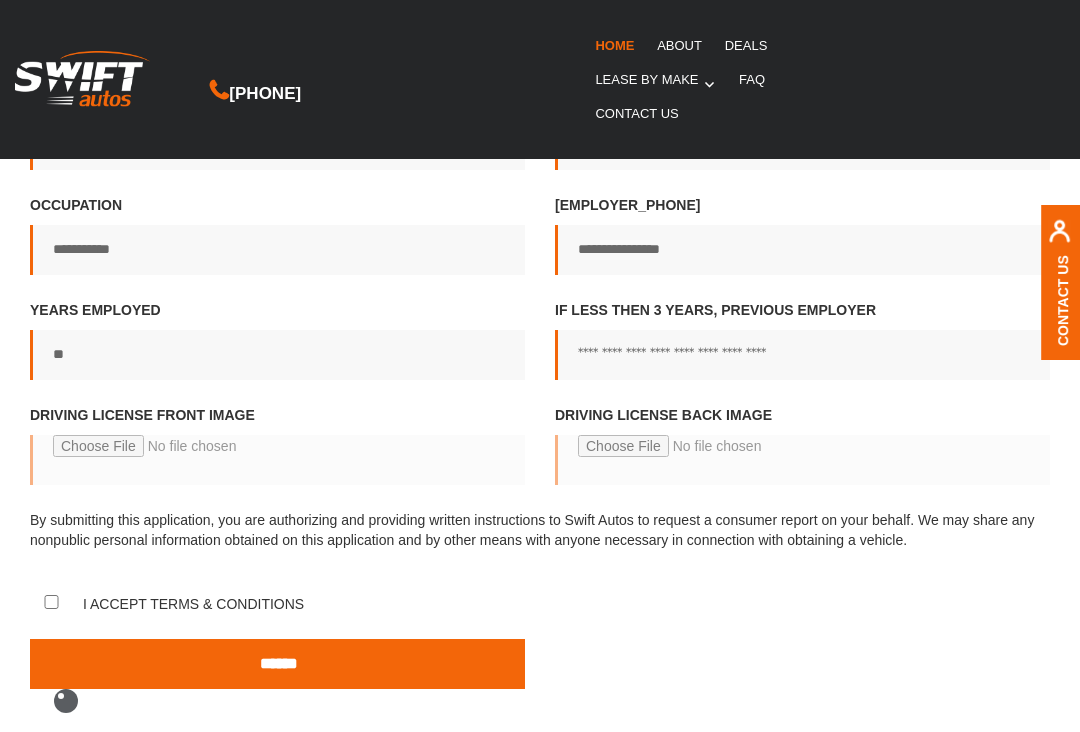 click on "******" at bounding box center (277, 664) 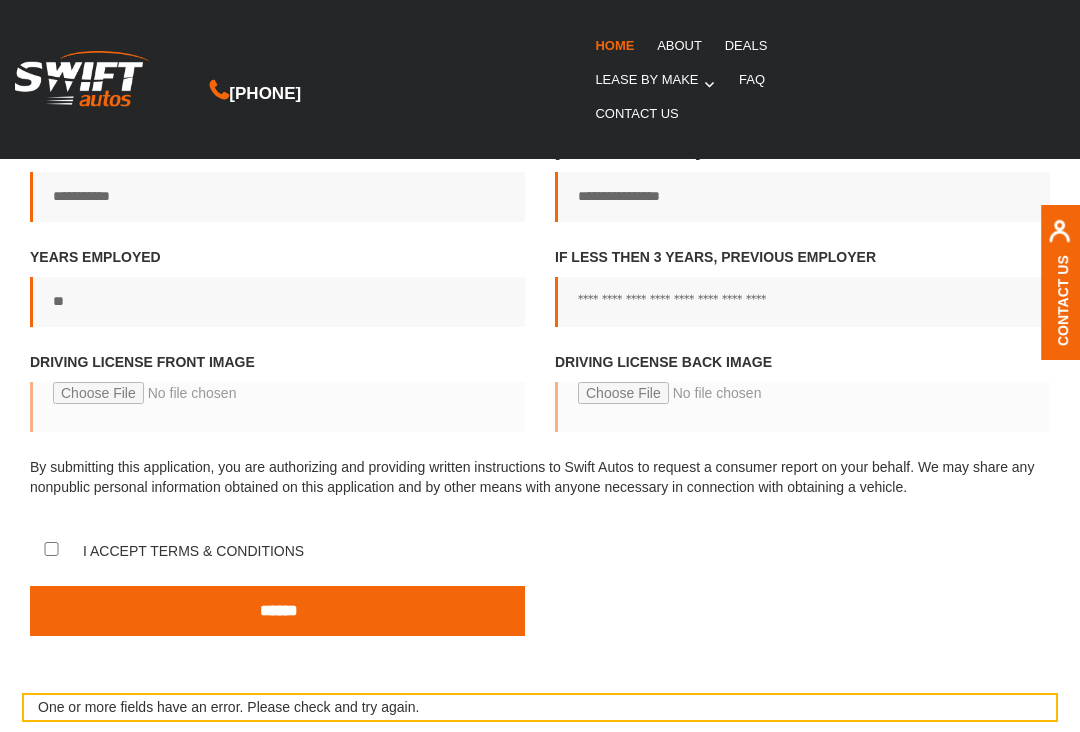 scroll, scrollTop: 1210, scrollLeft: 0, axis: vertical 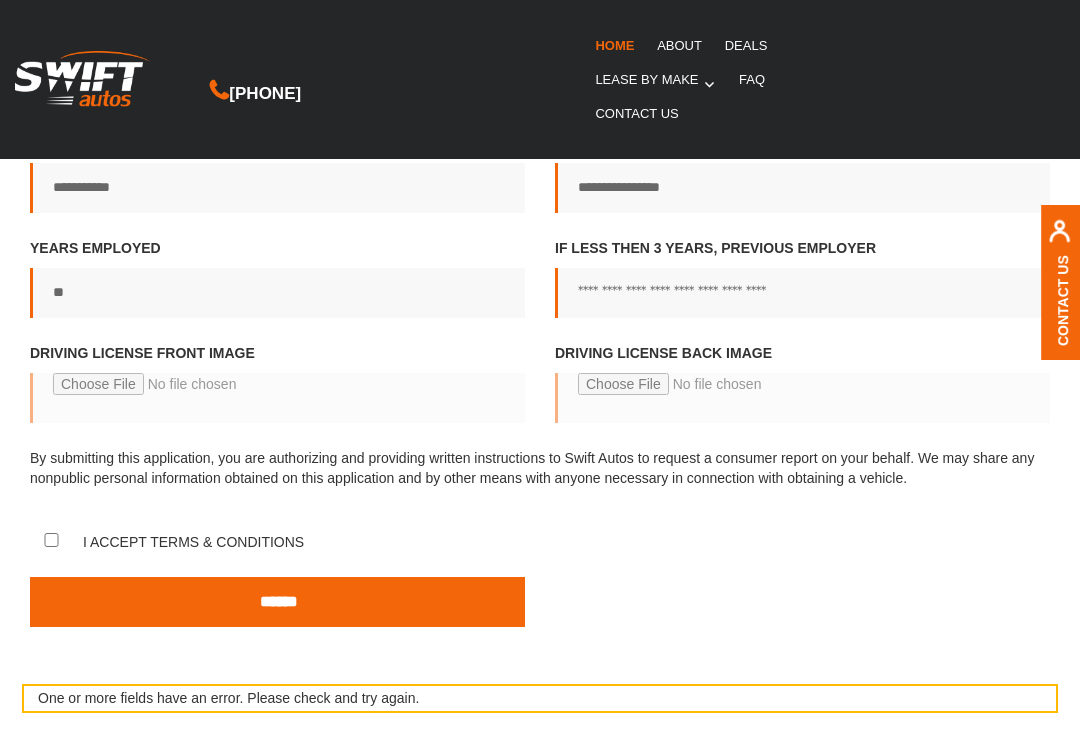 click on "******" at bounding box center (277, 602) 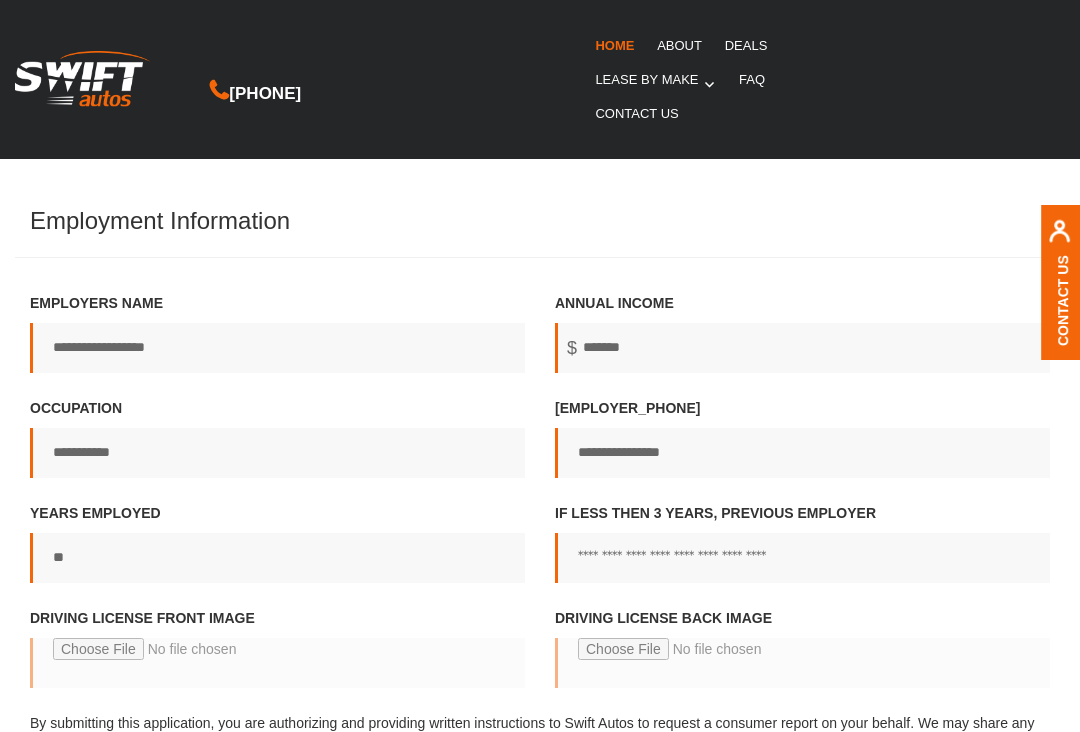 scroll, scrollTop: 967, scrollLeft: 0, axis: vertical 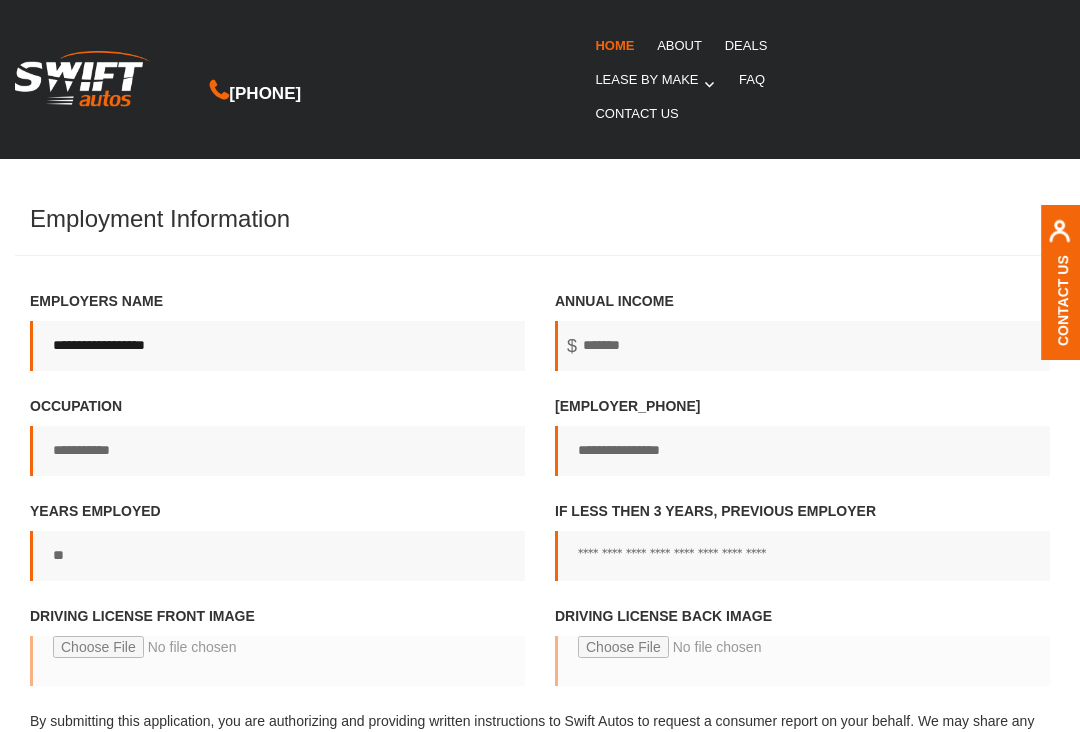 click on "**********" at bounding box center [277, 346] 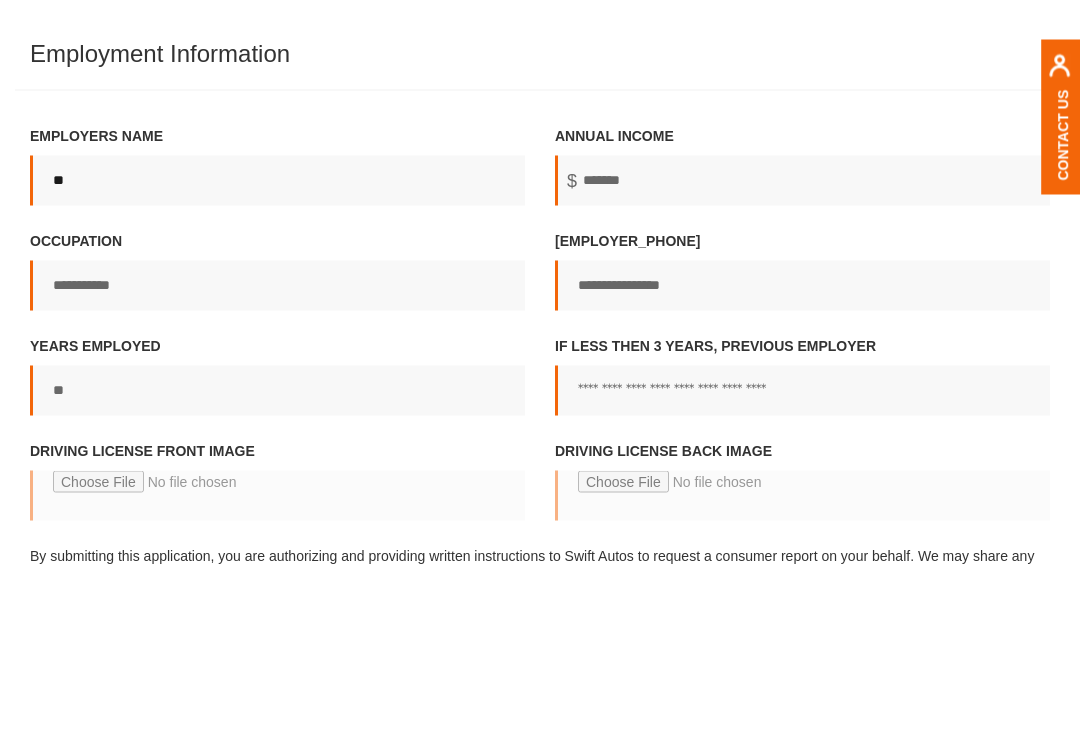 type on "*" 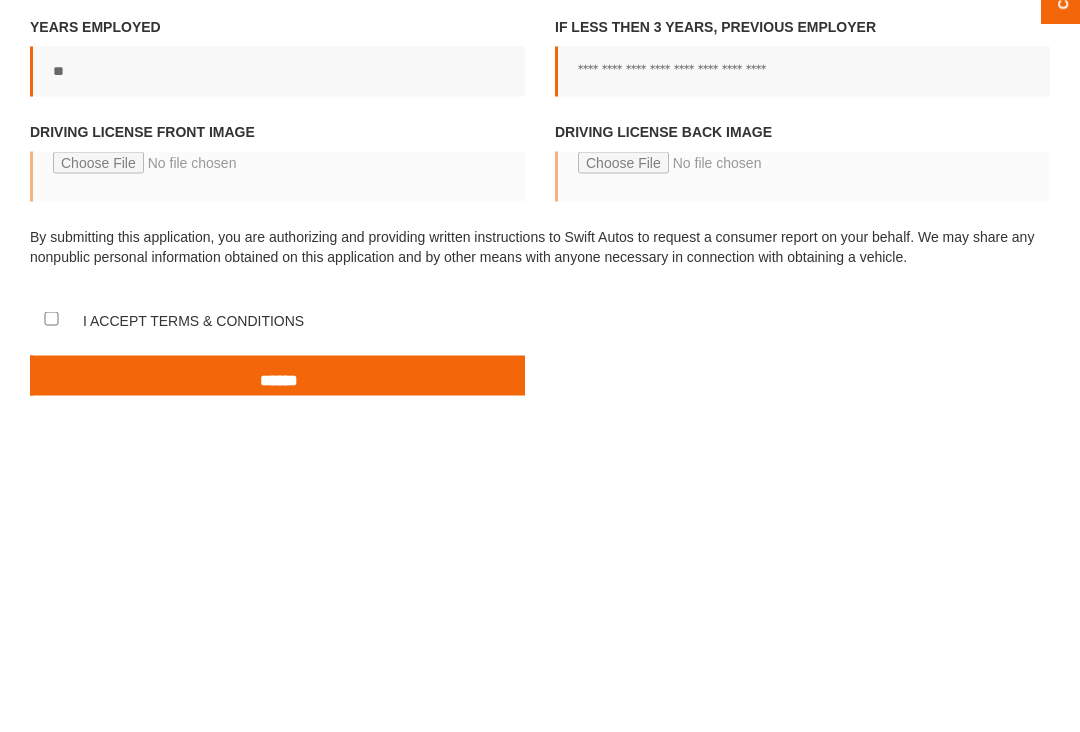 scroll, scrollTop: 1134, scrollLeft: 0, axis: vertical 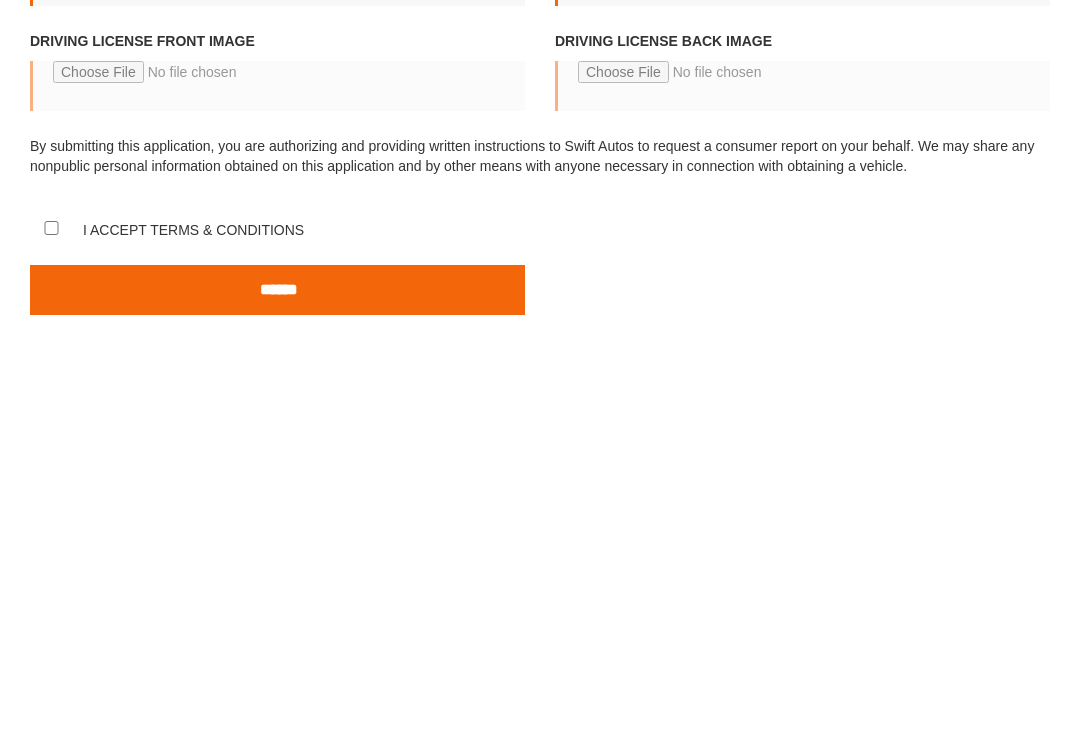type on "**********" 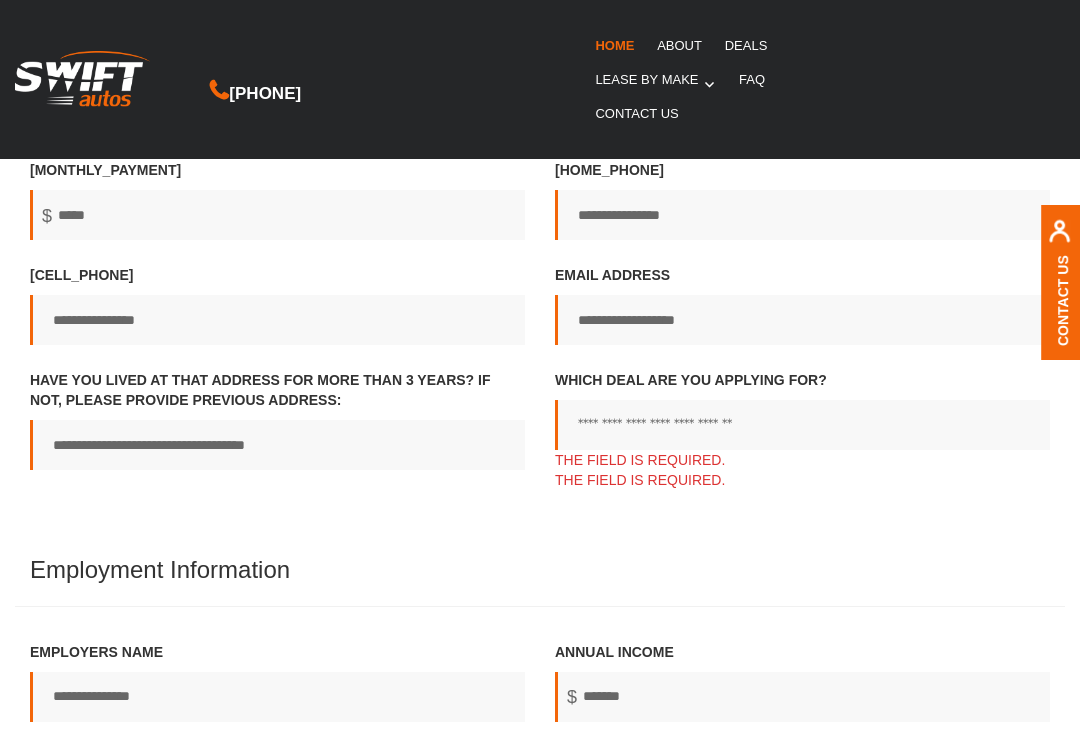 scroll, scrollTop: 587, scrollLeft: 0, axis: vertical 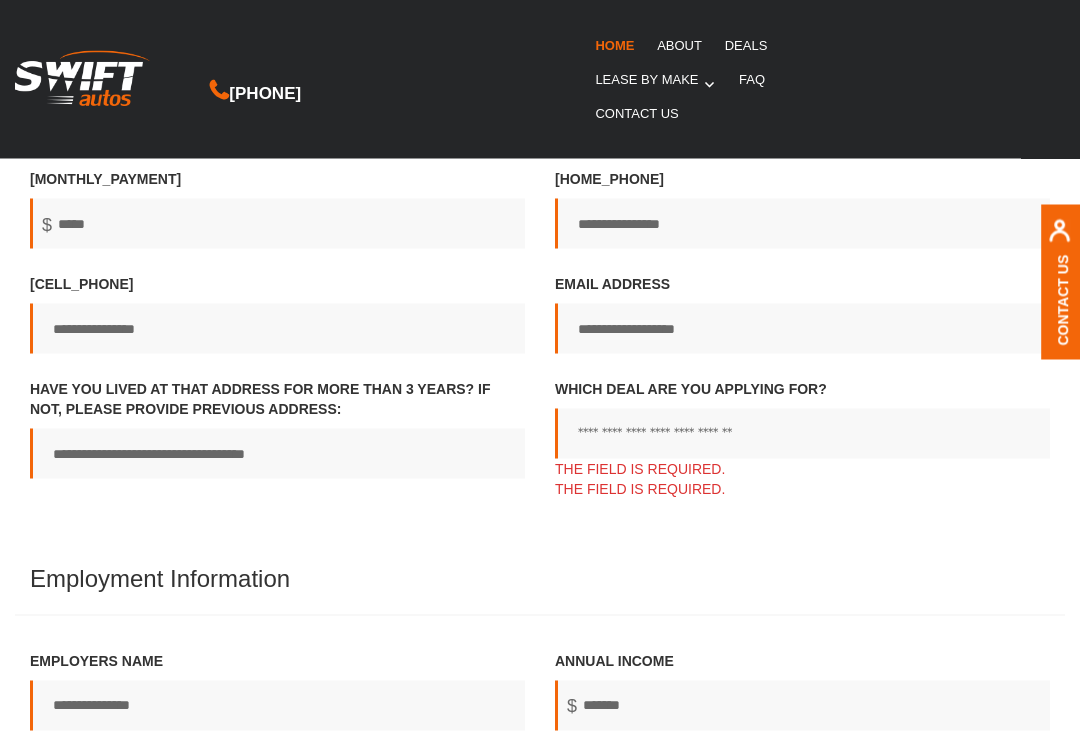 click on "Which Deal Are You Applying For? The field is required. The field is required." at bounding box center [802, 434] 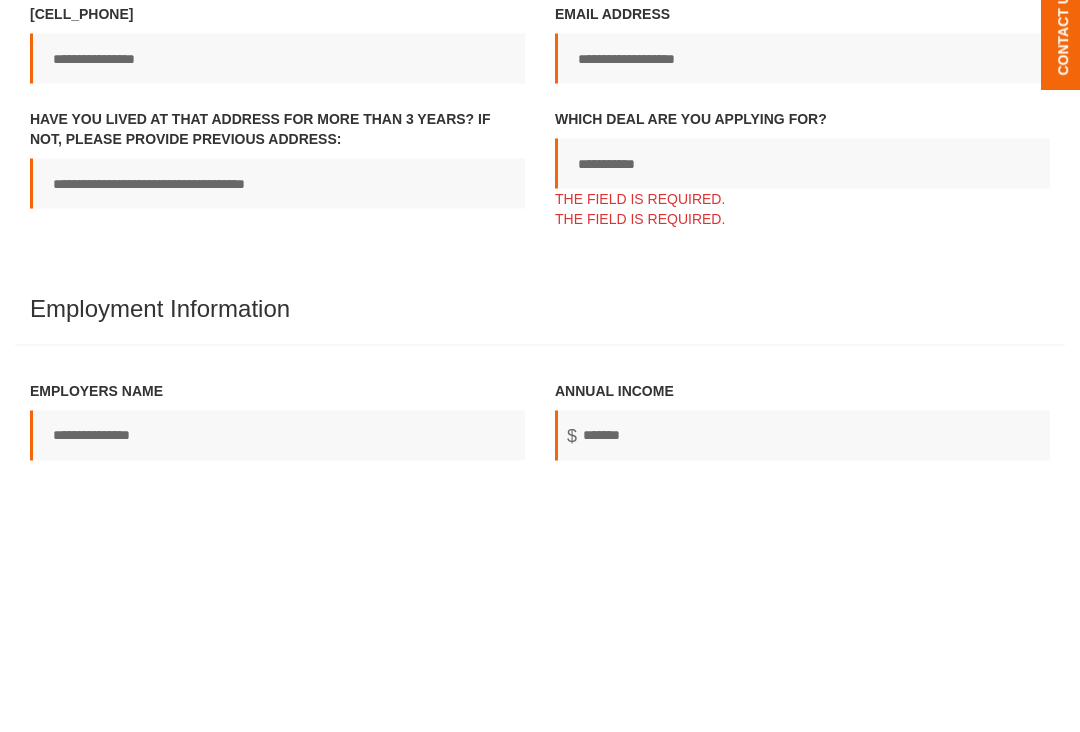 click on "**********" at bounding box center (540, 503) 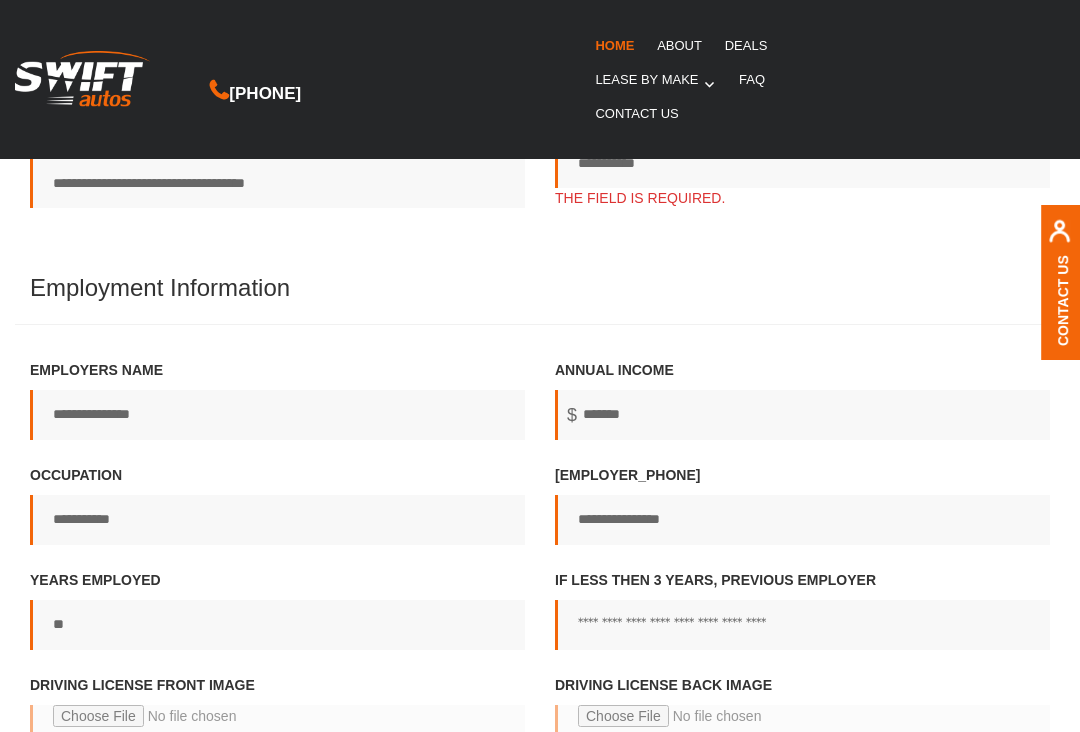 click on "**********" at bounding box center (540, 222) 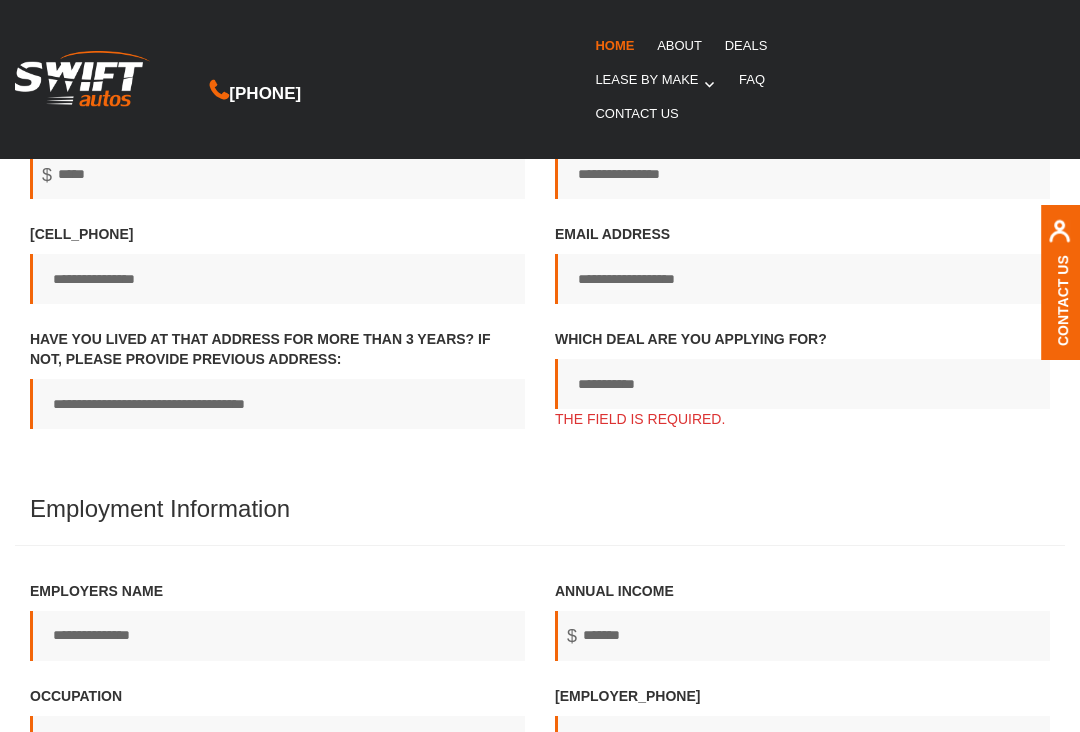 scroll, scrollTop: 628, scrollLeft: 0, axis: vertical 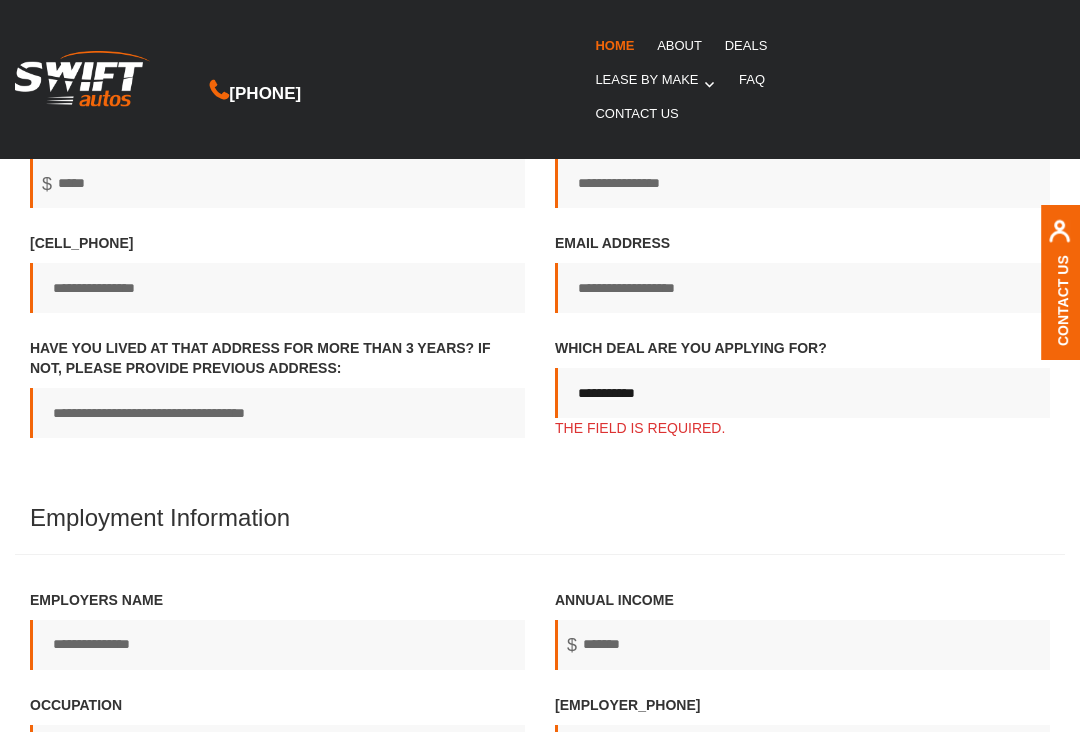 click on "**********" at bounding box center (802, 393) 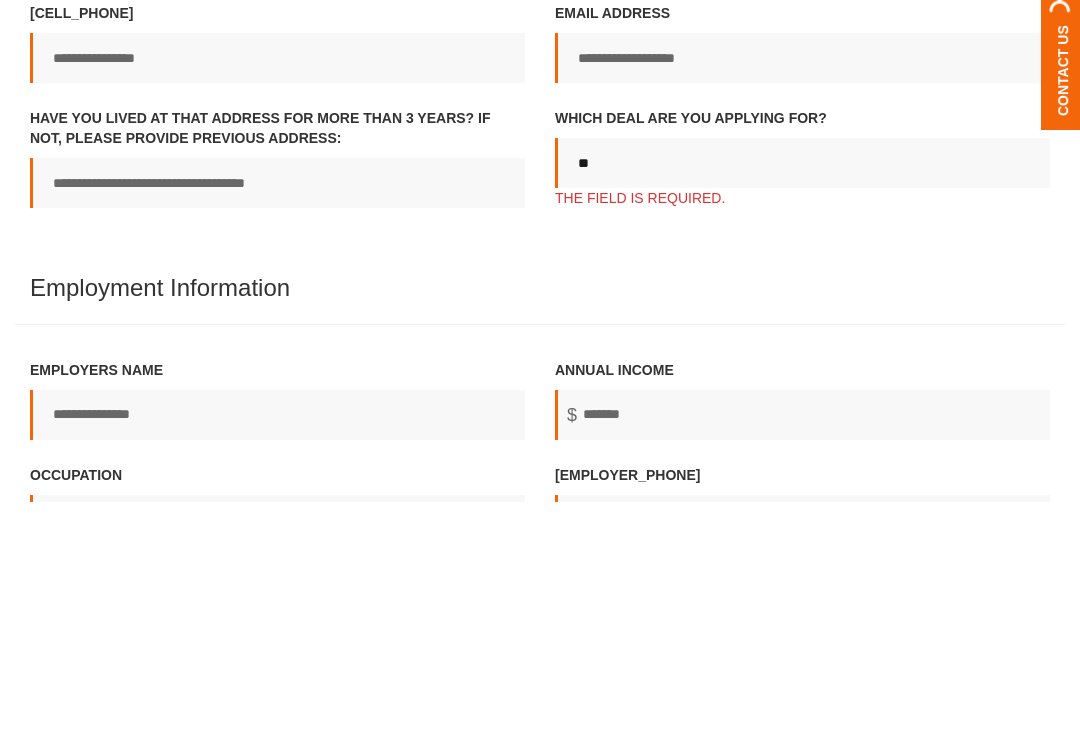 type on "*" 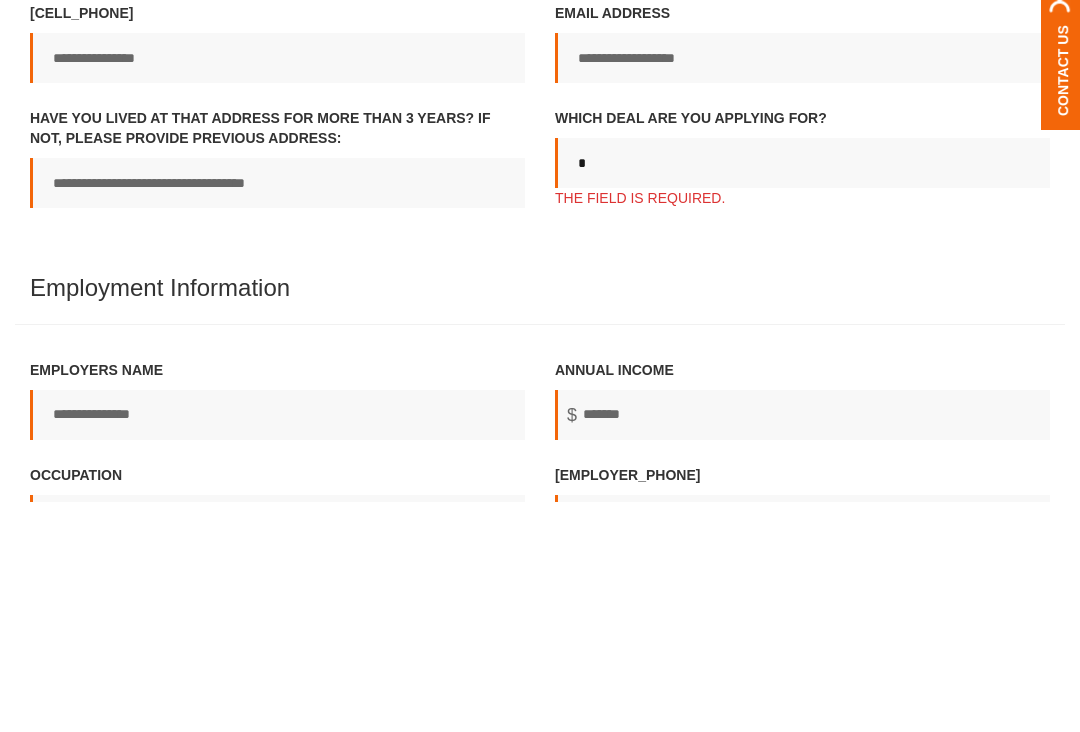 type 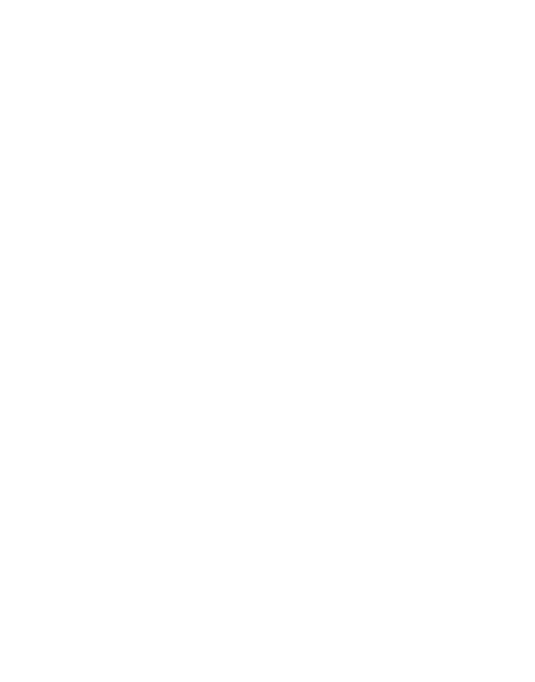 scroll, scrollTop: 0, scrollLeft: 0, axis: both 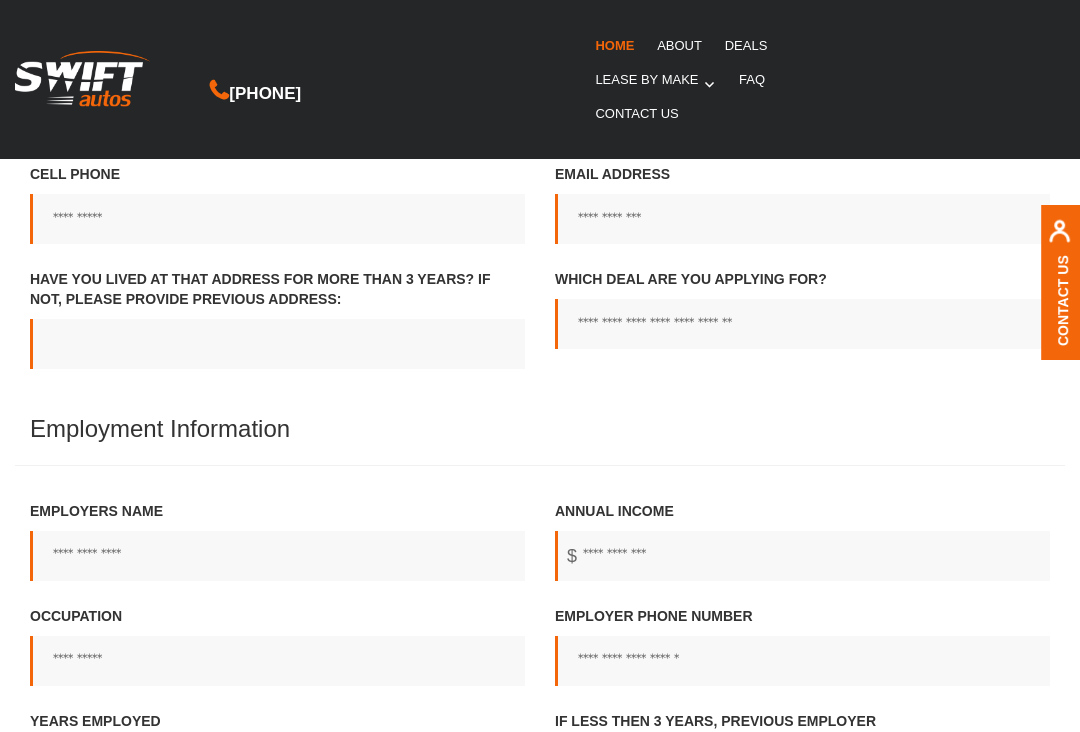 click on "Which Deal Are You Applying For?" at bounding box center (802, 324) 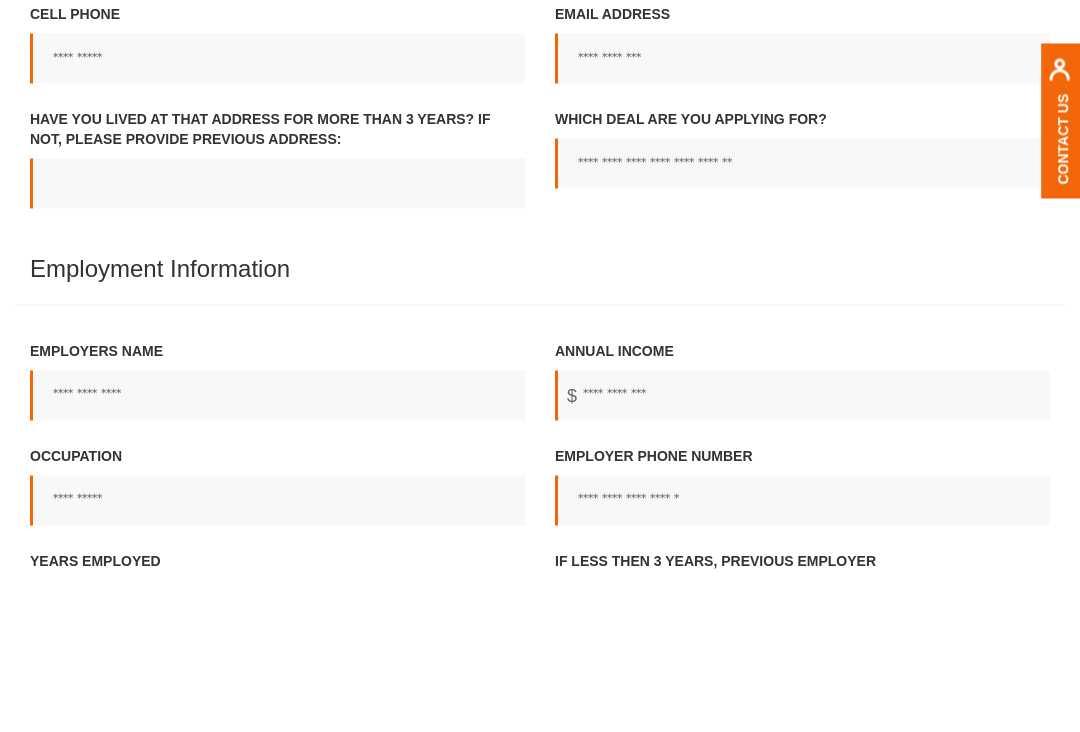 paste on "**********" 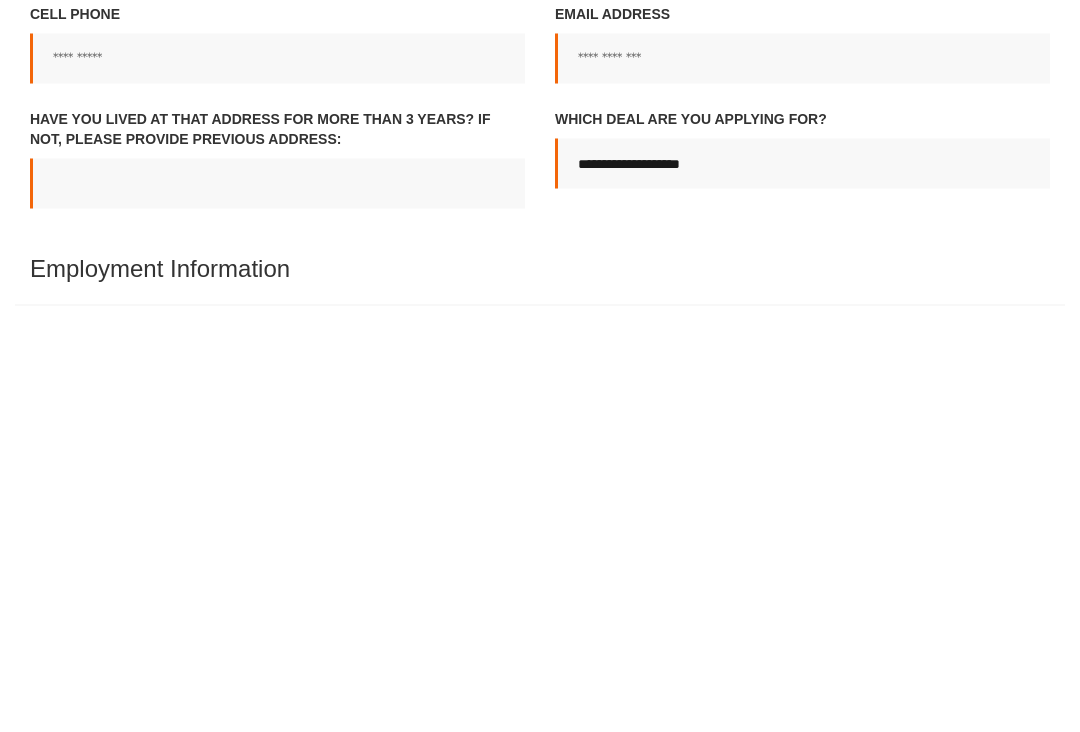 scroll, scrollTop: 123, scrollLeft: 0, axis: vertical 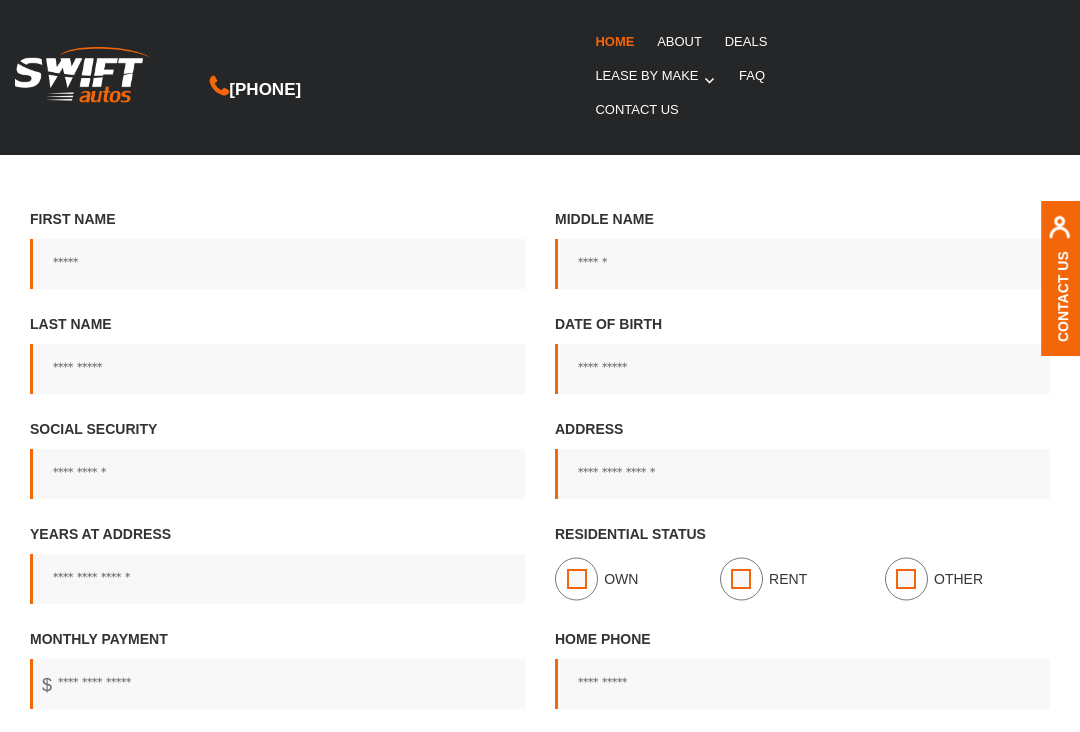 type on "**********" 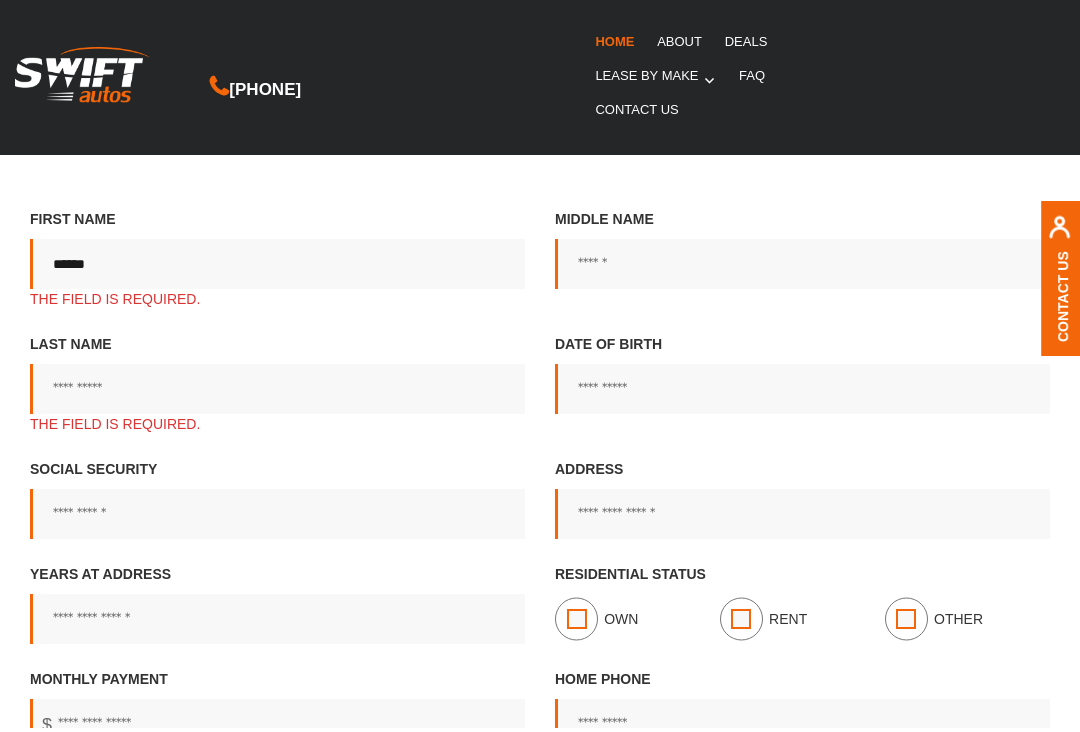 type on "*****" 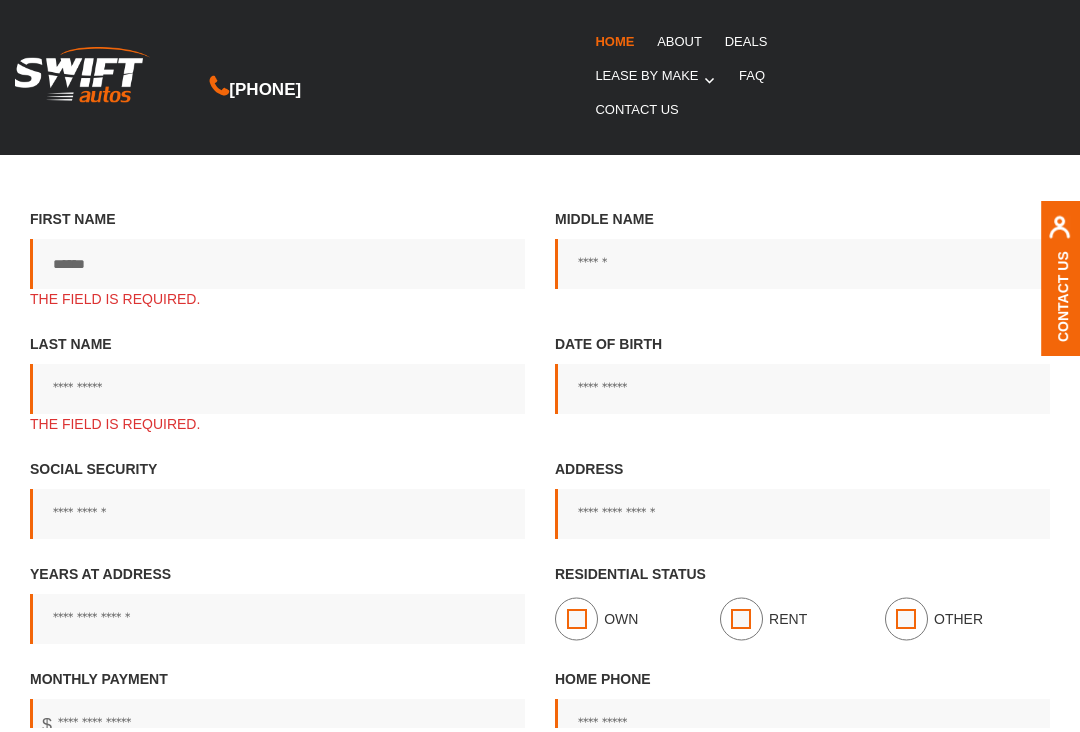 click on "Middle Name" at bounding box center (802, 268) 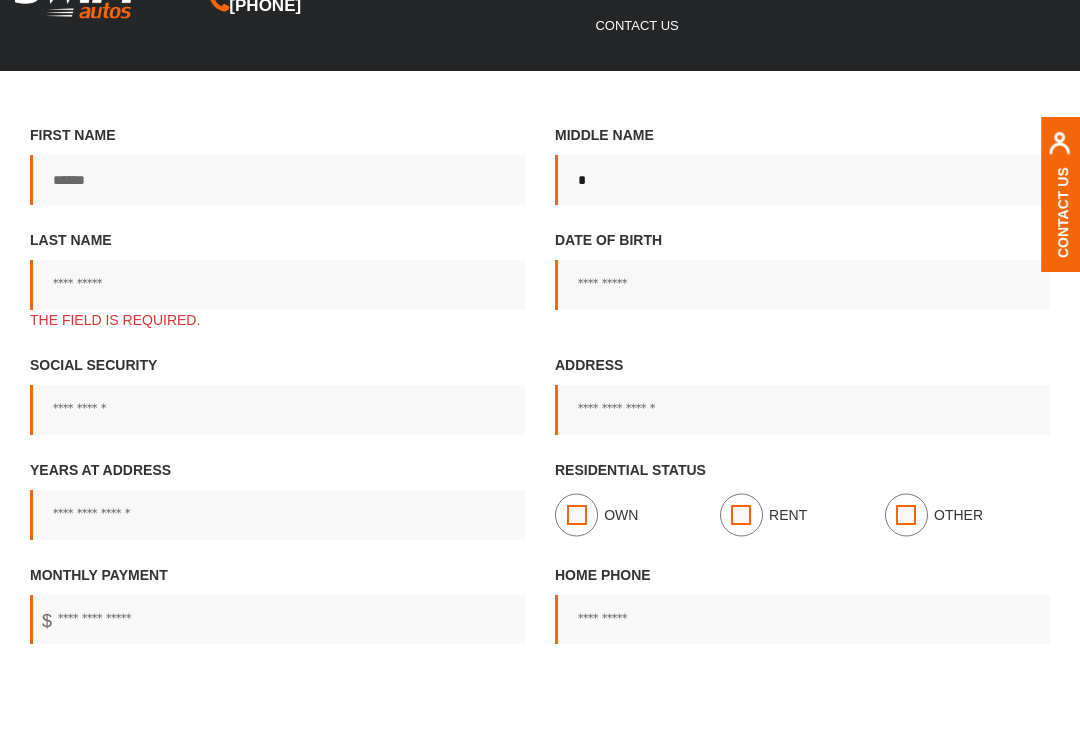 type on "*" 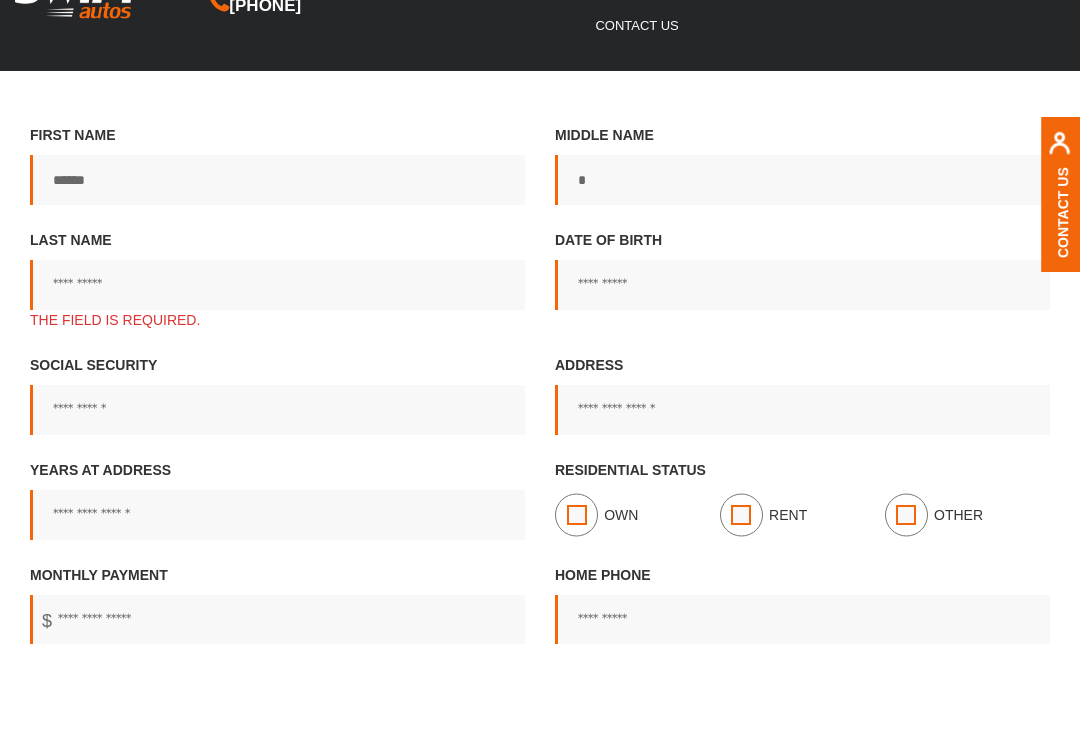 click on "Last Name The field is required." at bounding box center [277, 373] 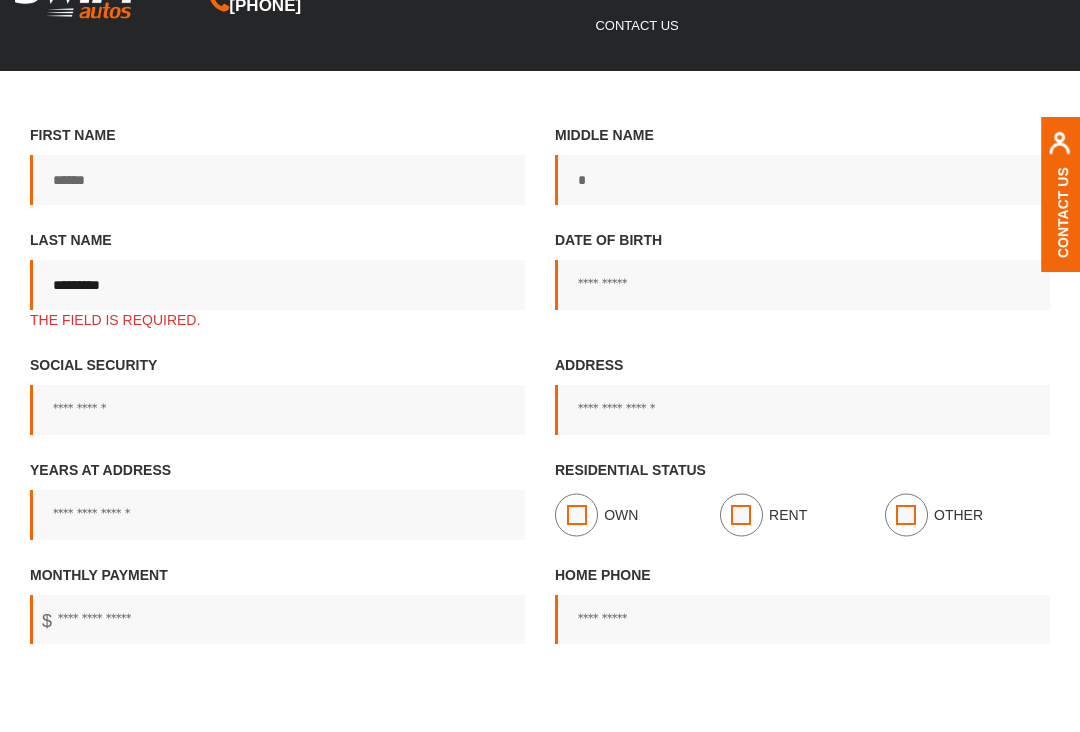 type on "********" 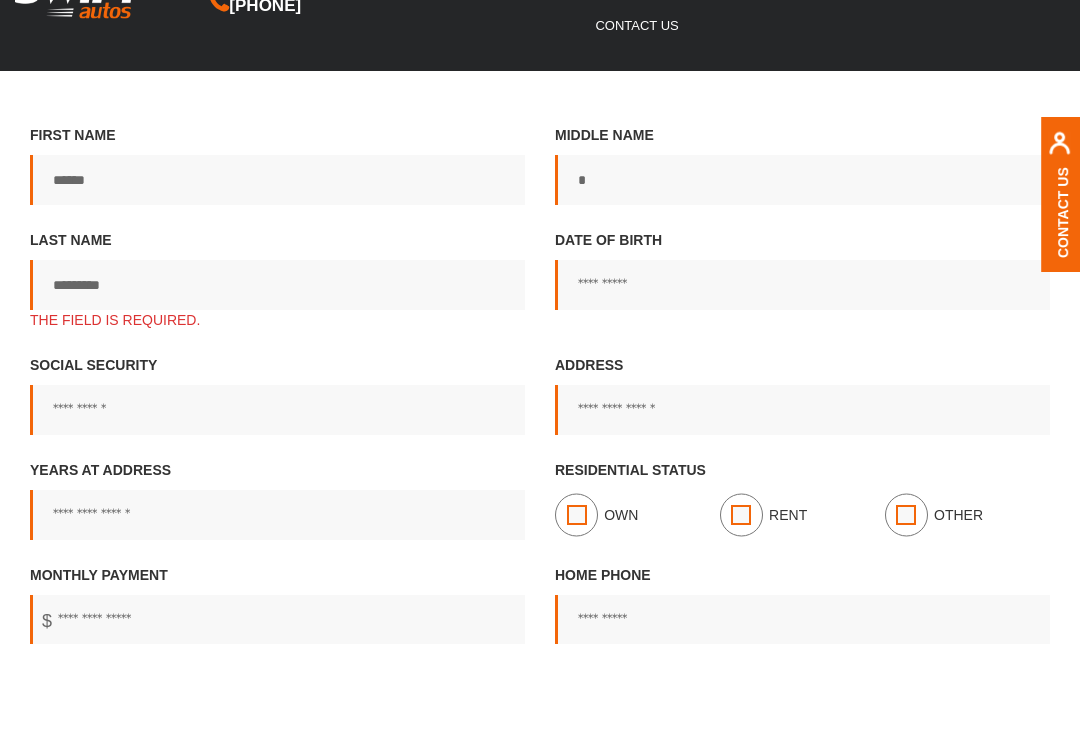 click on "Date of birth" at bounding box center [802, 373] 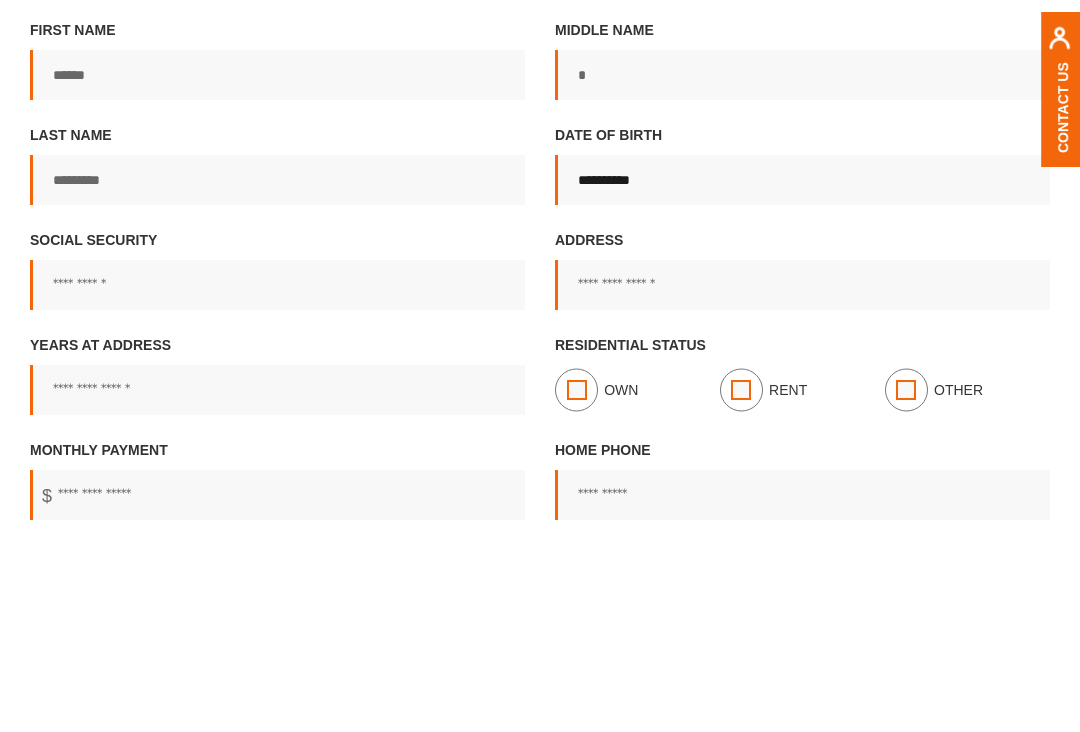 type on "**********" 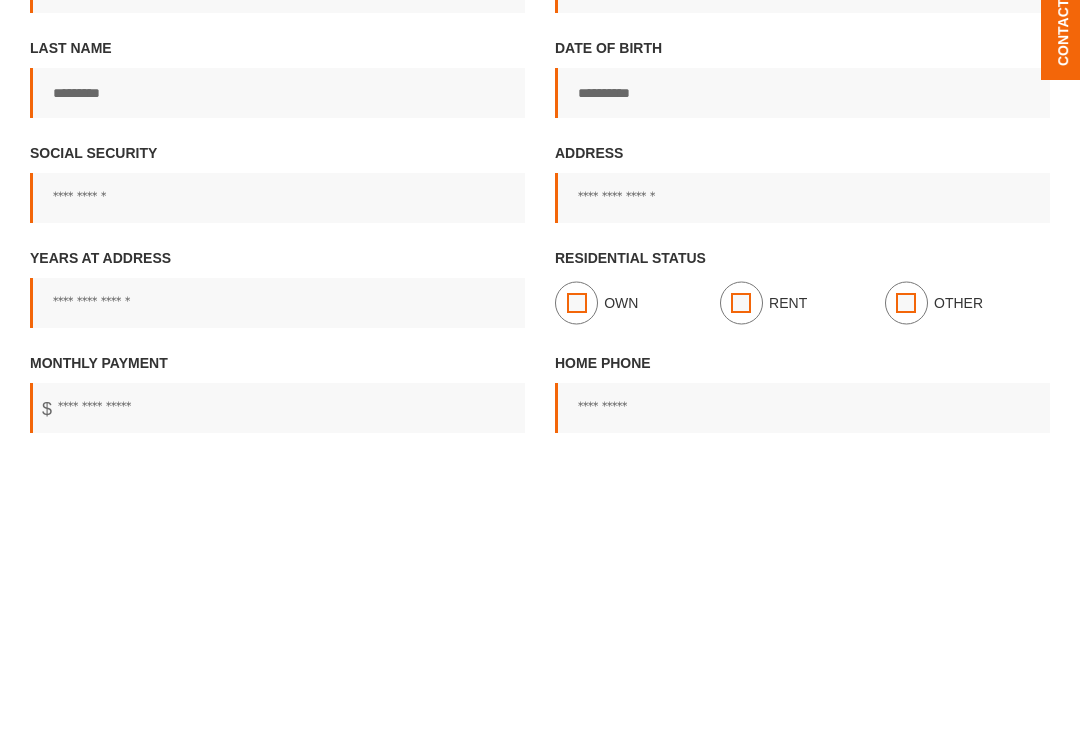 click on "Social Security" at bounding box center (277, 478) 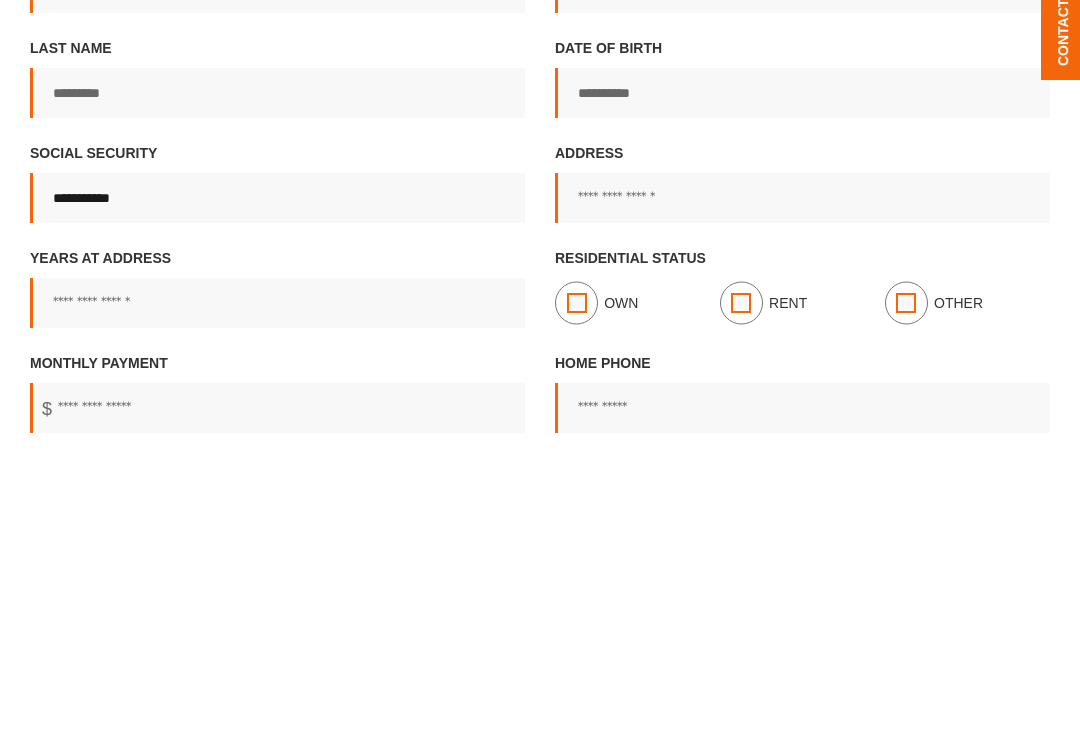 type on "**********" 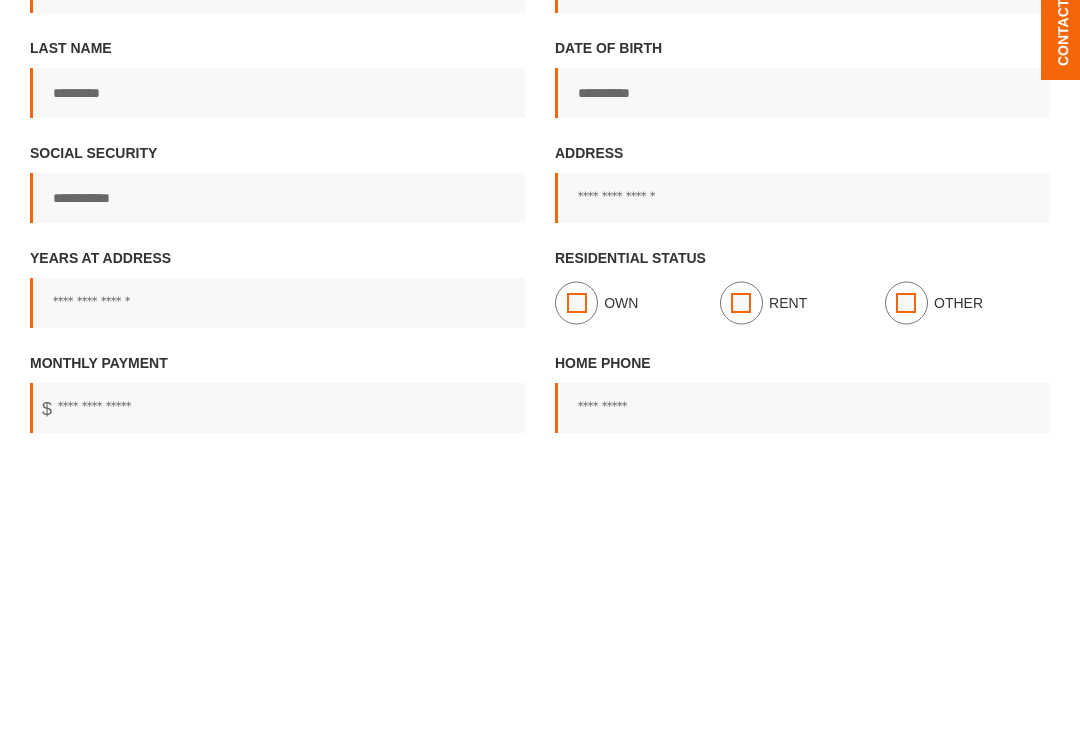 click on "Address" at bounding box center (802, 478) 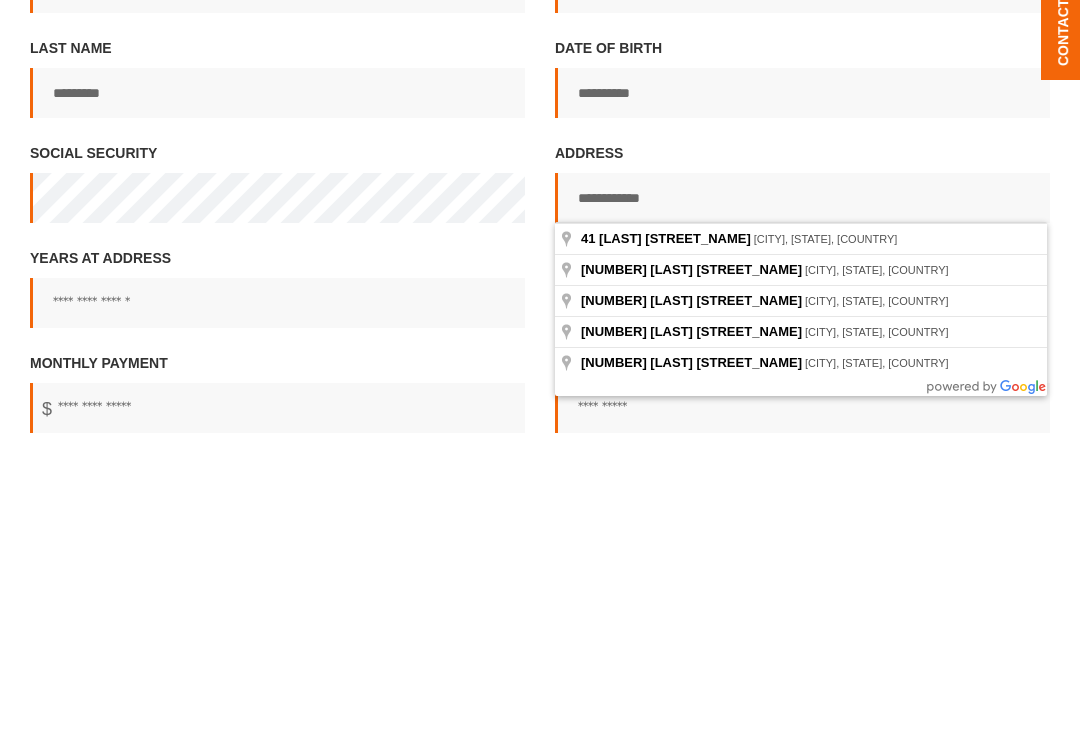 type on "**********" 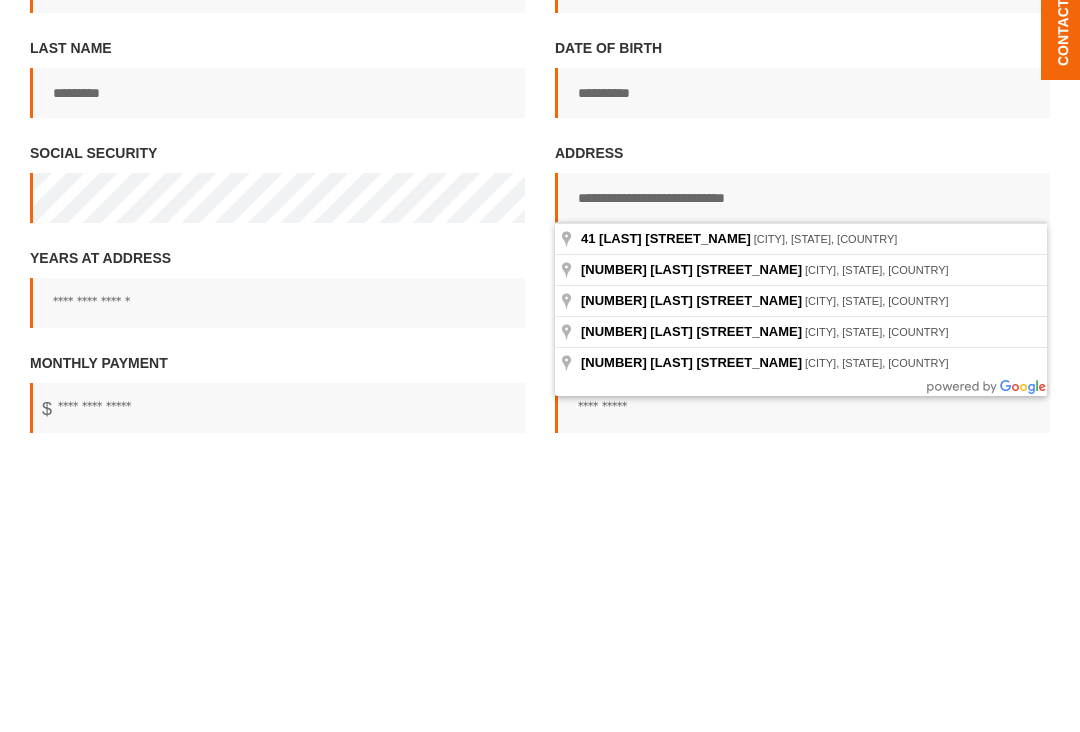 scroll, scrollTop: 404, scrollLeft: 0, axis: vertical 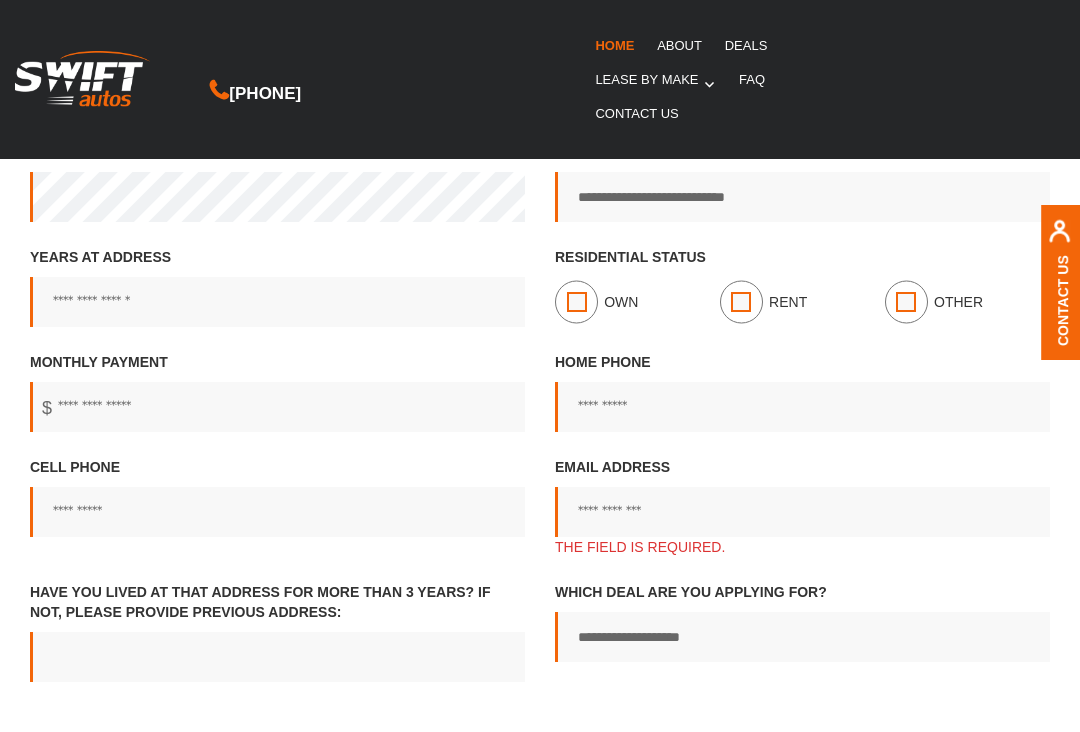 click on "Years at address" at bounding box center [277, 302] 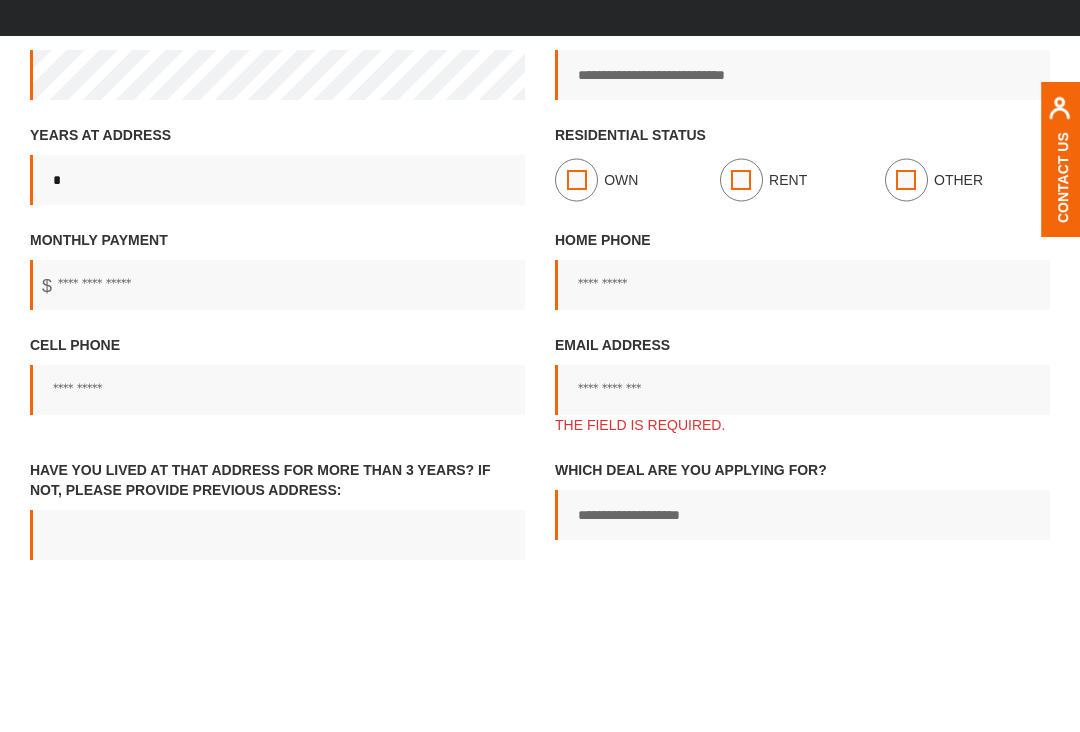 type on "*" 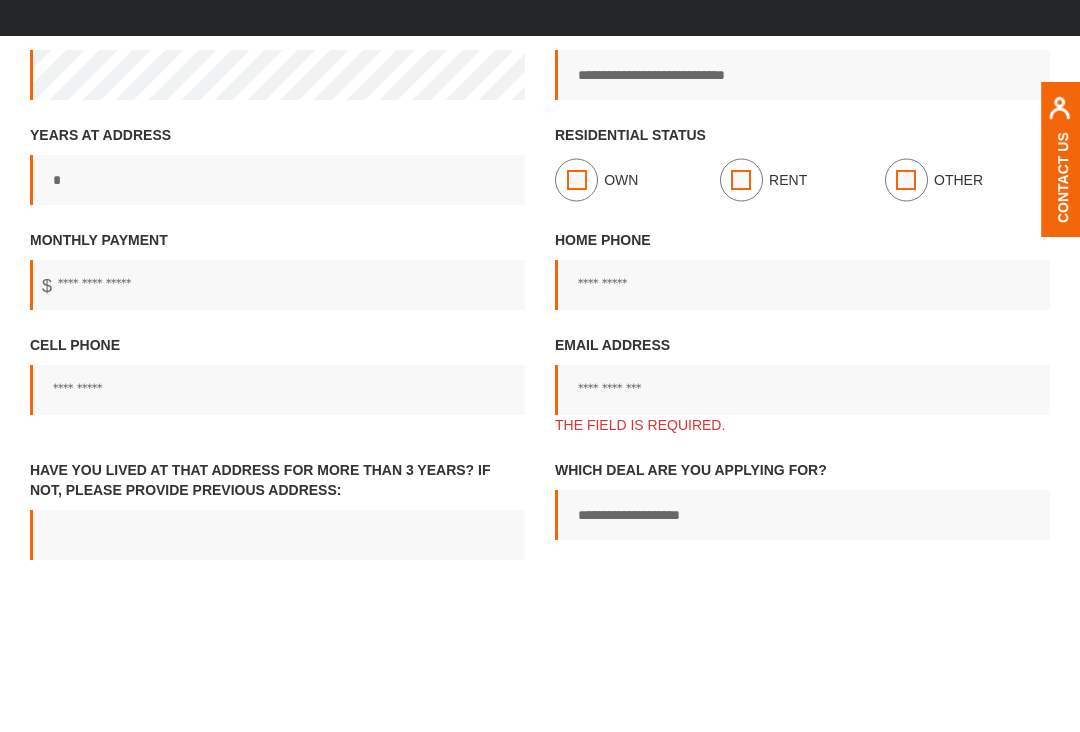 click on "Monthly Payment" at bounding box center (277, 408) 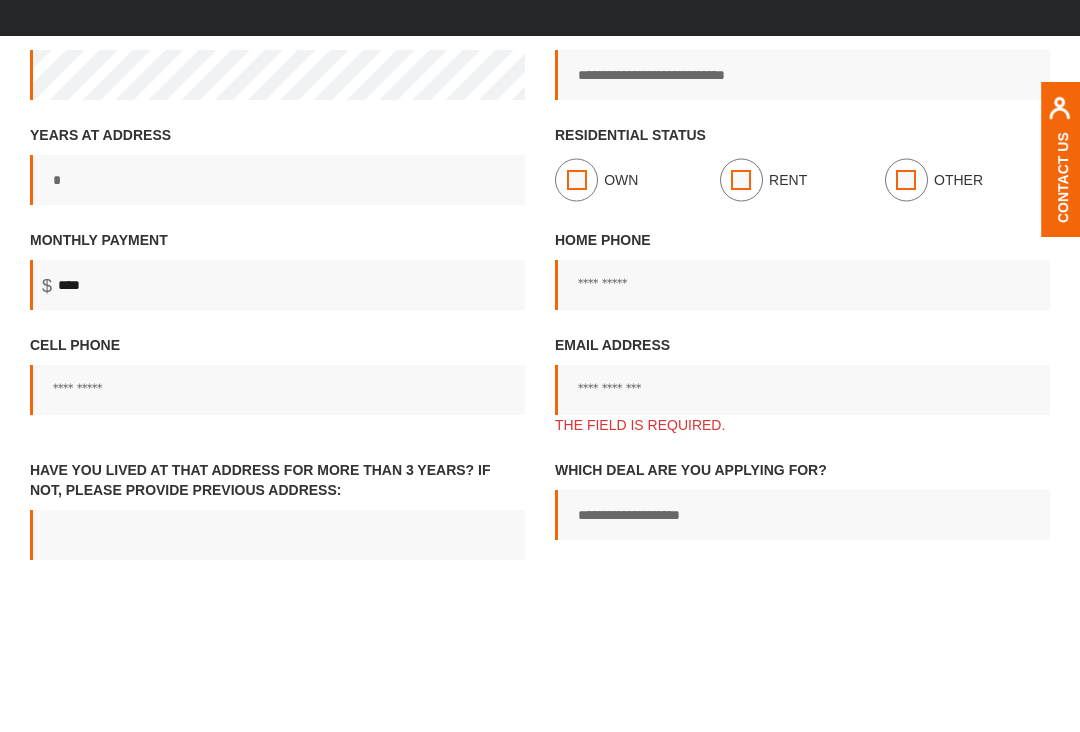 type on "*****" 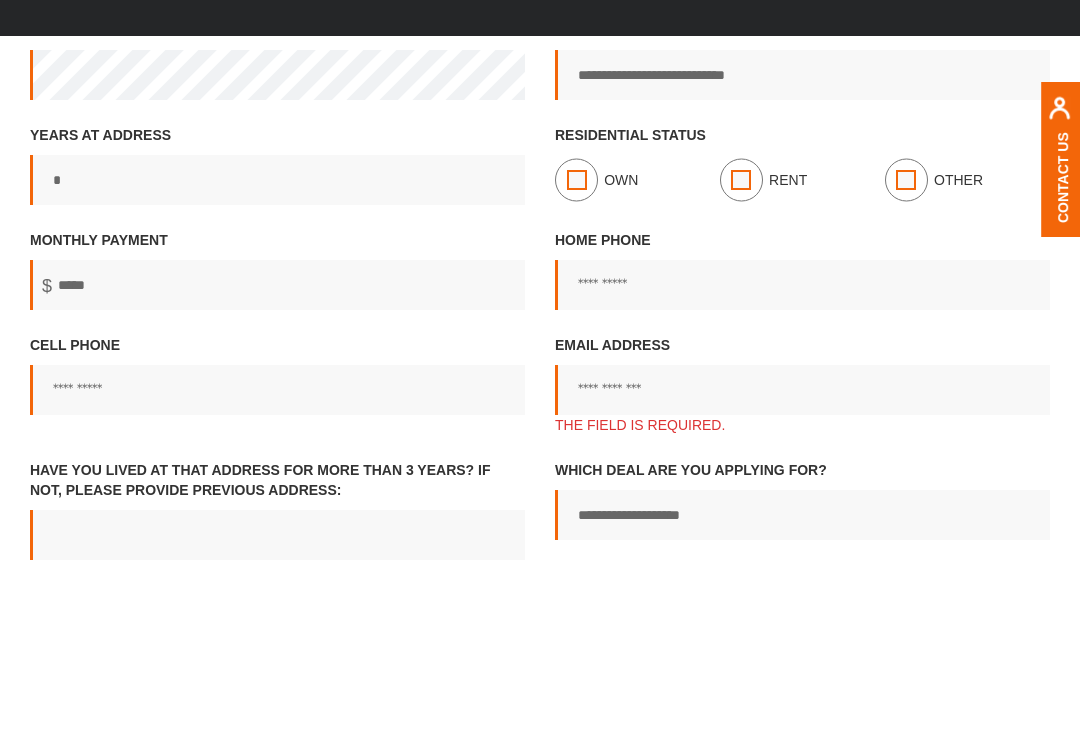 click on "Home Phone" at bounding box center [802, 408] 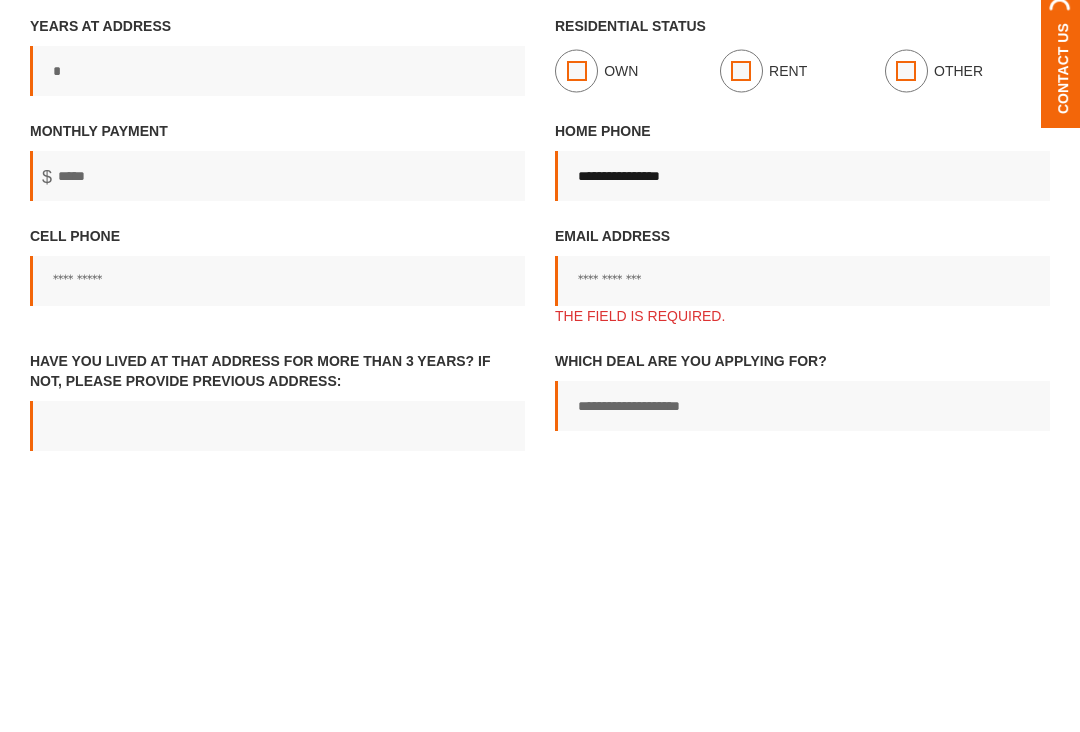type on "**********" 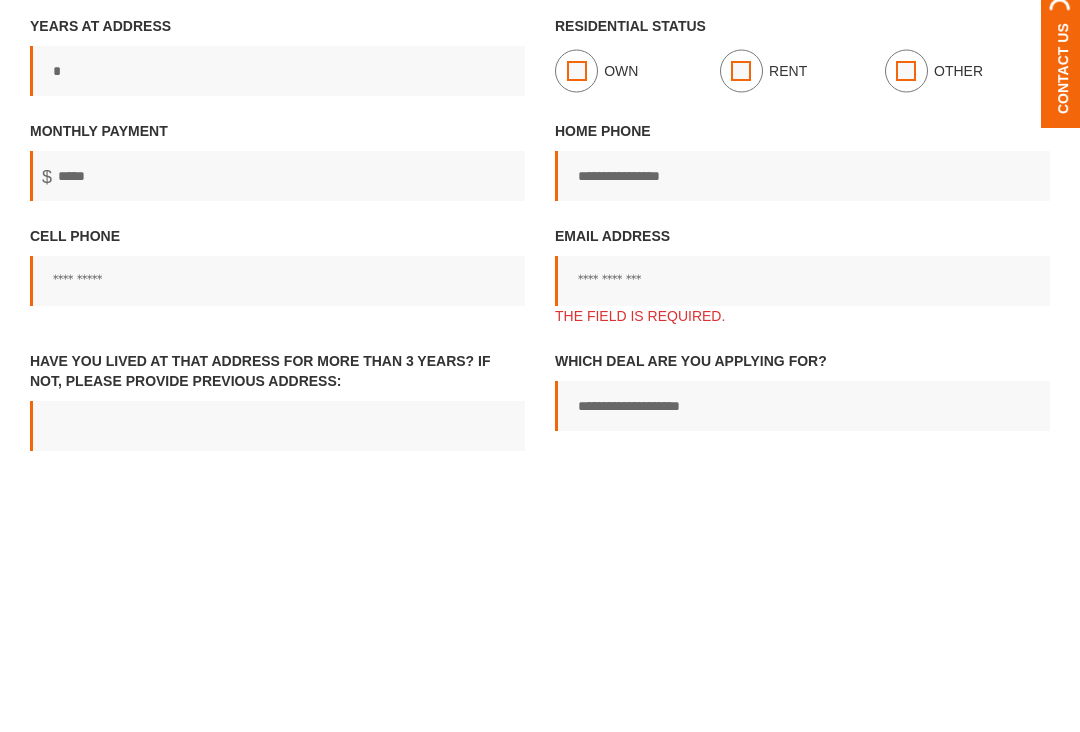 click on "Cell Phone" at bounding box center [277, 513] 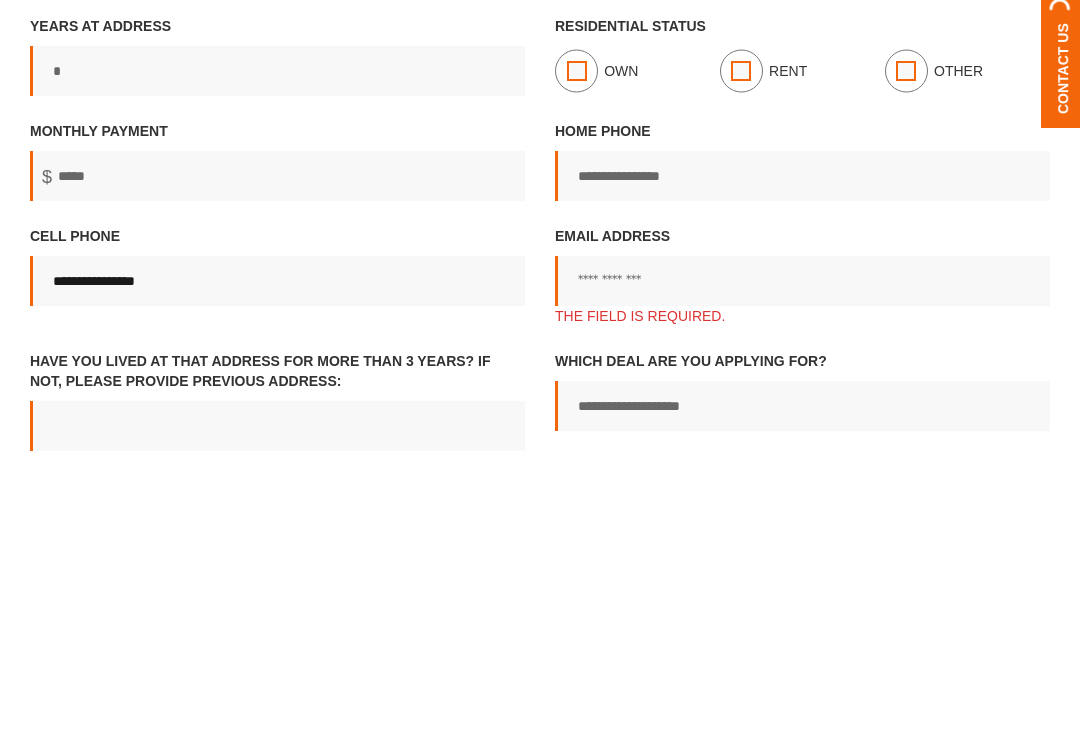 type on "**********" 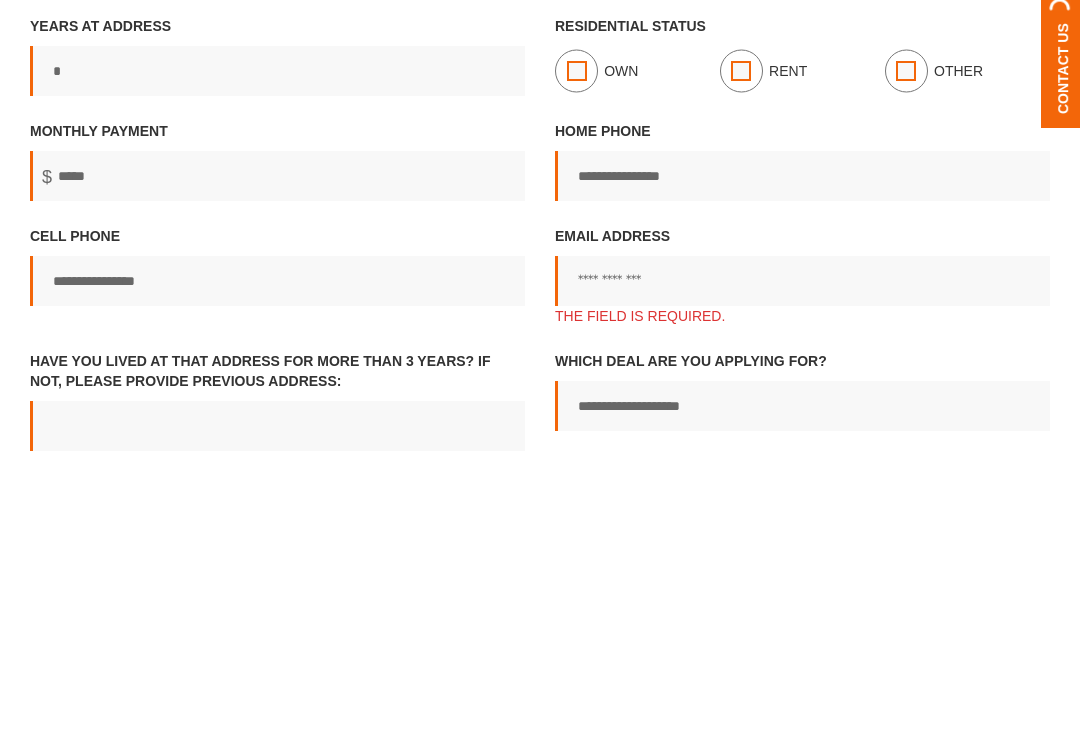 click on "Email address The field is required." at bounding box center [802, 513] 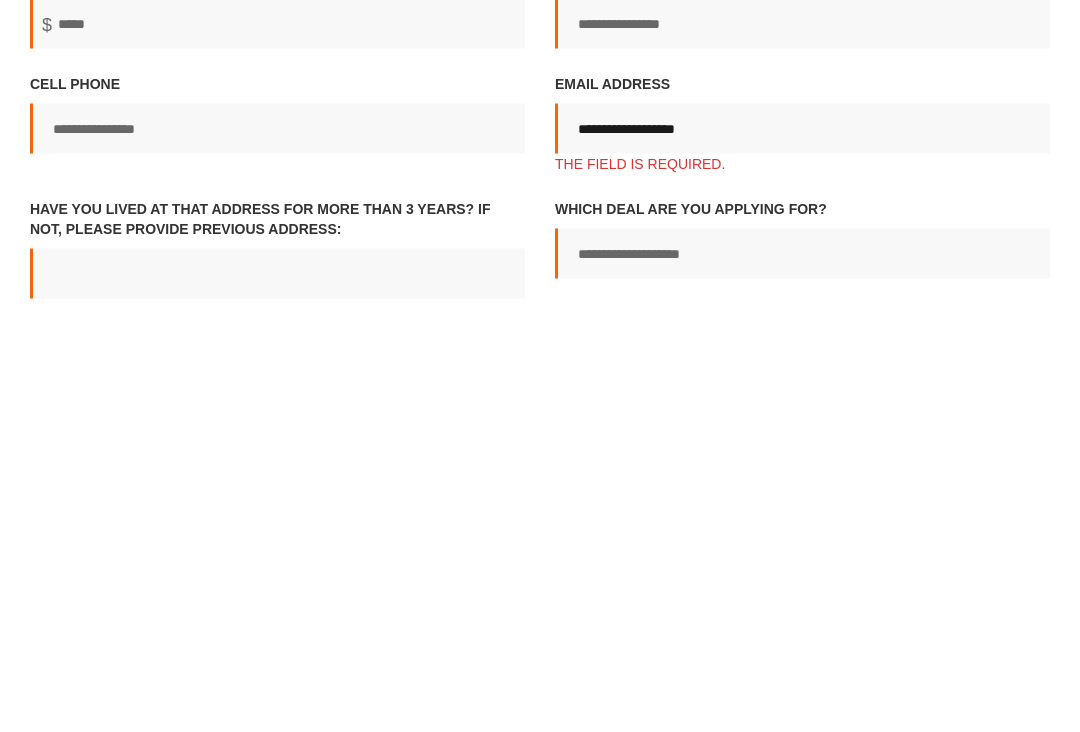 type on "**********" 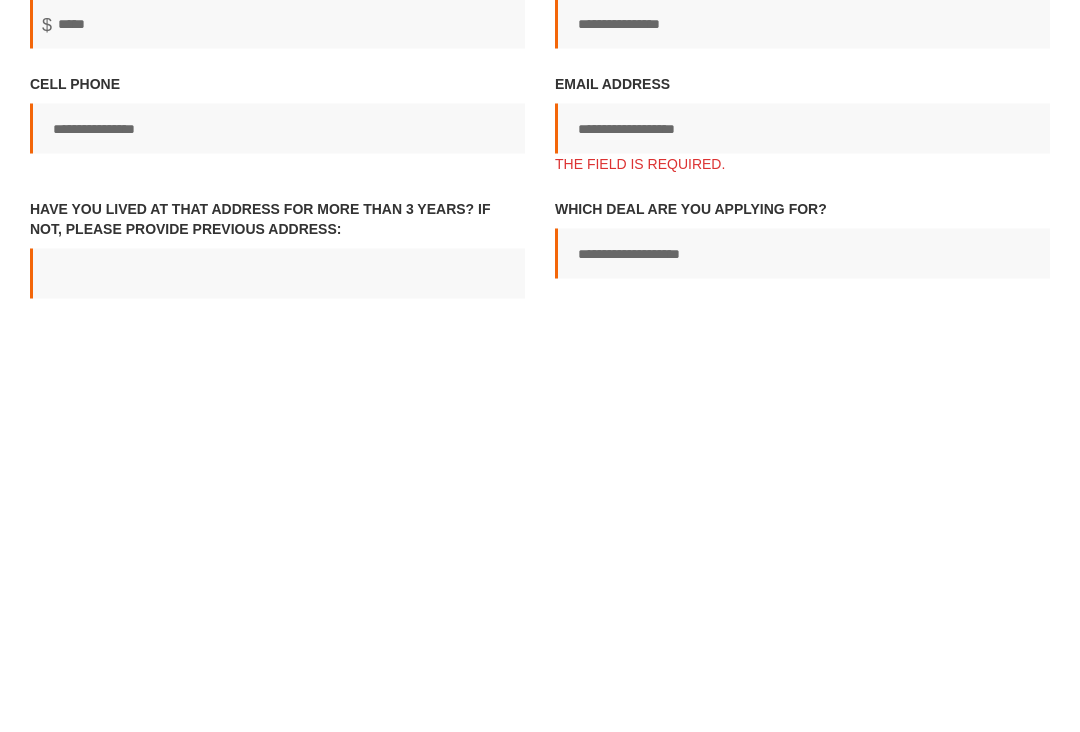 click on "Have you lived at that address for more than 3 years? If not, Please provide previous address:" at bounding box center (277, 658) 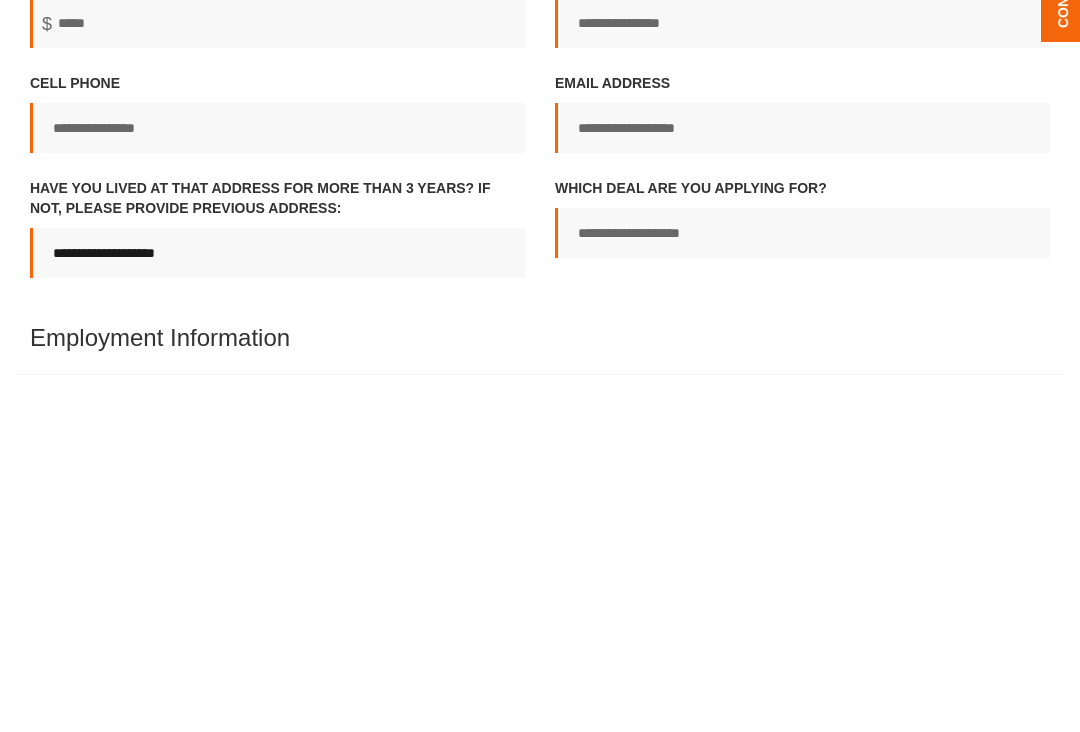 scroll, scrollTop: 470, scrollLeft: 0, axis: vertical 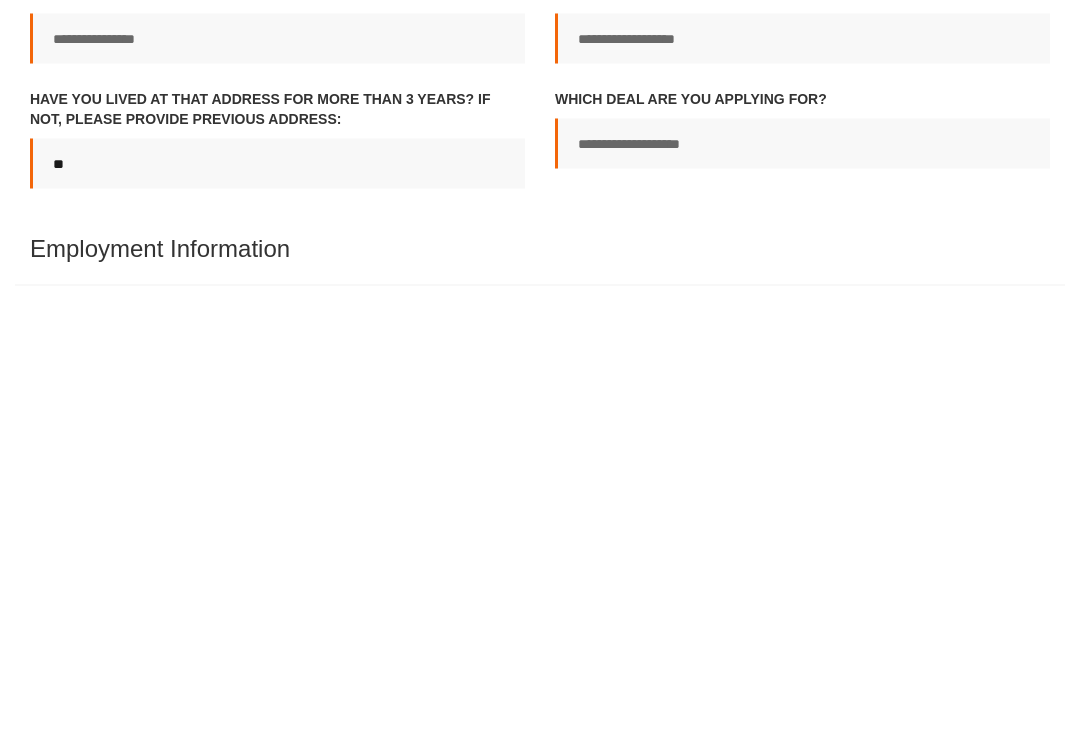 type on "*" 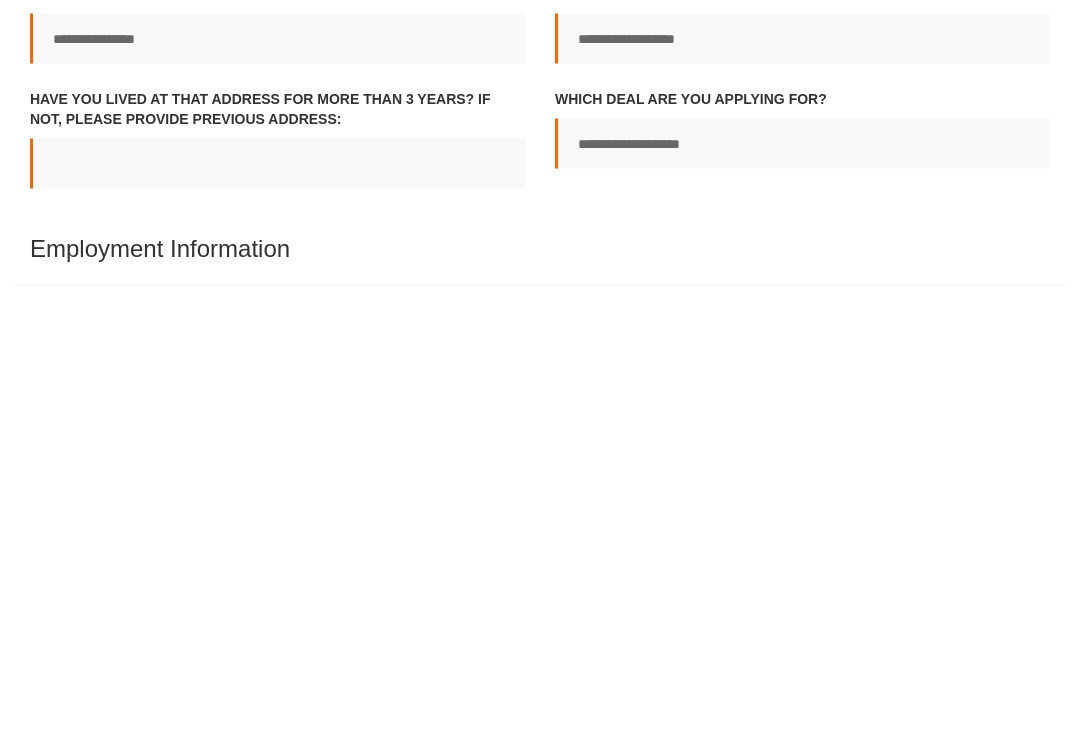 type on "*" 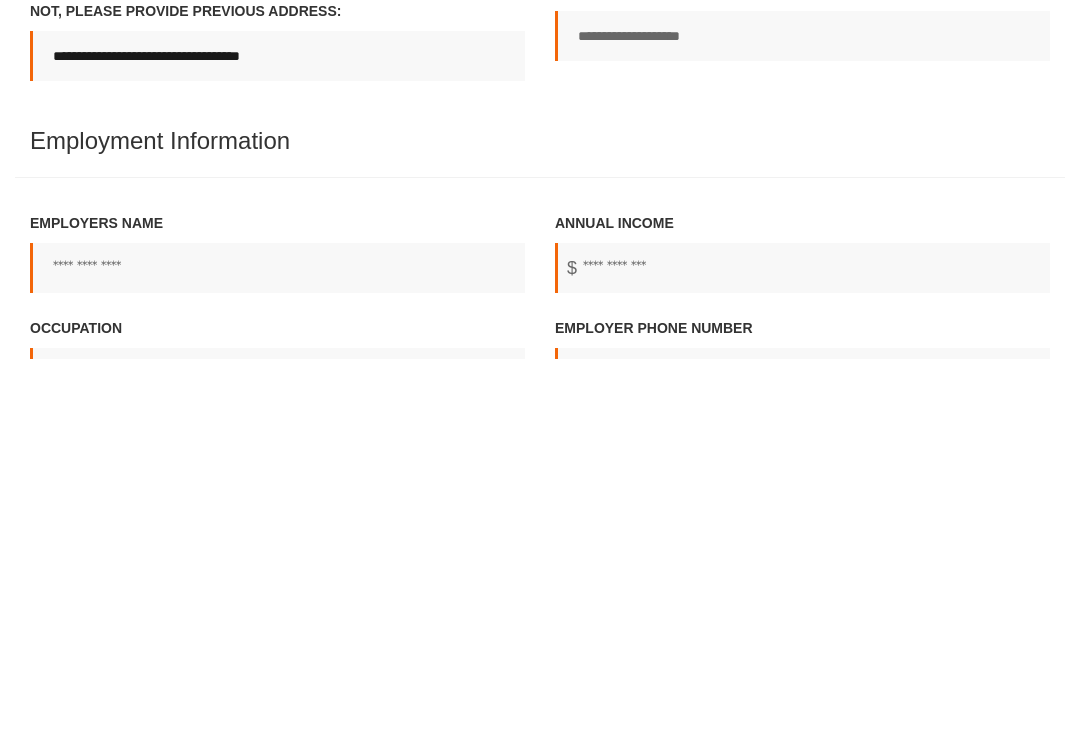scroll, scrollTop: 630, scrollLeft: 0, axis: vertical 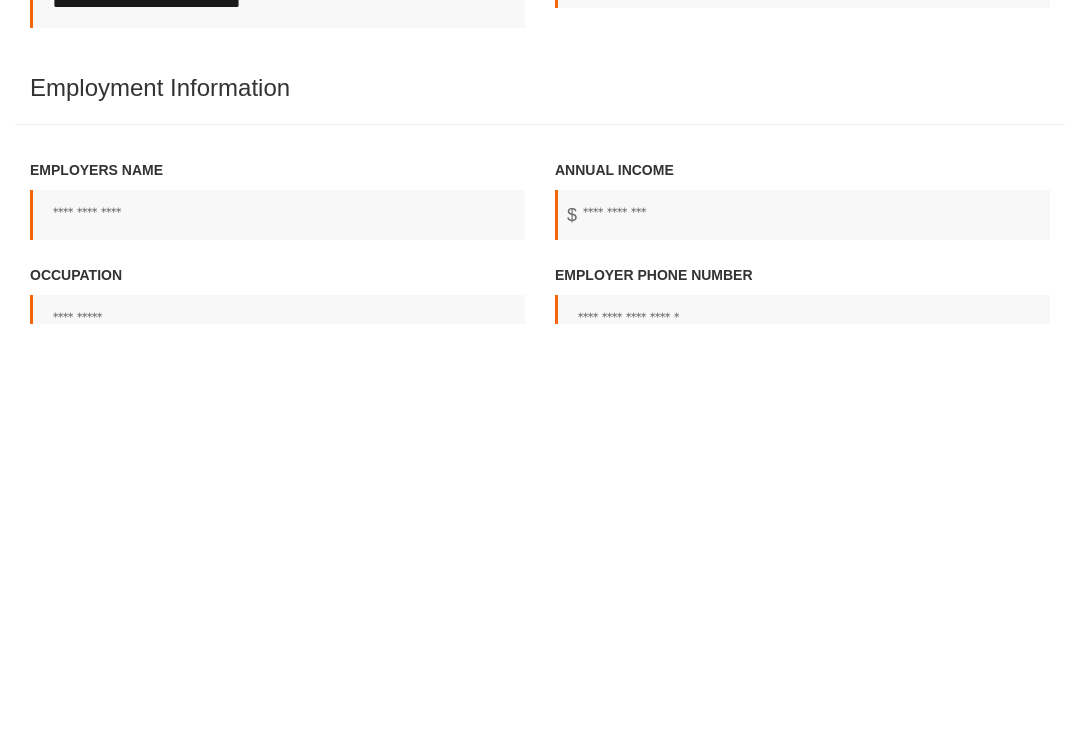 type on "**********" 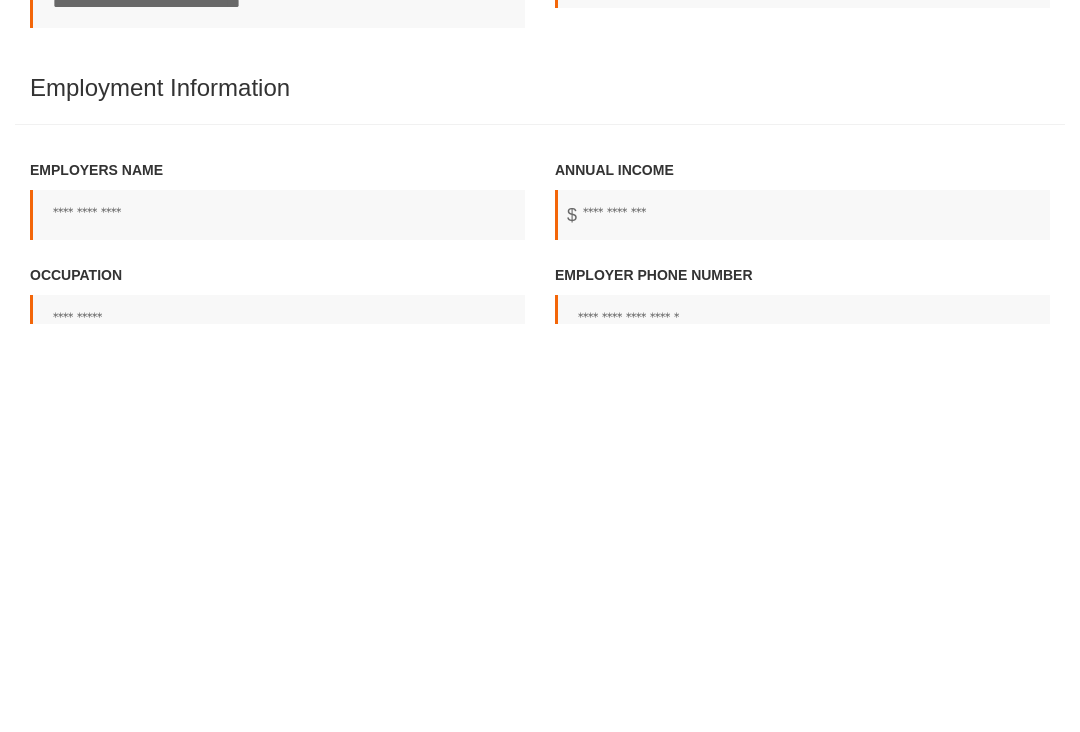 click on "Employers name" at bounding box center (277, 623) 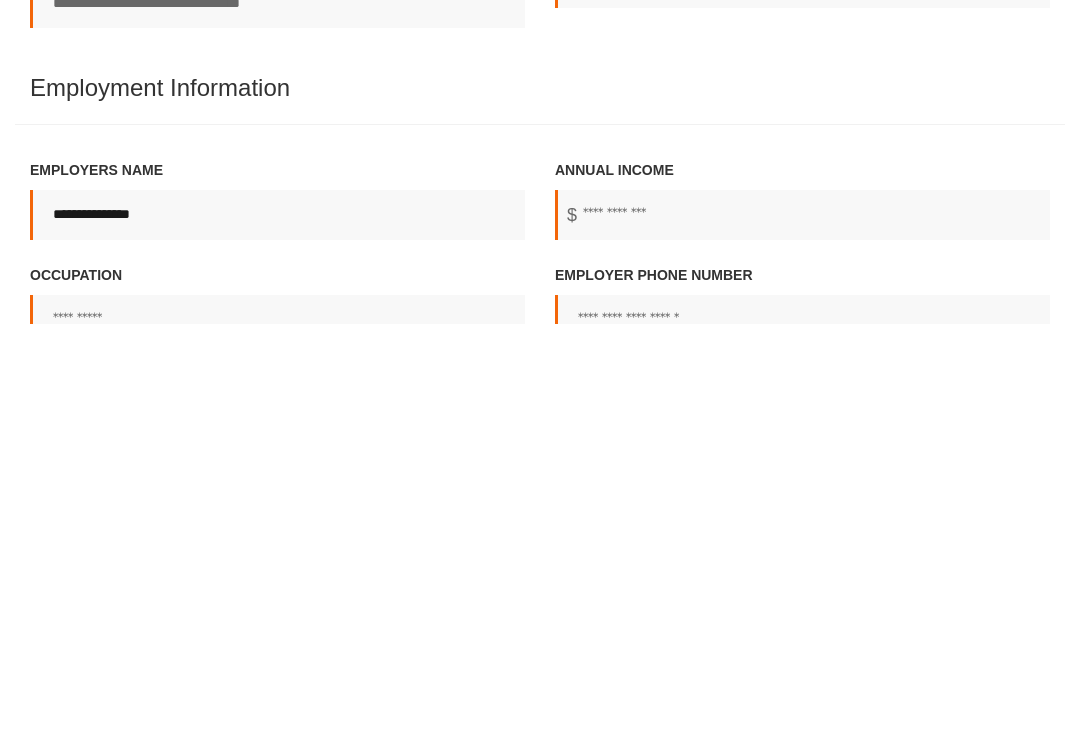 type on "**********" 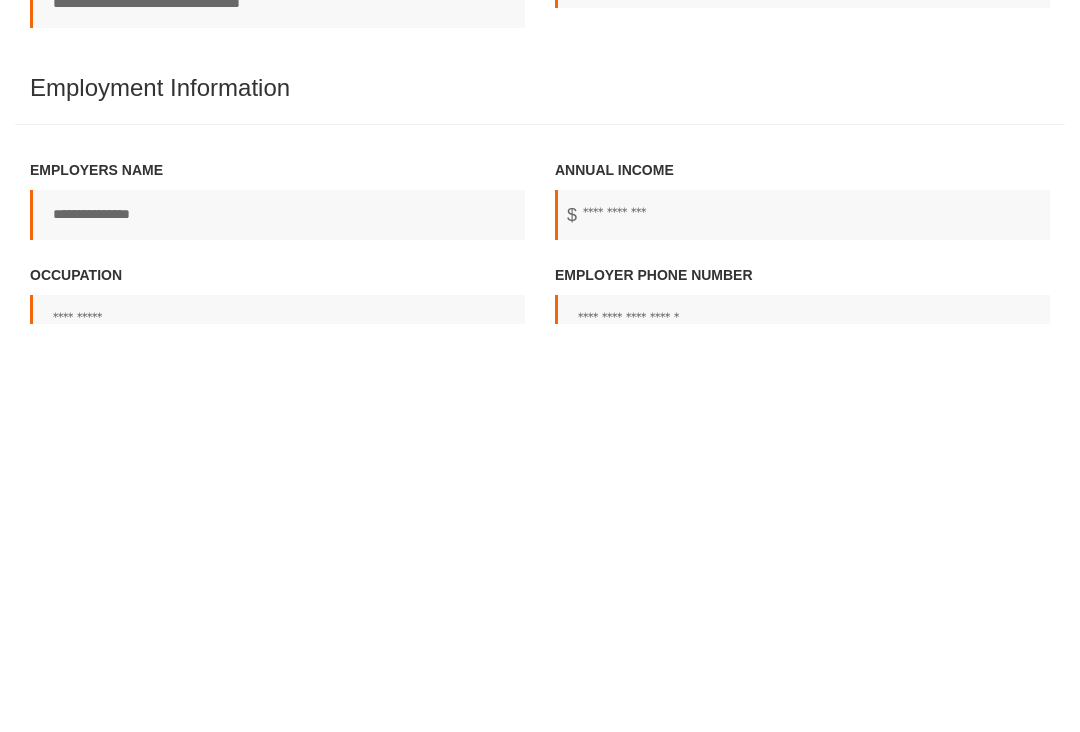 click on "Annual income" at bounding box center [802, 623] 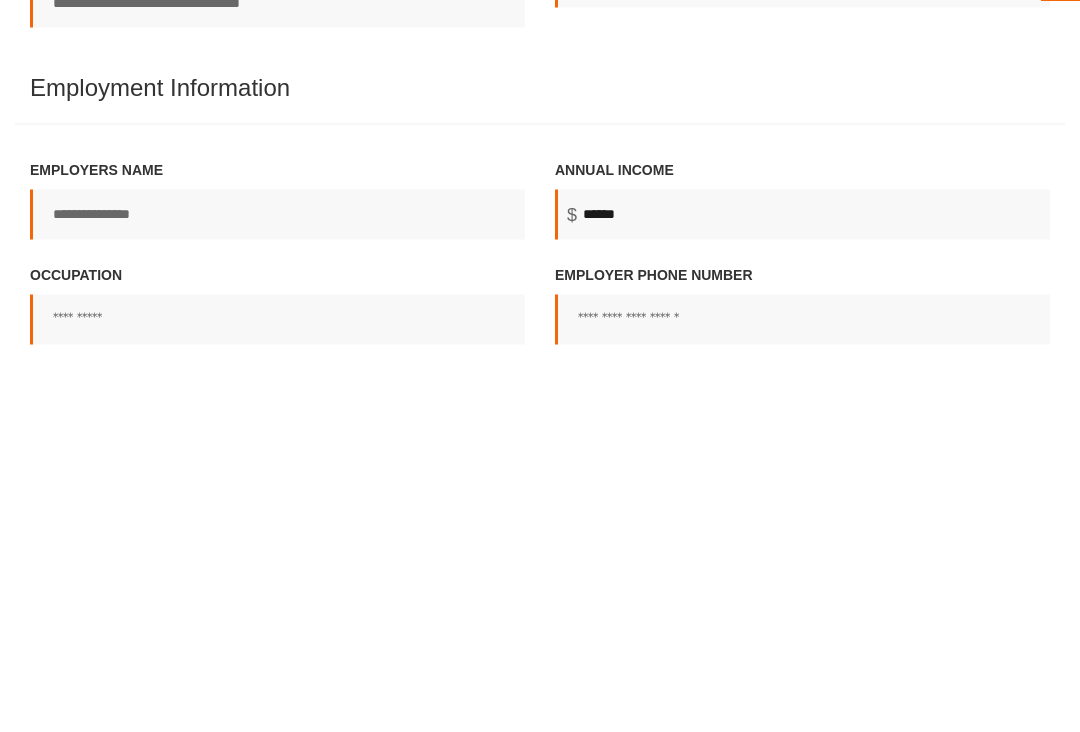 scroll, scrollTop: 687, scrollLeft: 0, axis: vertical 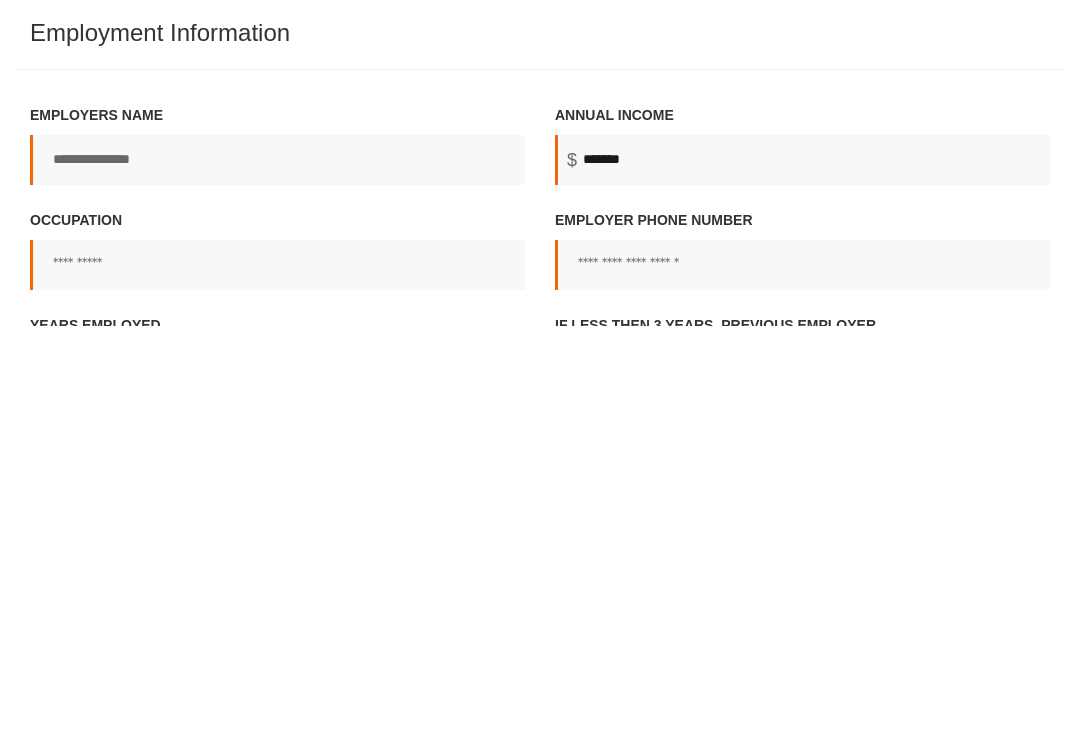 type on "*******" 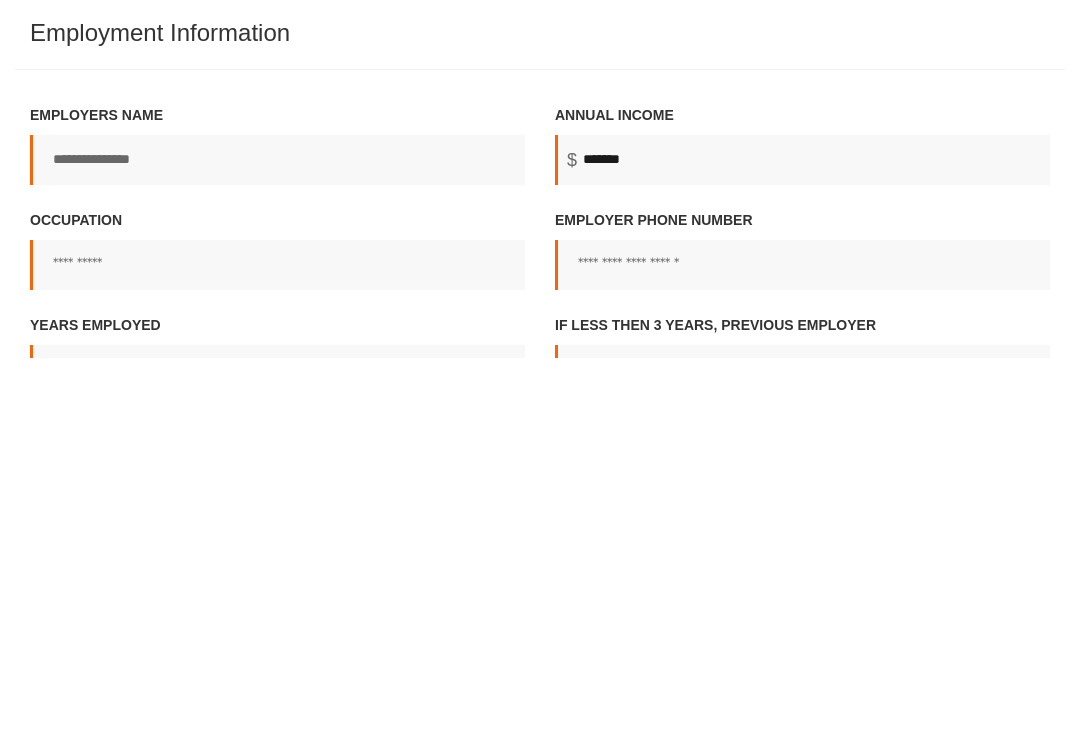 scroll, scrollTop: 726, scrollLeft: 0, axis: vertical 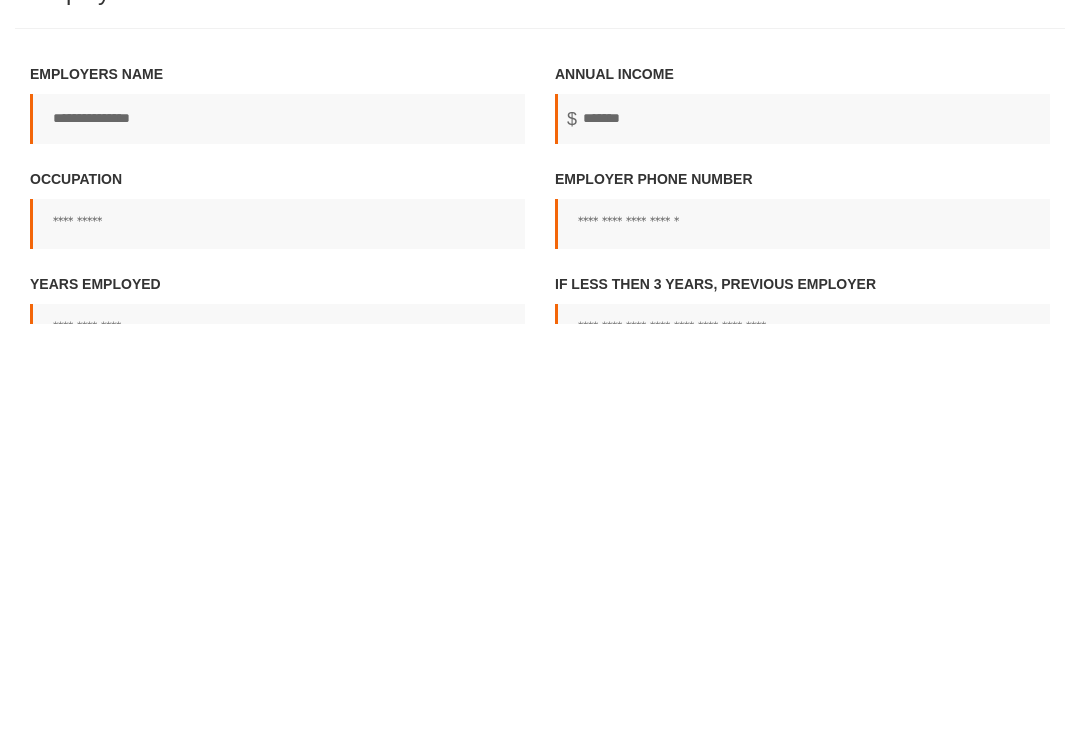 click on "Occupation" at bounding box center (277, 632) 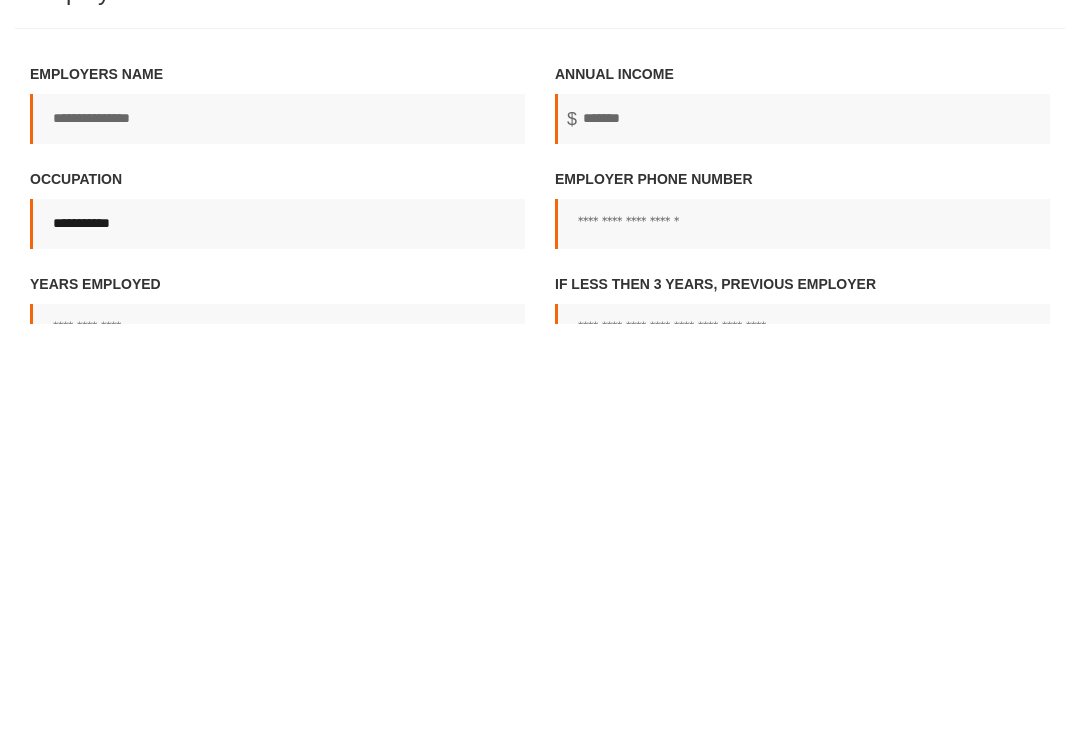 type on "**********" 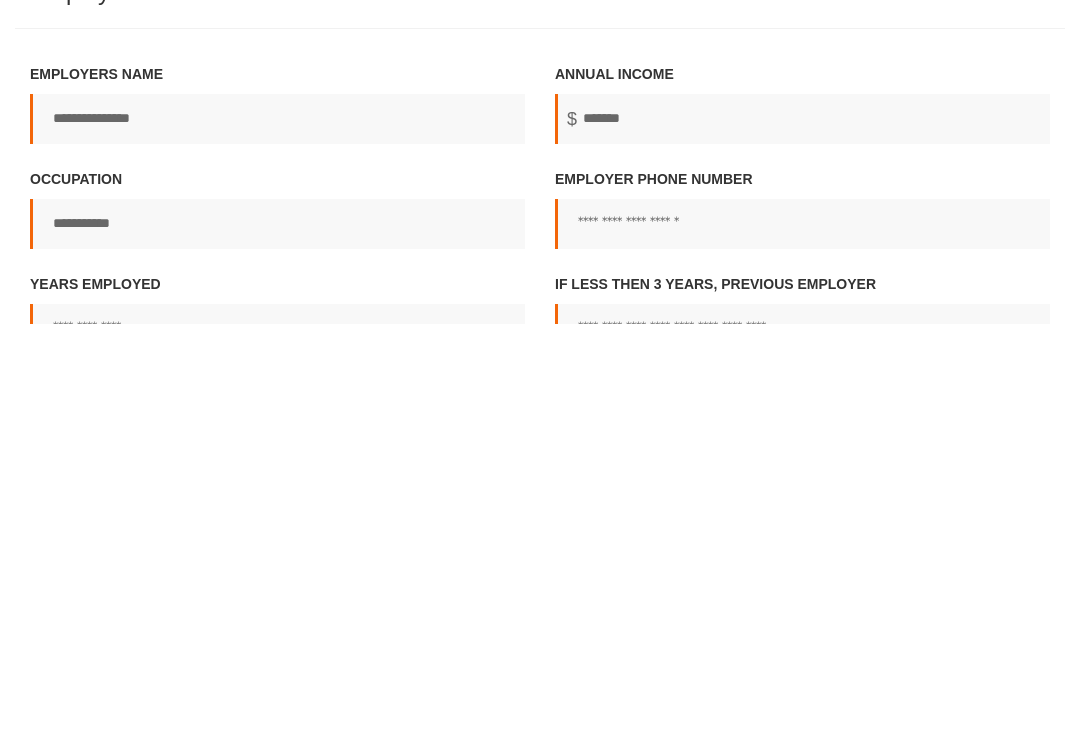 click on "Employer phone number" at bounding box center (802, 632) 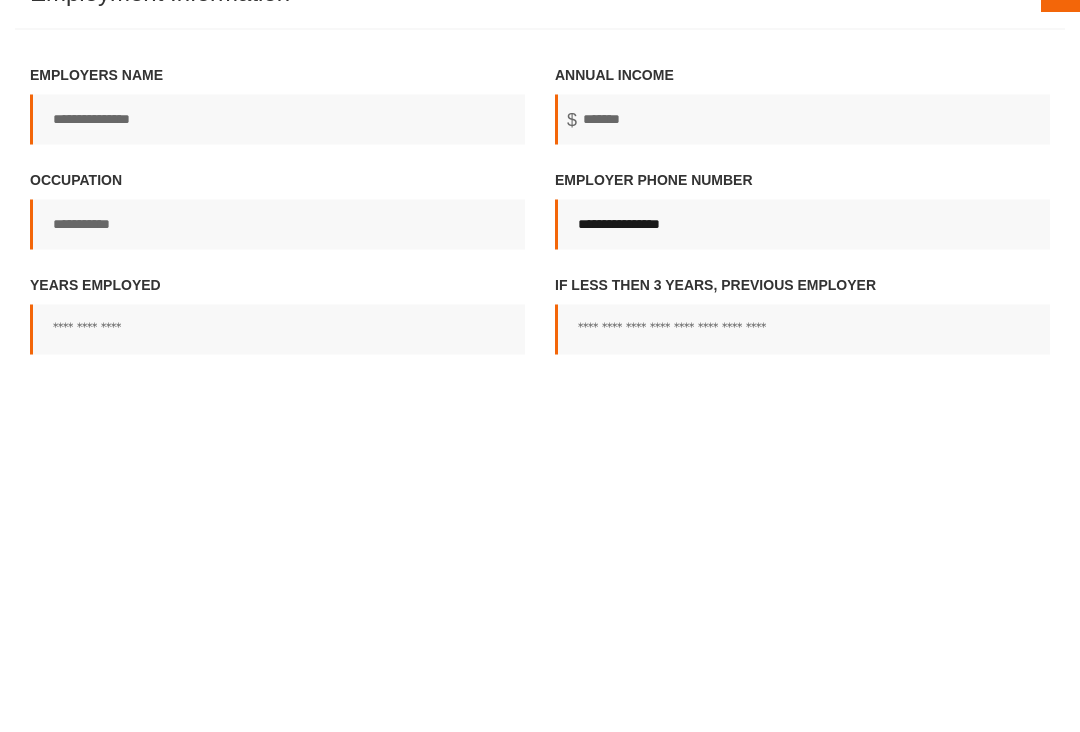 scroll, scrollTop: 806, scrollLeft: 0, axis: vertical 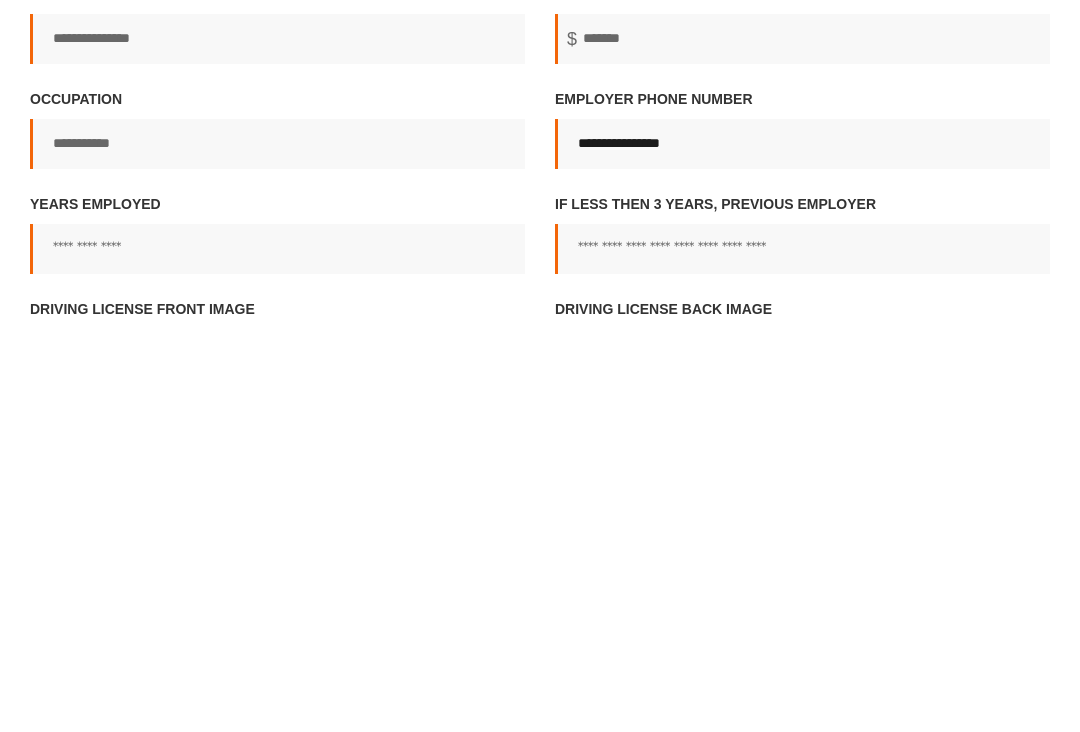 type on "**********" 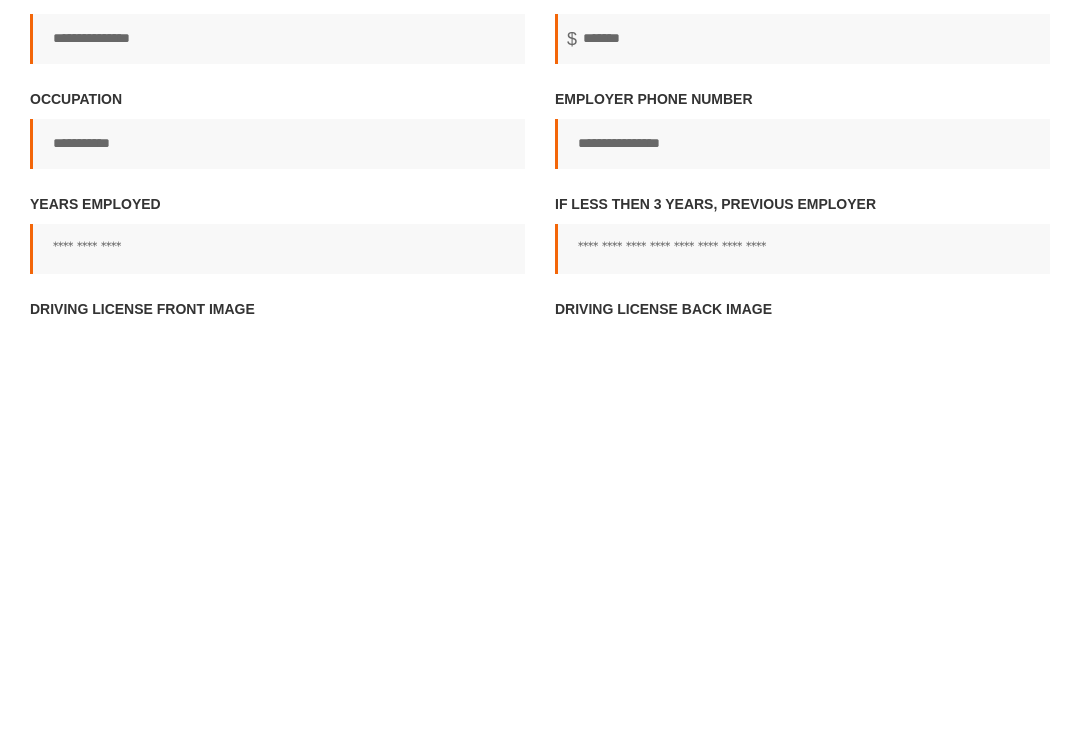 click on "Years employed" at bounding box center (277, 657) 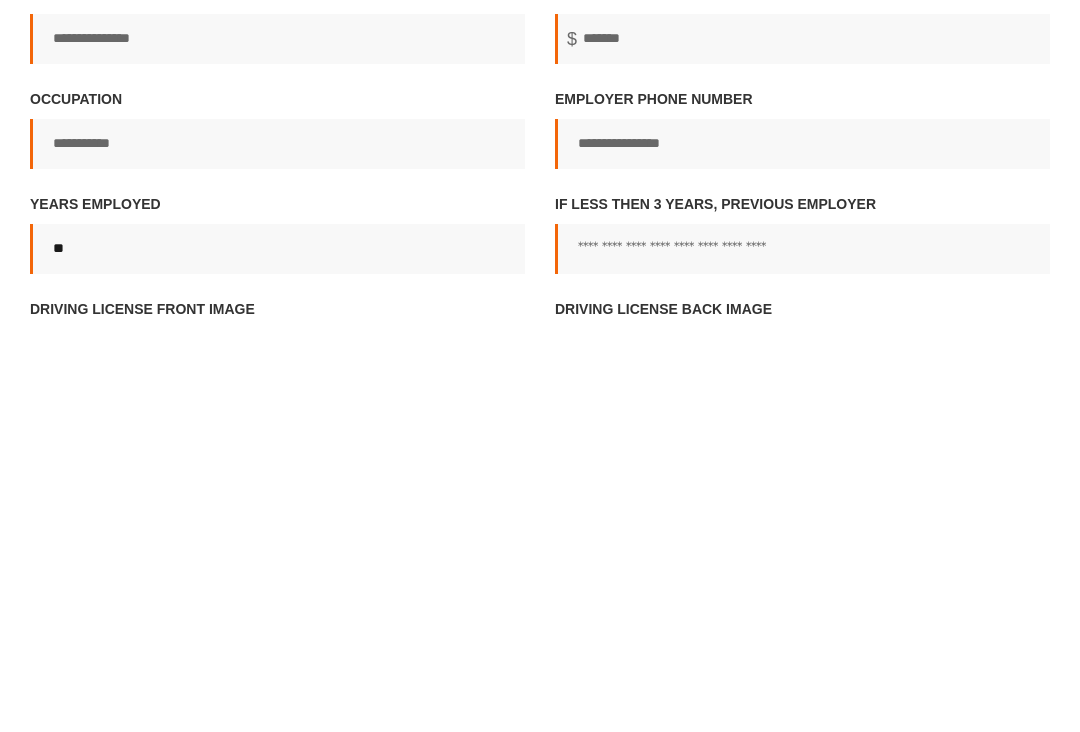 type on "**" 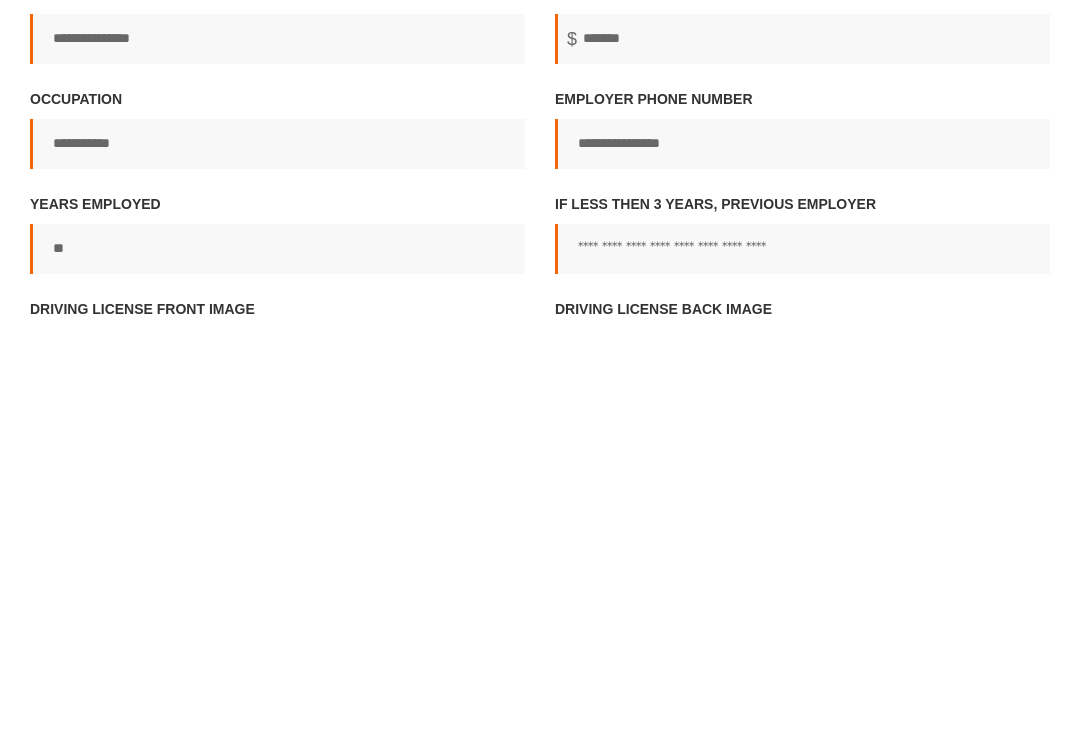 click on "If less then 3 years, Previous employer" at bounding box center (802, 657) 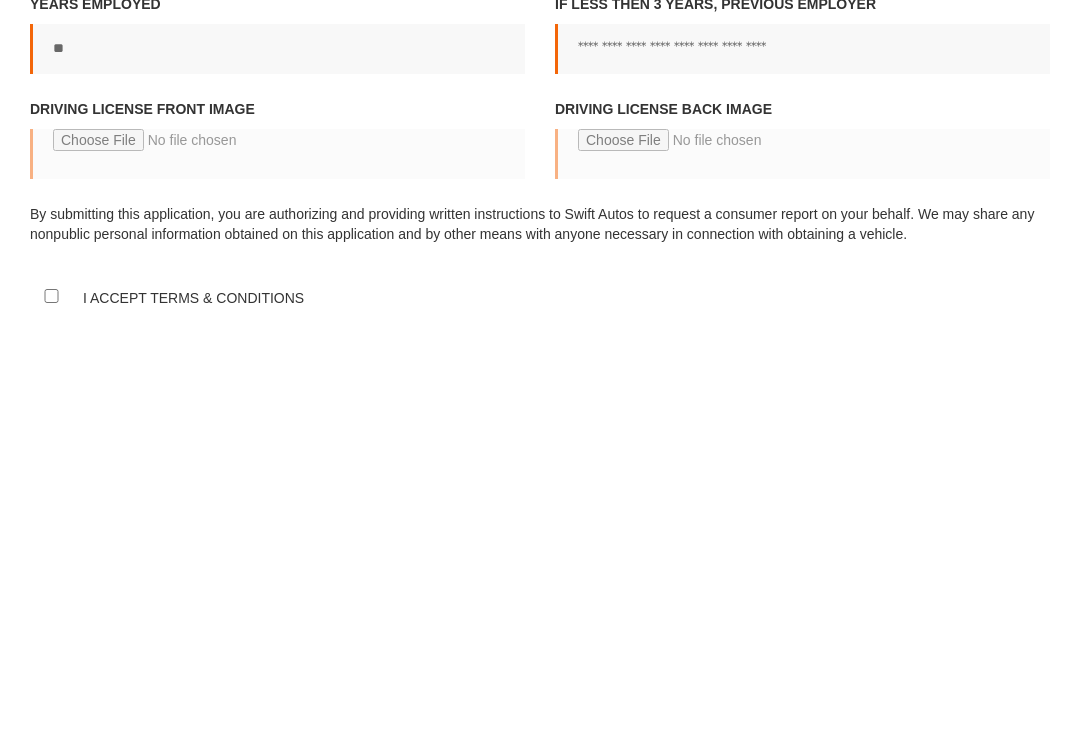 click on "Driving License front image" at bounding box center (277, 562) 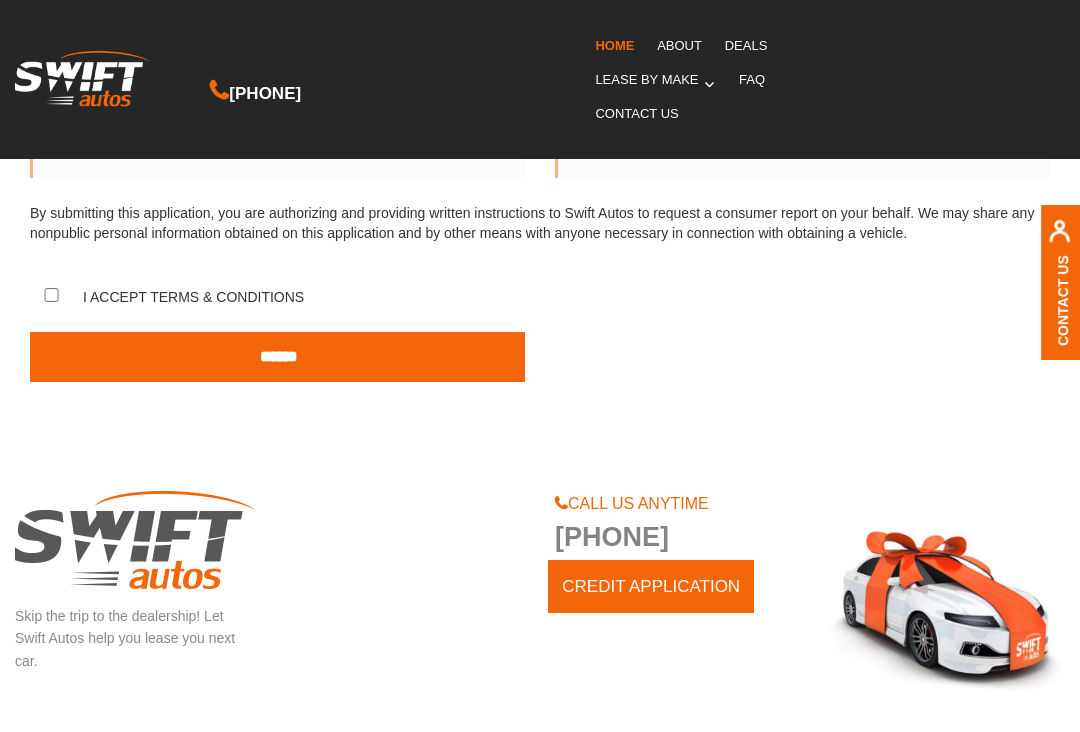 type on "**********" 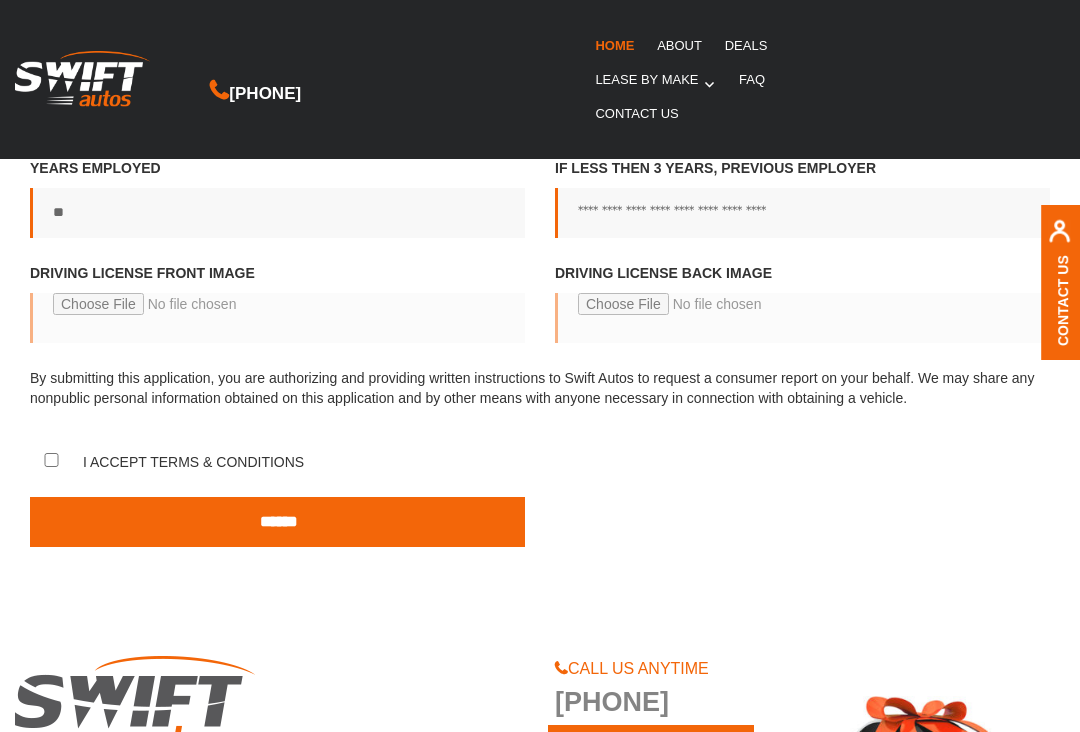 scroll, scrollTop: 1245, scrollLeft: 0, axis: vertical 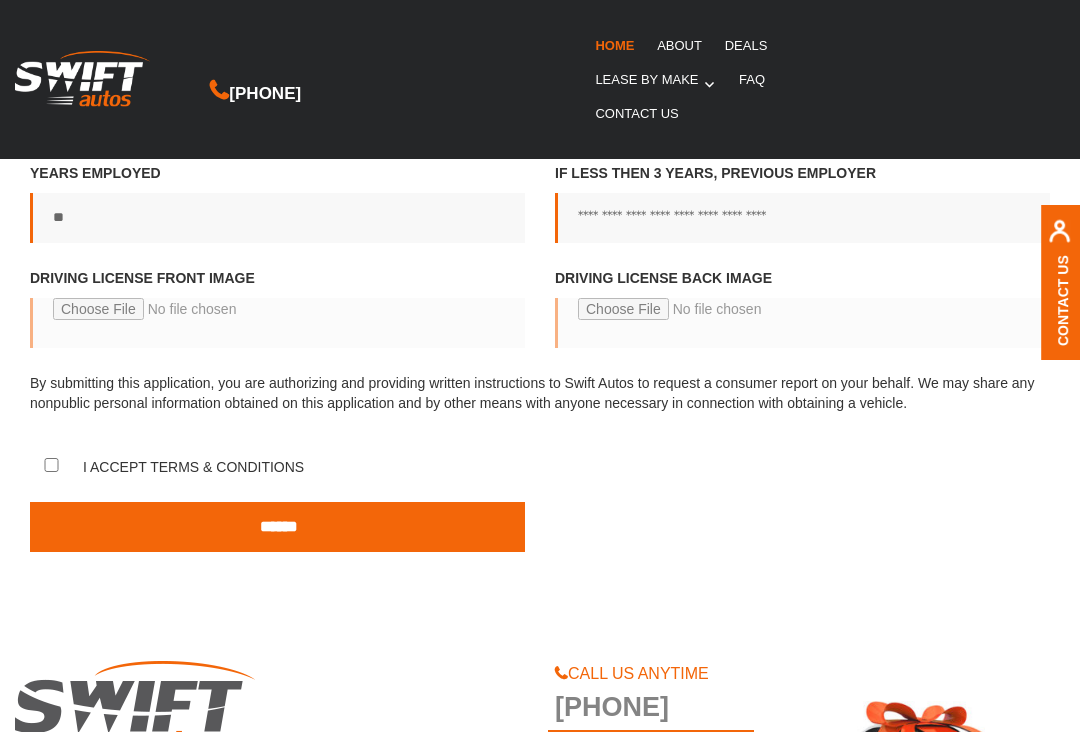 click on "Driving license back image" at bounding box center [802, 323] 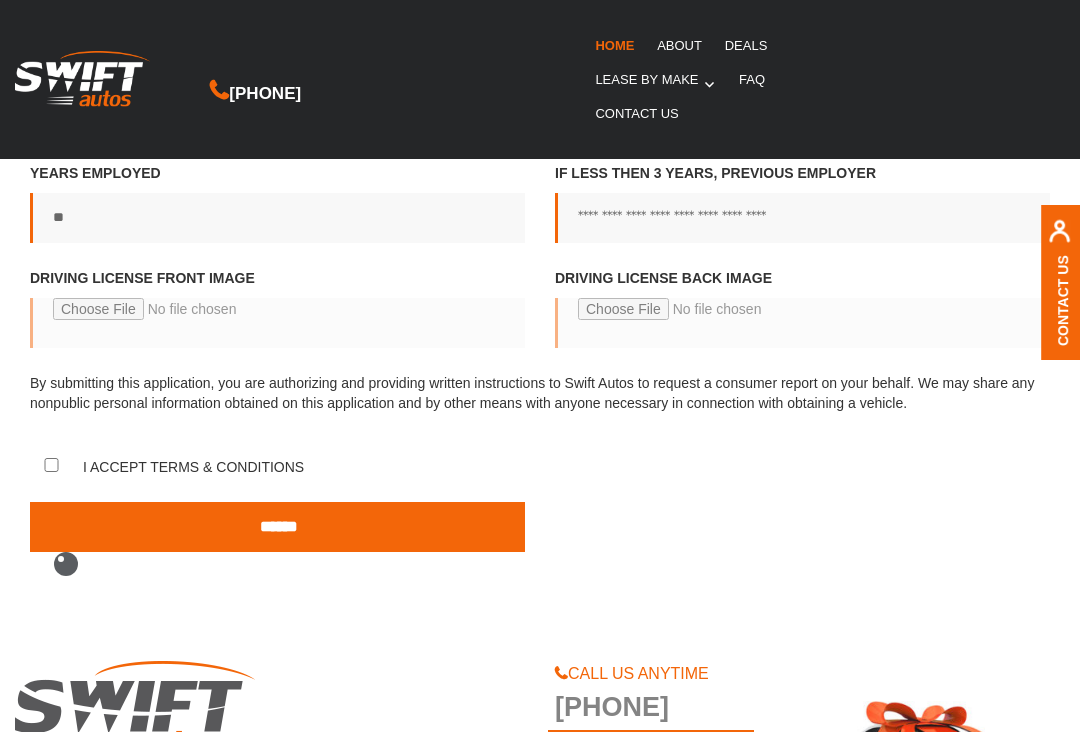 click on "******" at bounding box center [277, 527] 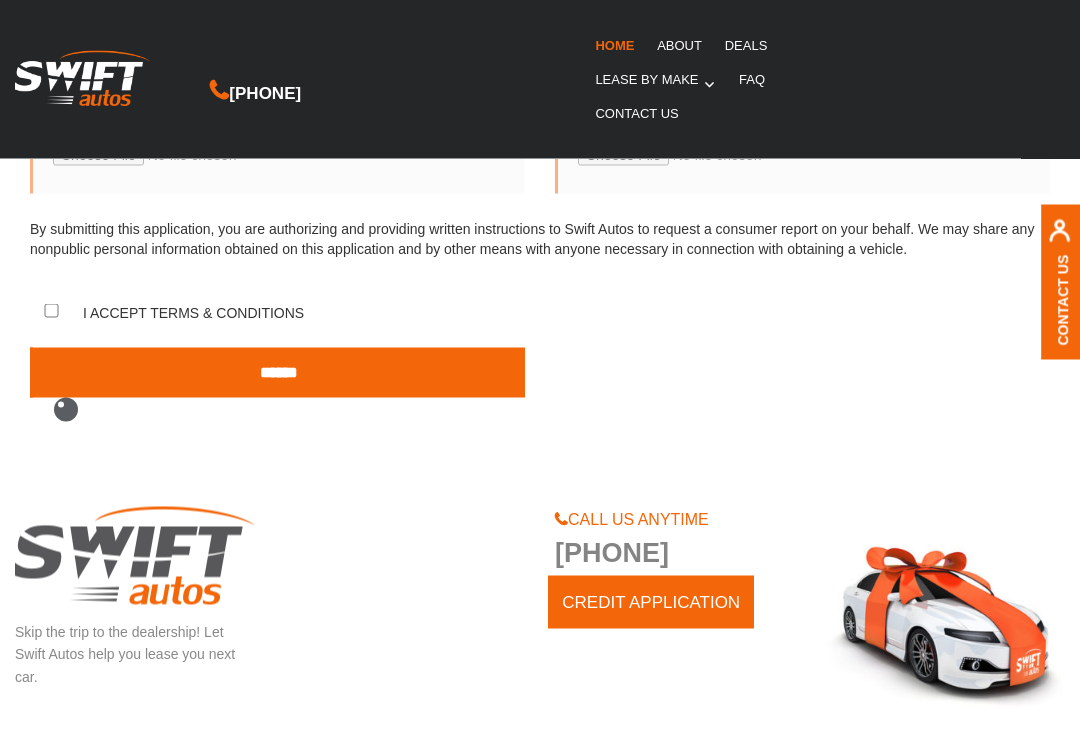 scroll, scrollTop: 1420, scrollLeft: 0, axis: vertical 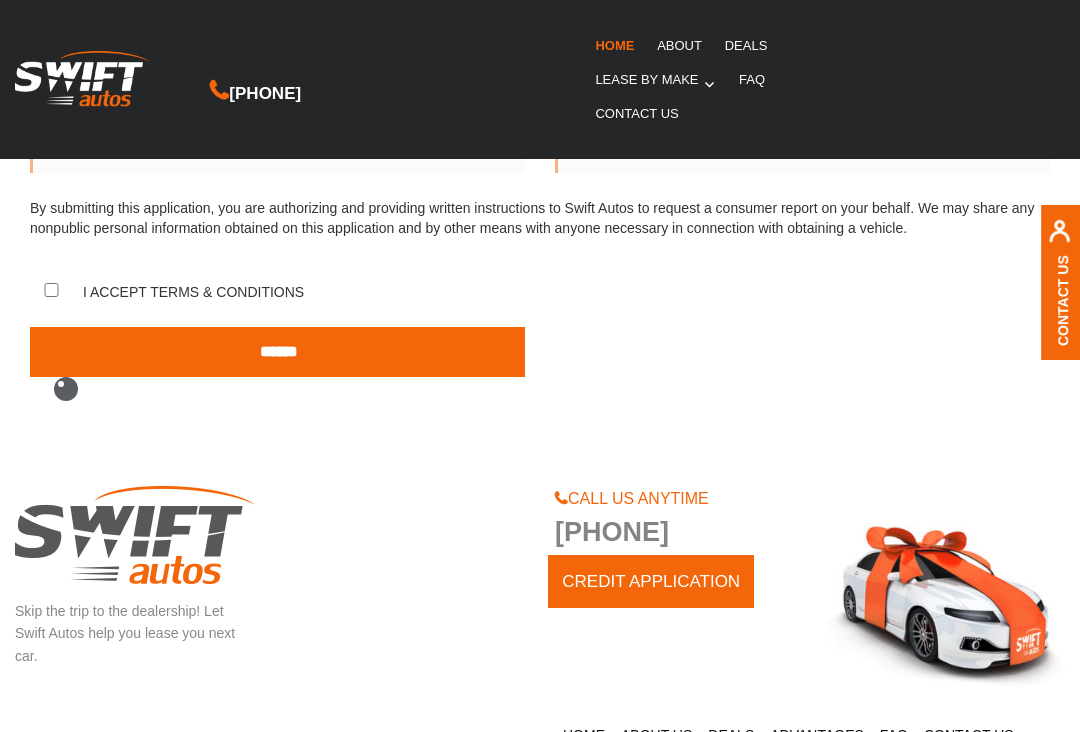 click on "******" at bounding box center [277, 352] 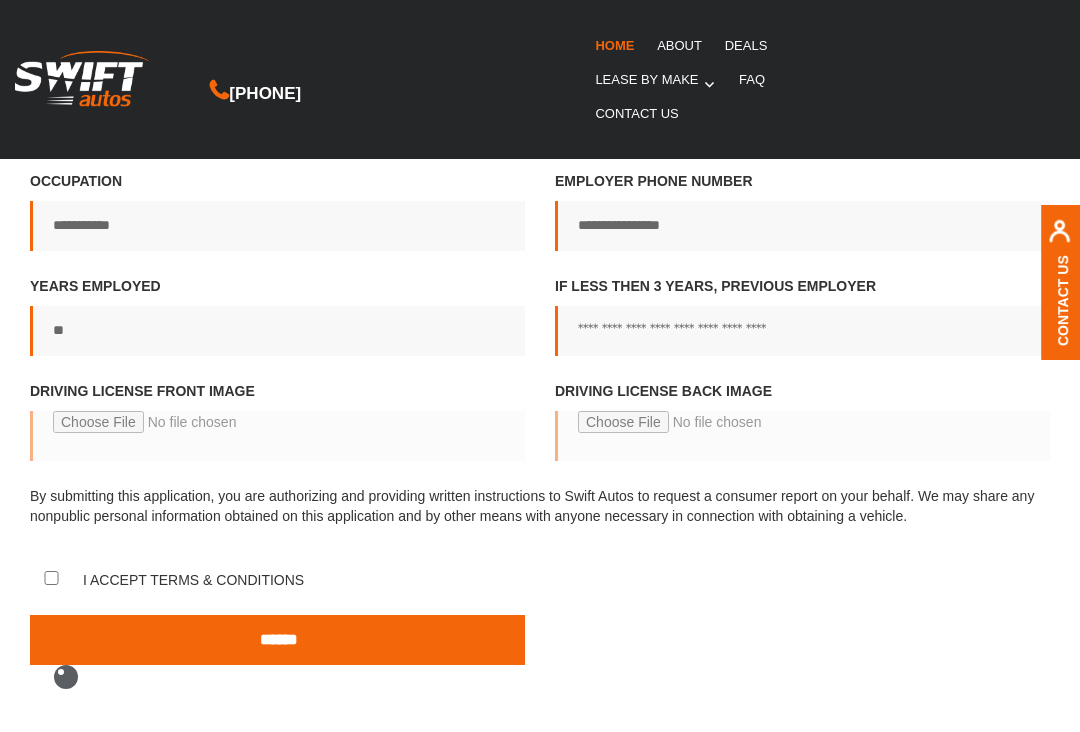 scroll, scrollTop: 1129, scrollLeft: 0, axis: vertical 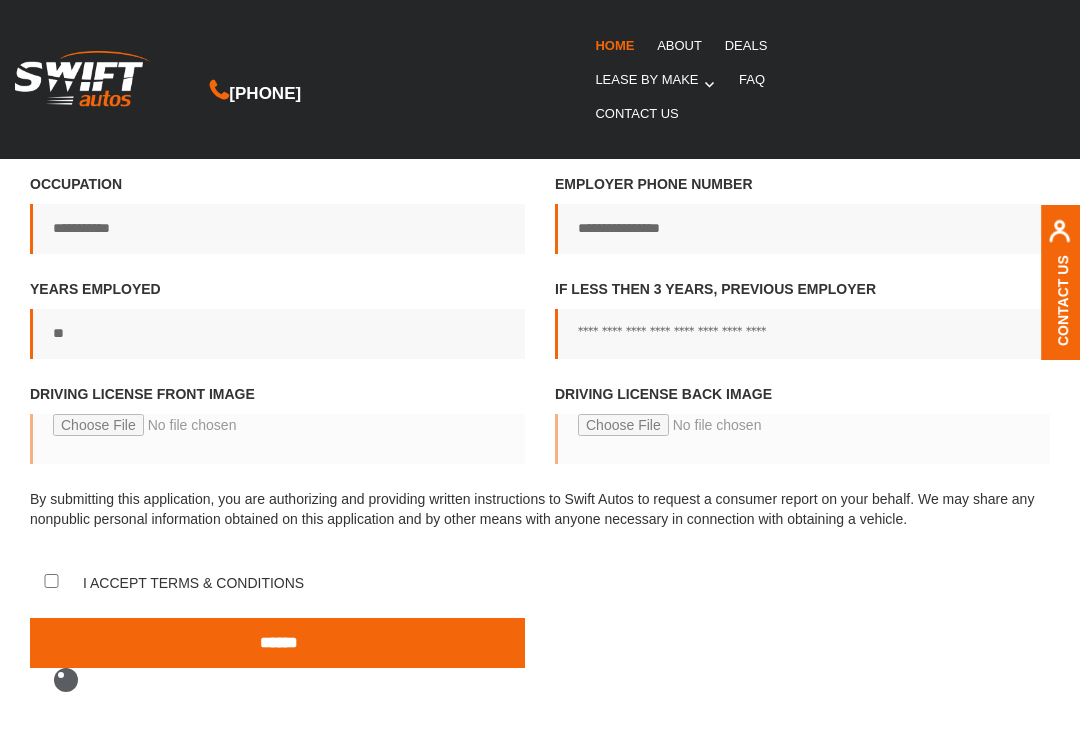 click on "******" at bounding box center [277, 643] 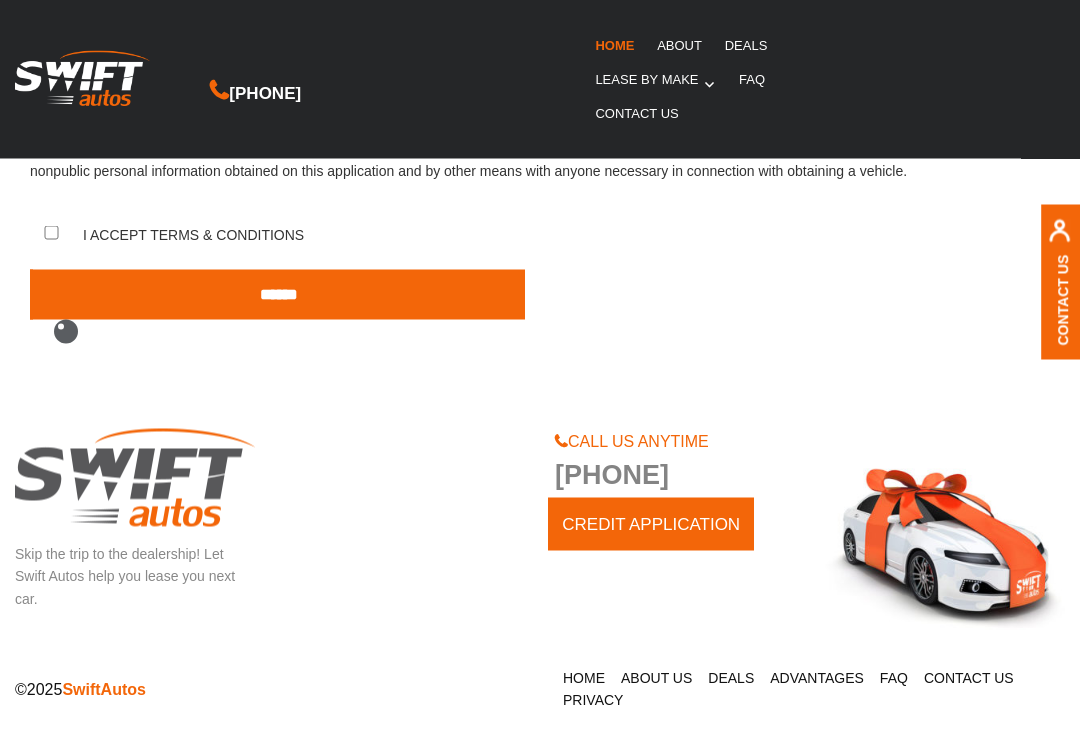 scroll, scrollTop: 1485, scrollLeft: 0, axis: vertical 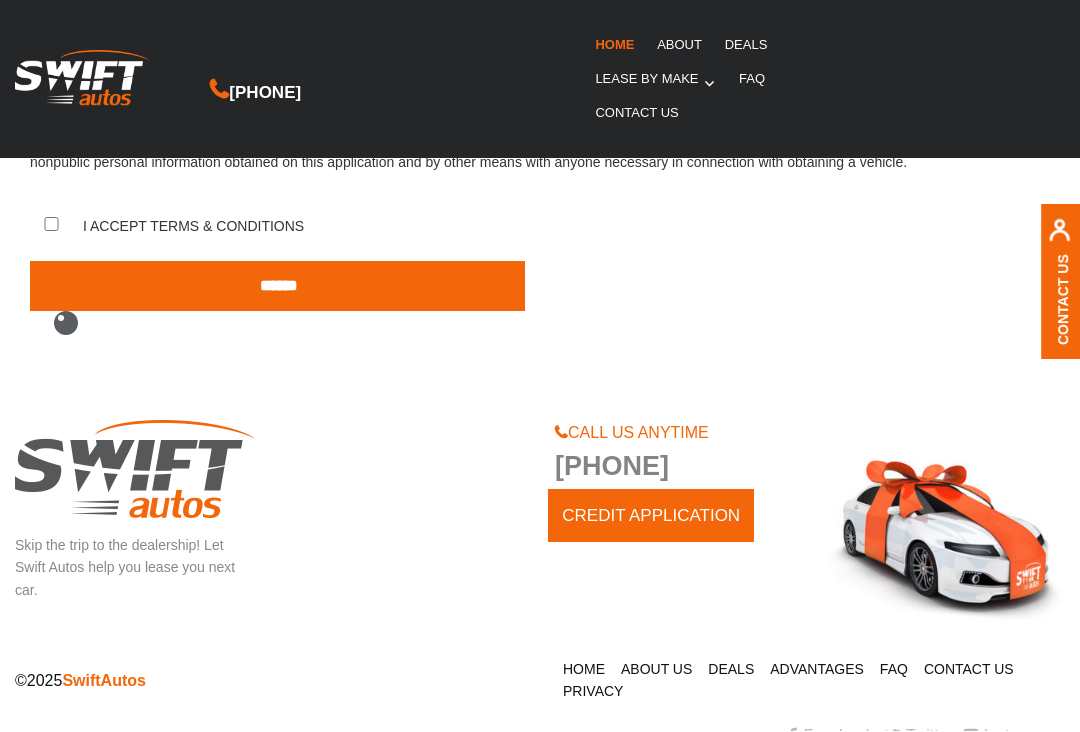 click on "******" at bounding box center [277, 287] 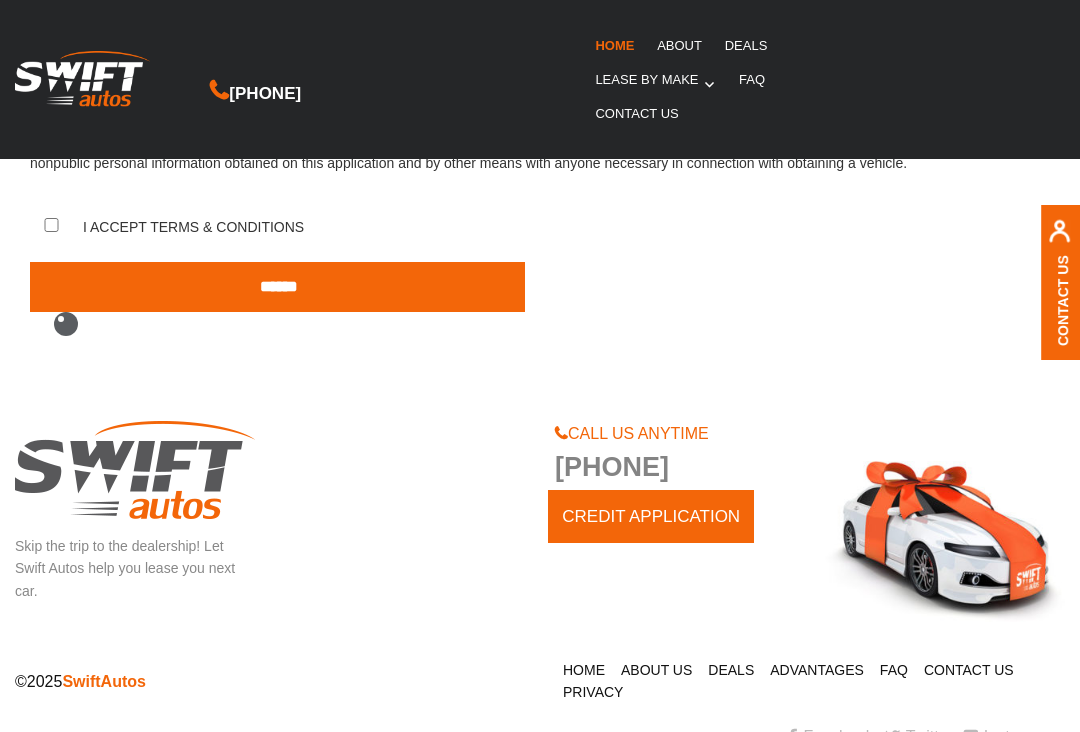 click on "******" at bounding box center (277, 287) 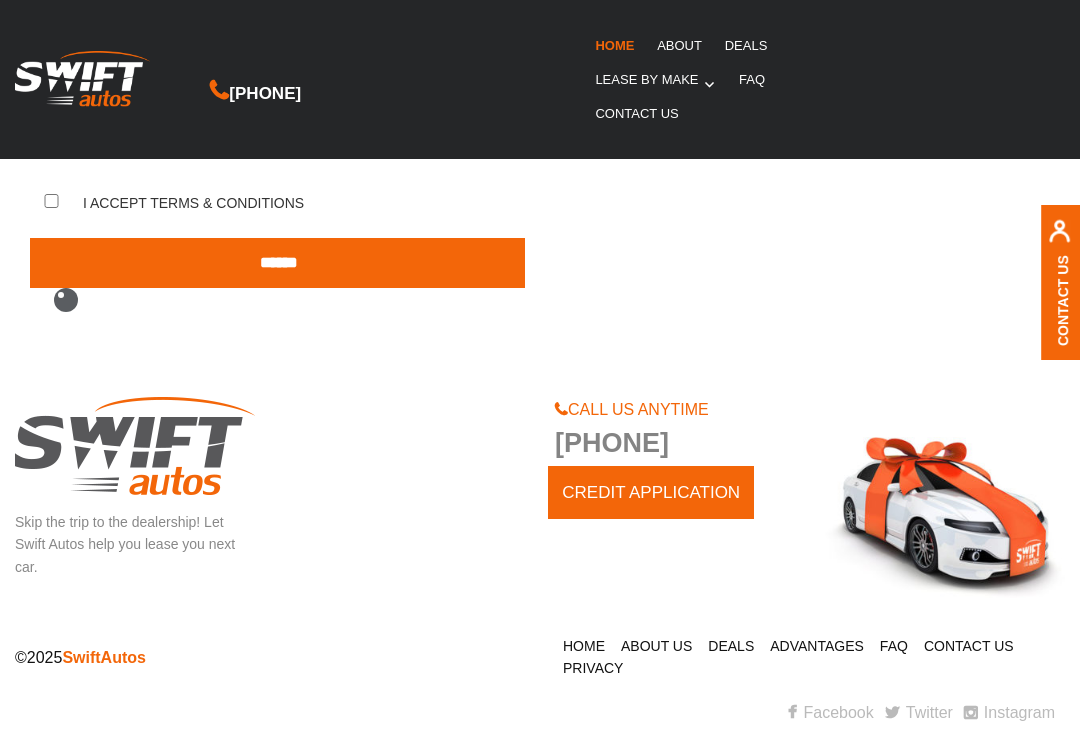 scroll, scrollTop: 1518, scrollLeft: 0, axis: vertical 